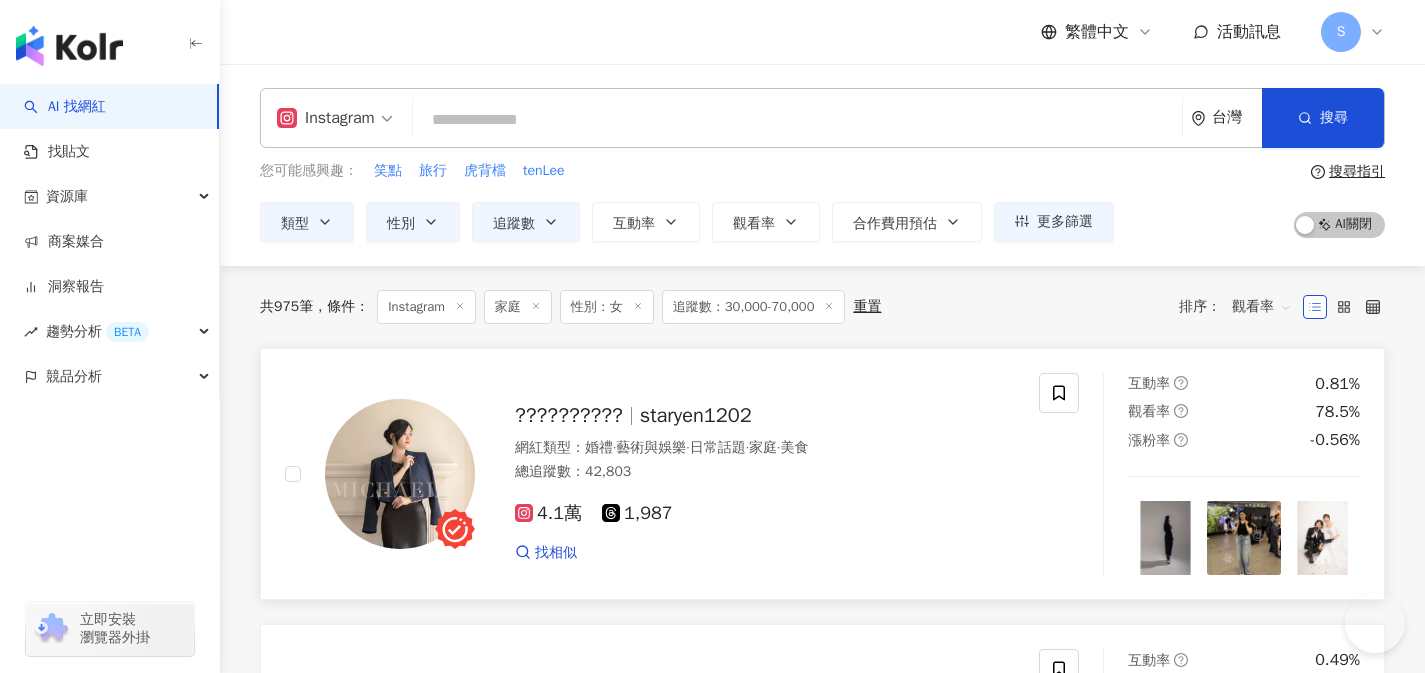 scroll, scrollTop: 0, scrollLeft: 0, axis: both 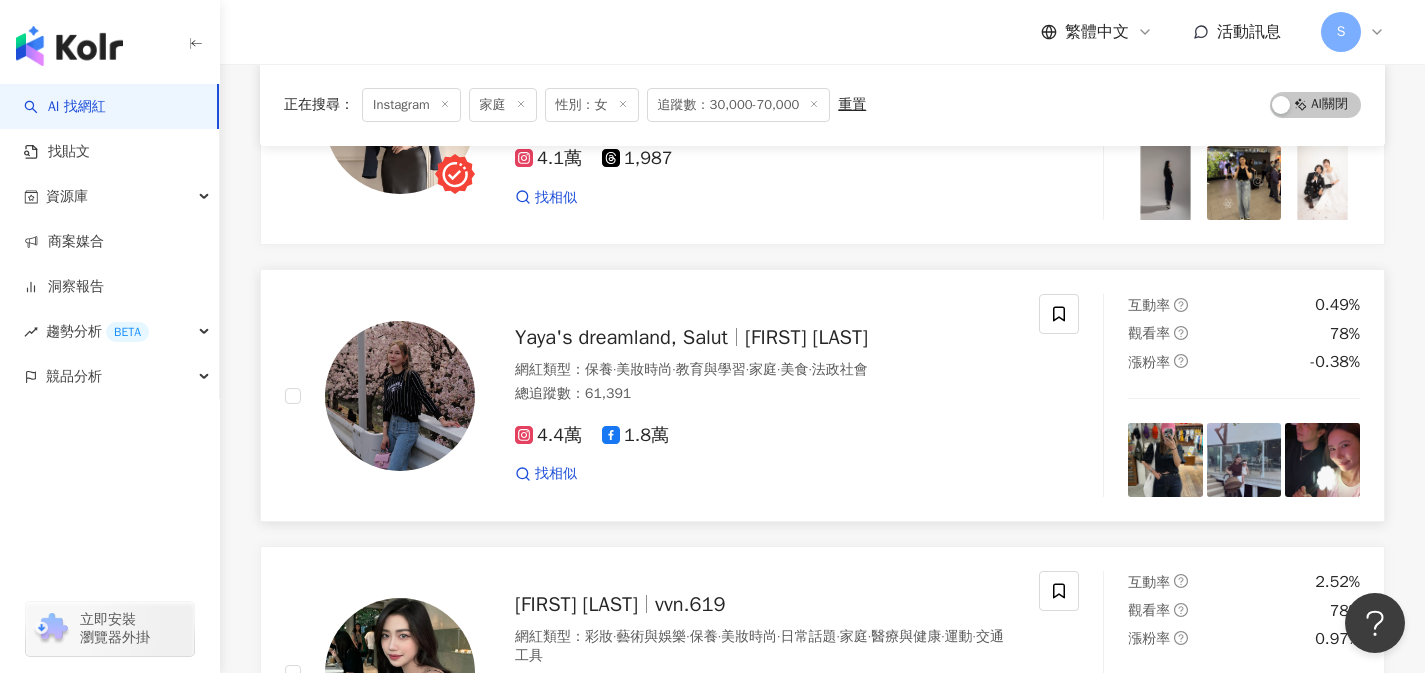 click on "找相似" at bounding box center (765, 474) 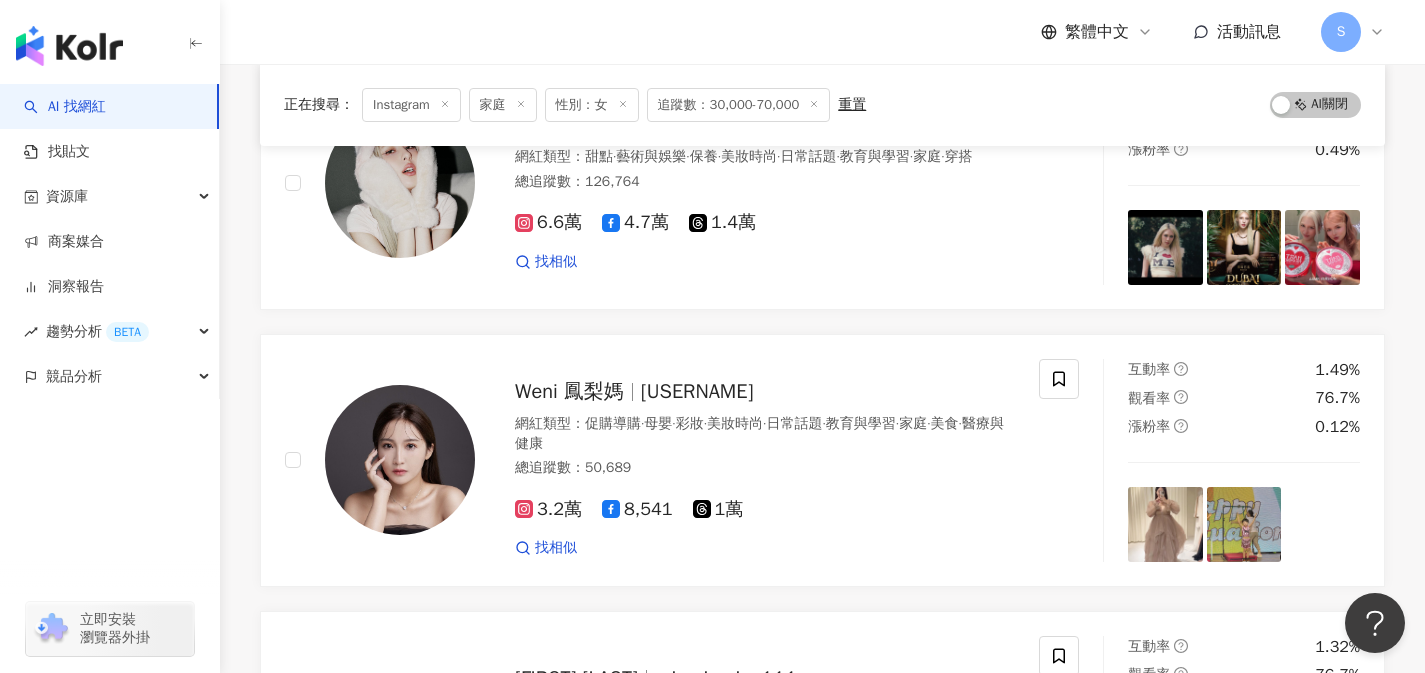 scroll, scrollTop: 1199, scrollLeft: 0, axis: vertical 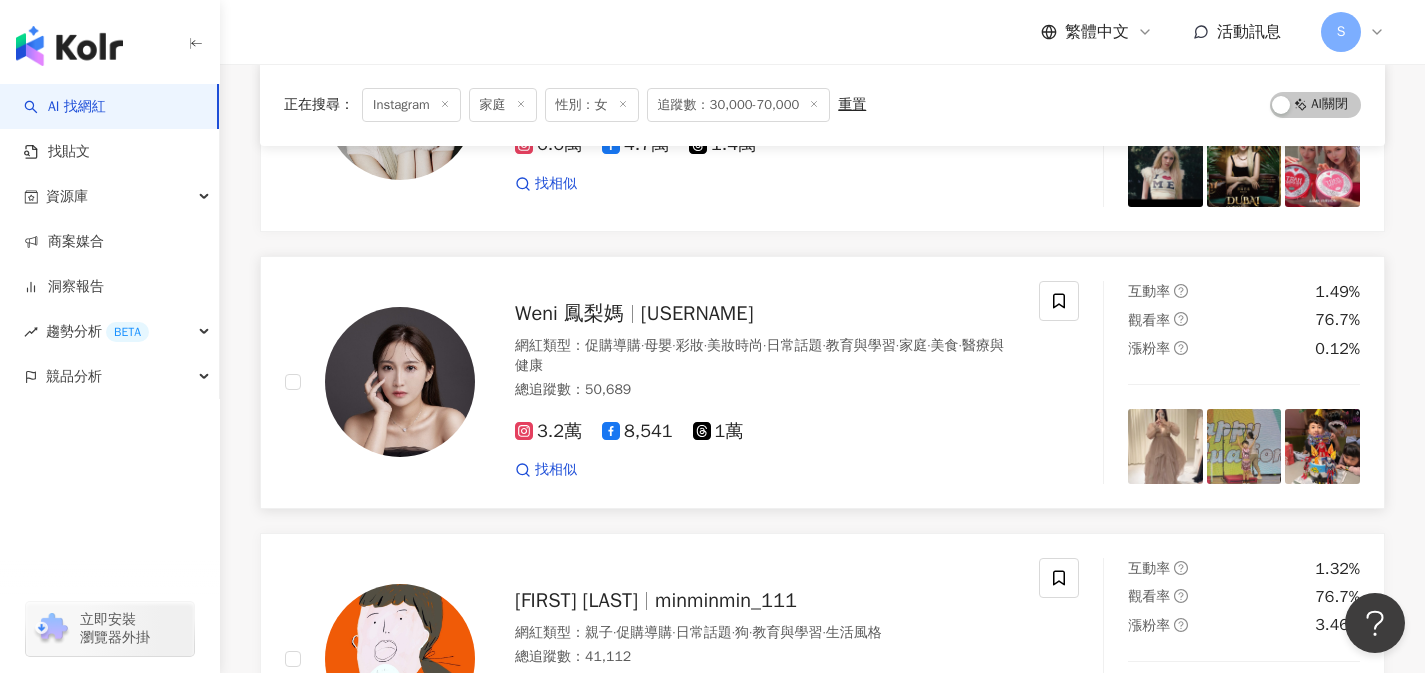 click on "找相似" at bounding box center [765, 470] 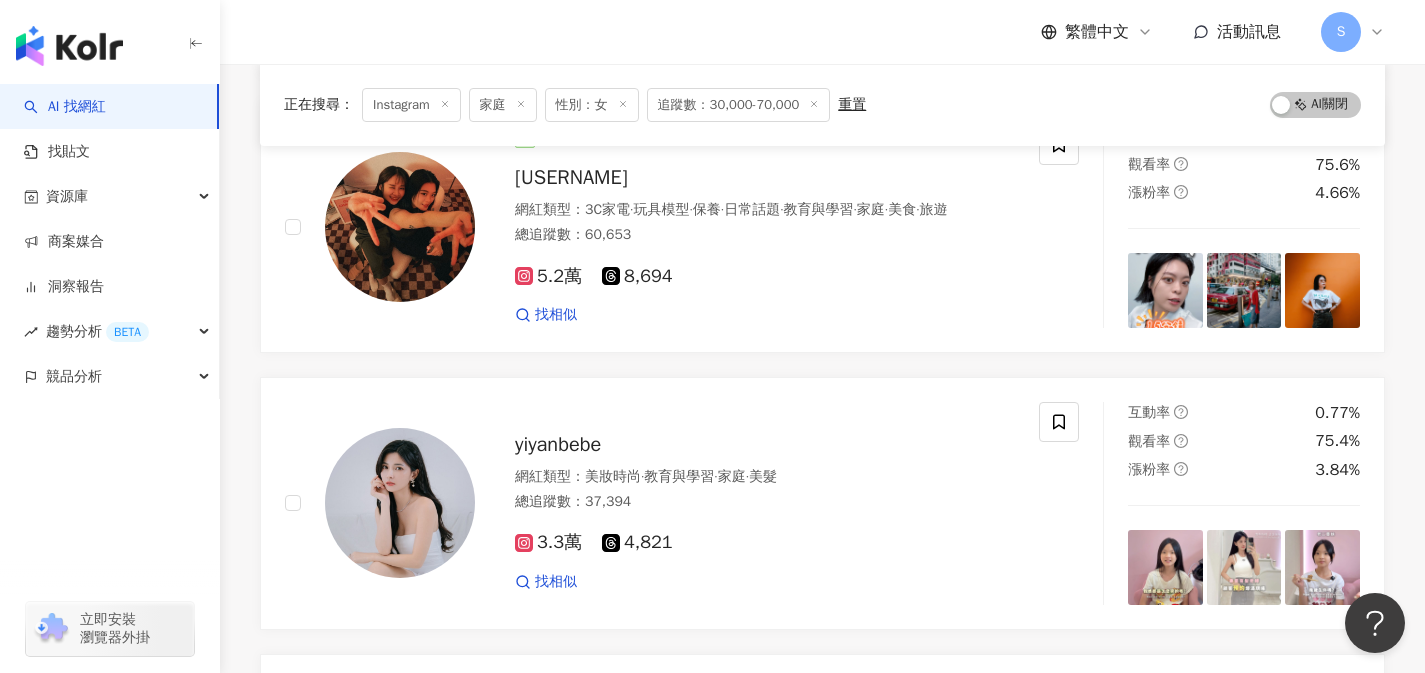 scroll, scrollTop: 2234, scrollLeft: 0, axis: vertical 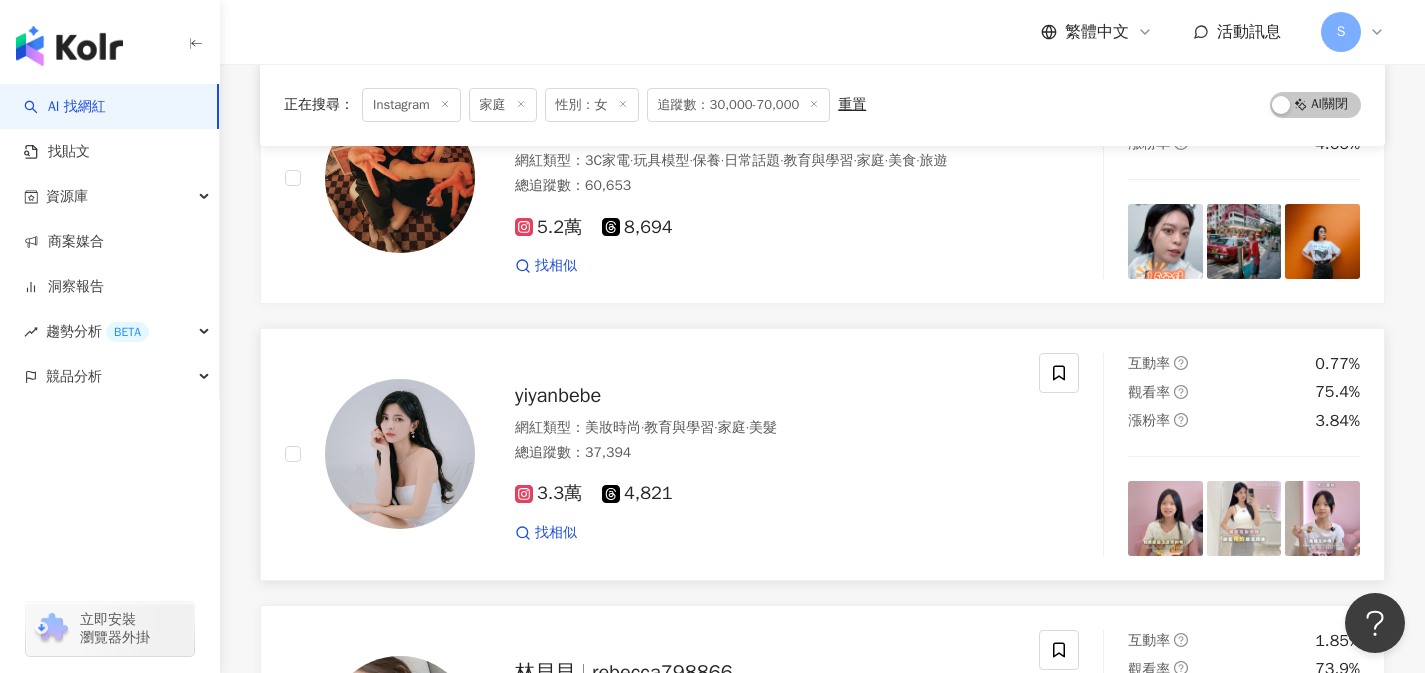 click on "yiyanbebe" at bounding box center [765, 396] 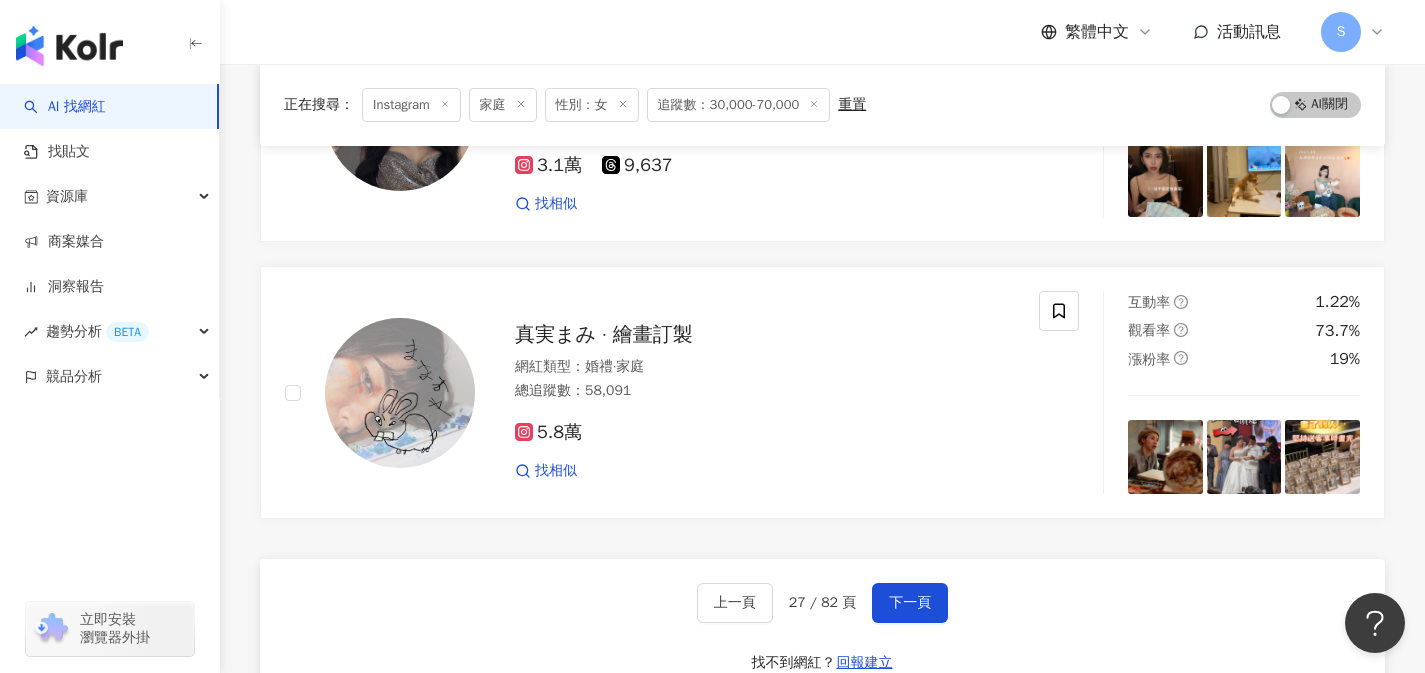 scroll, scrollTop: 3220, scrollLeft: 0, axis: vertical 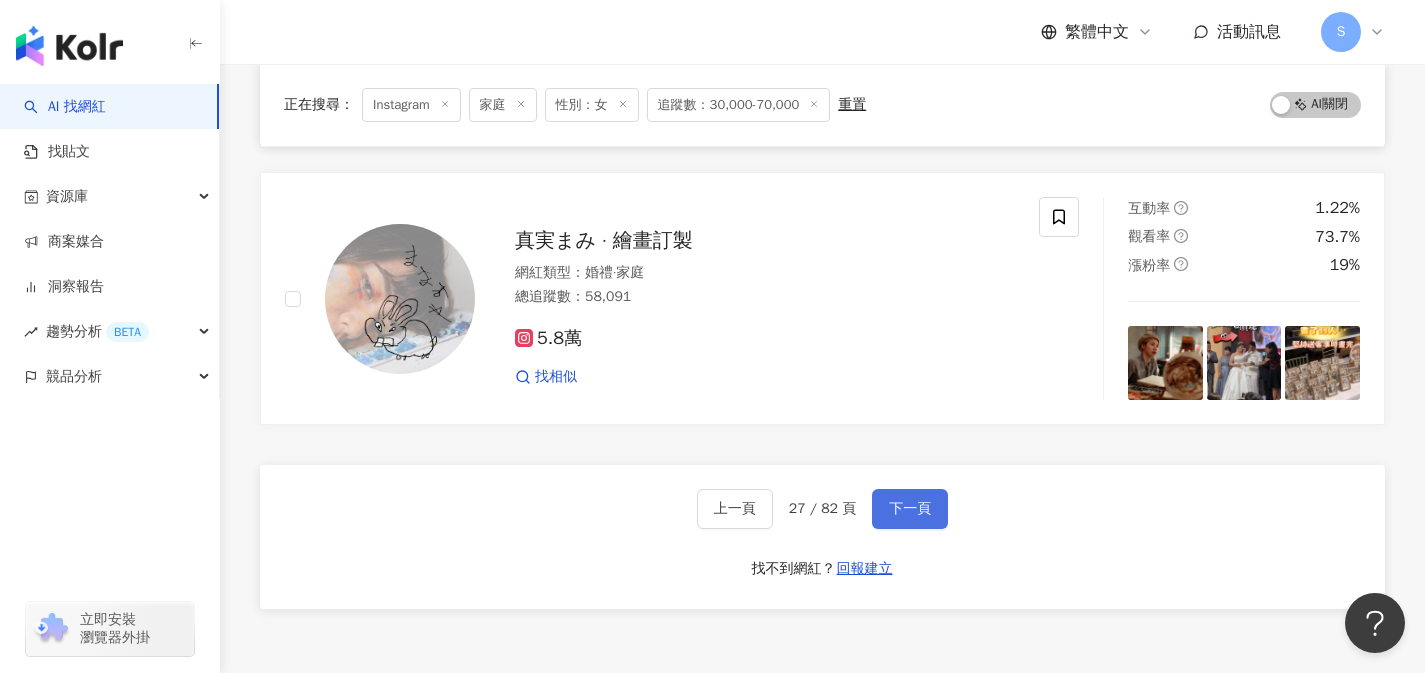 click on "下一頁" at bounding box center [910, 509] 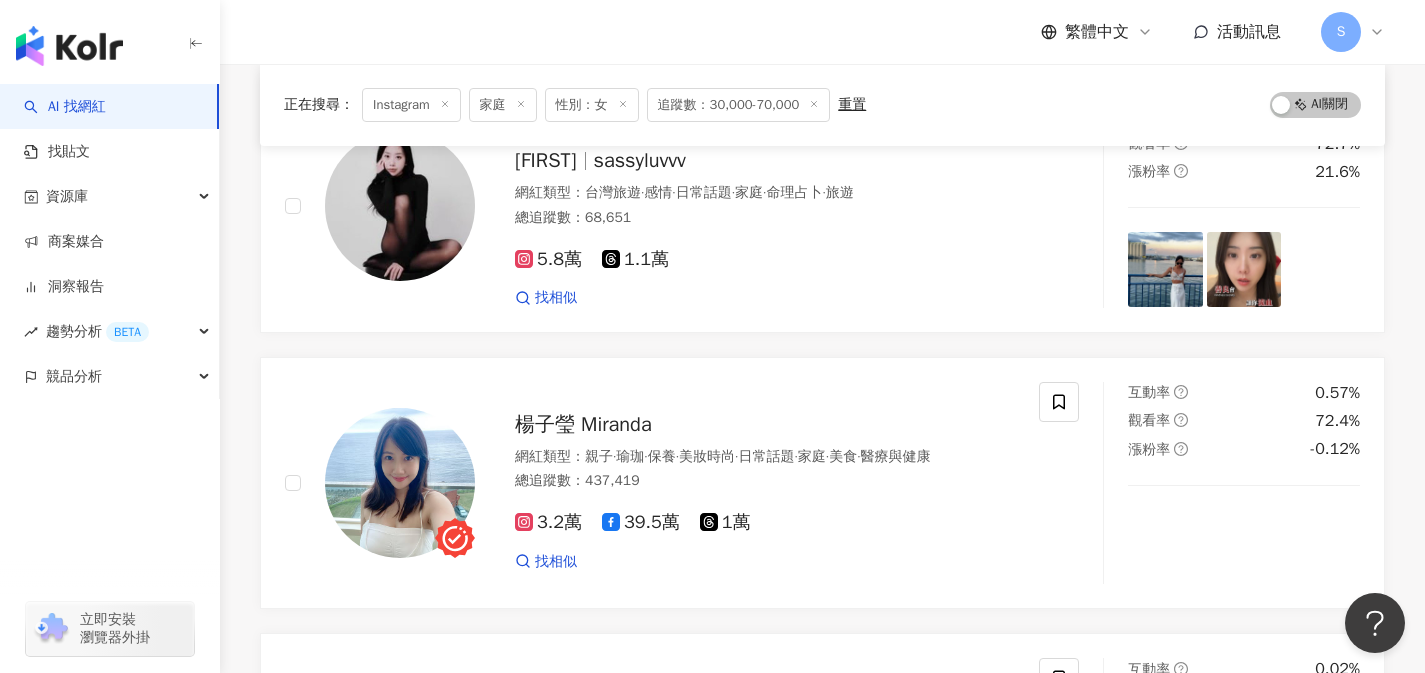 scroll, scrollTop: 582, scrollLeft: 0, axis: vertical 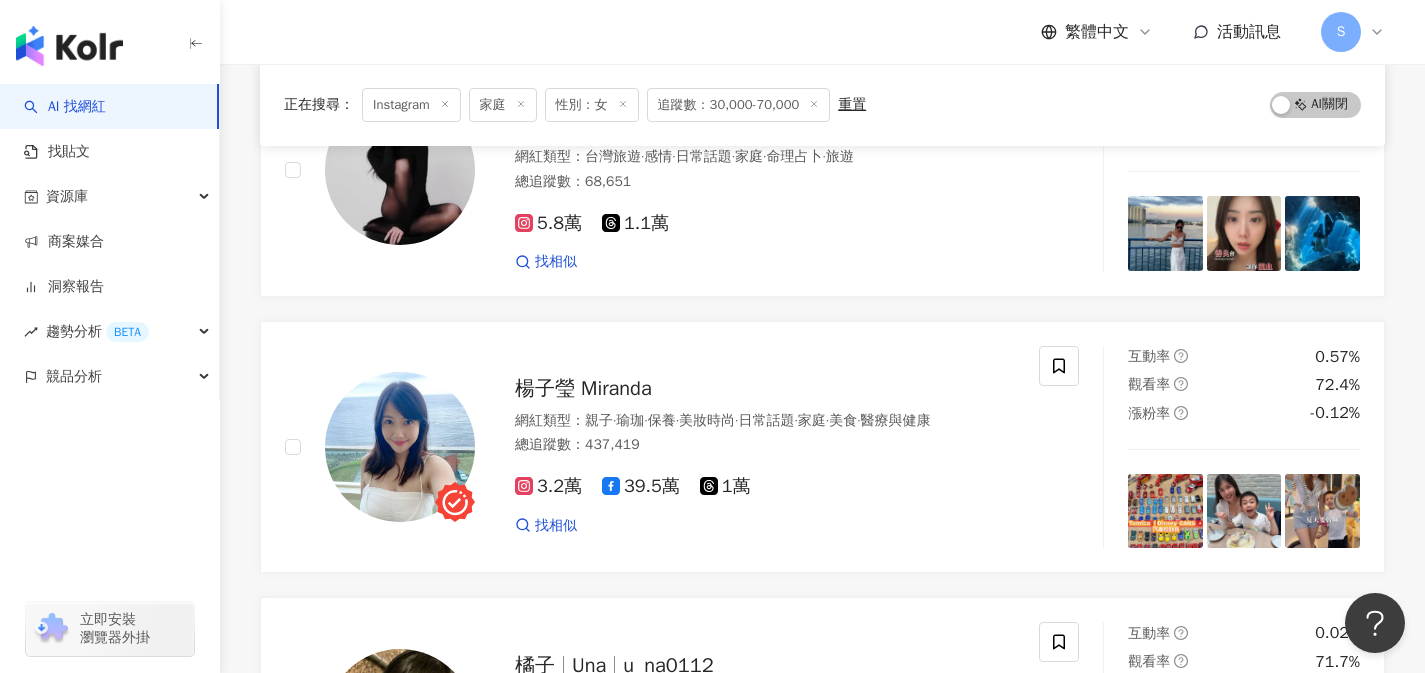 click on "3.2萬 39.5萬 1萬 找相似" at bounding box center [765, 497] 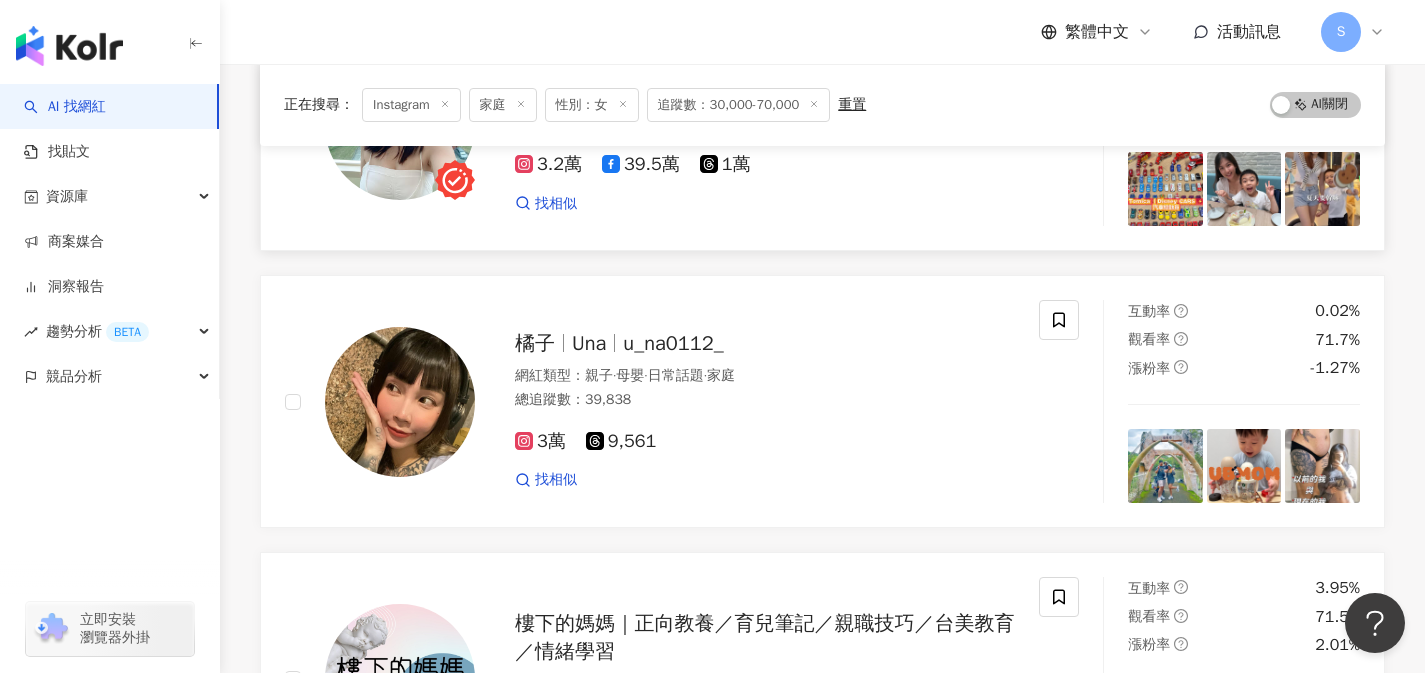 scroll, scrollTop: 902, scrollLeft: 0, axis: vertical 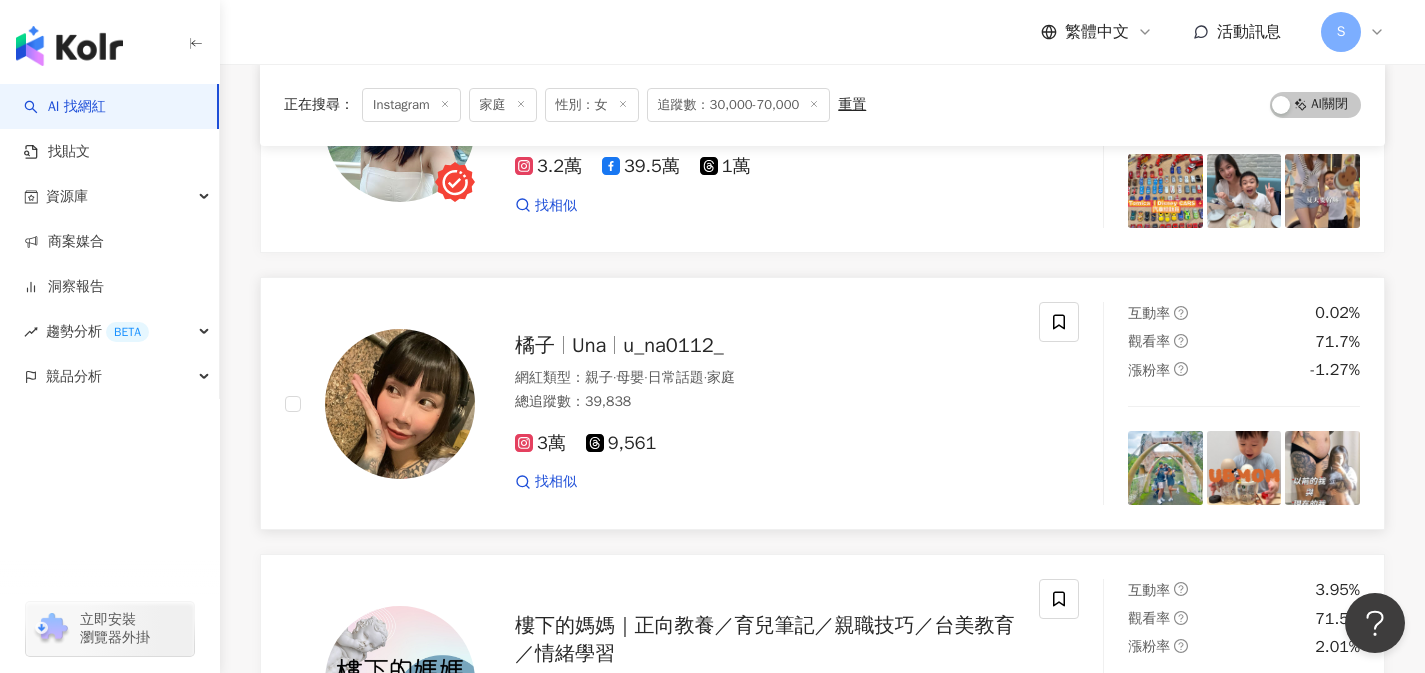 click on "3萬 9,561" at bounding box center (765, 444) 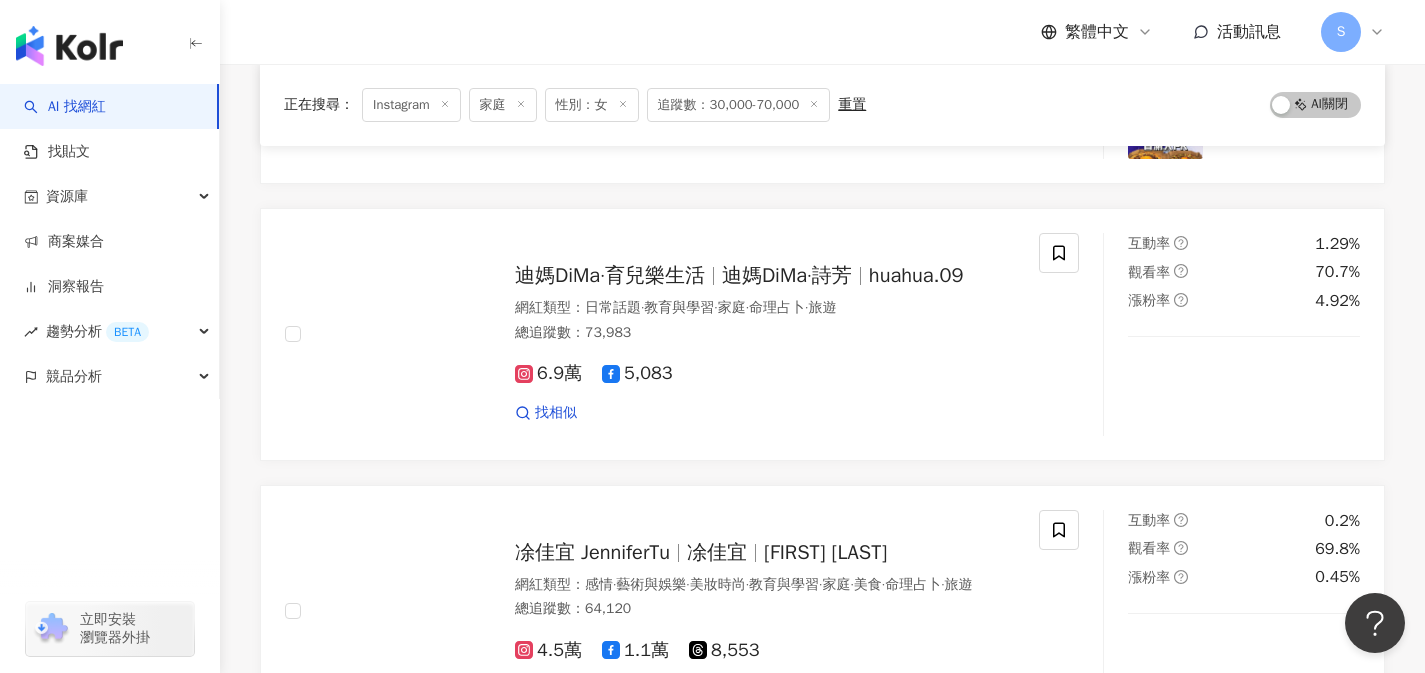 scroll, scrollTop: 1834, scrollLeft: 0, axis: vertical 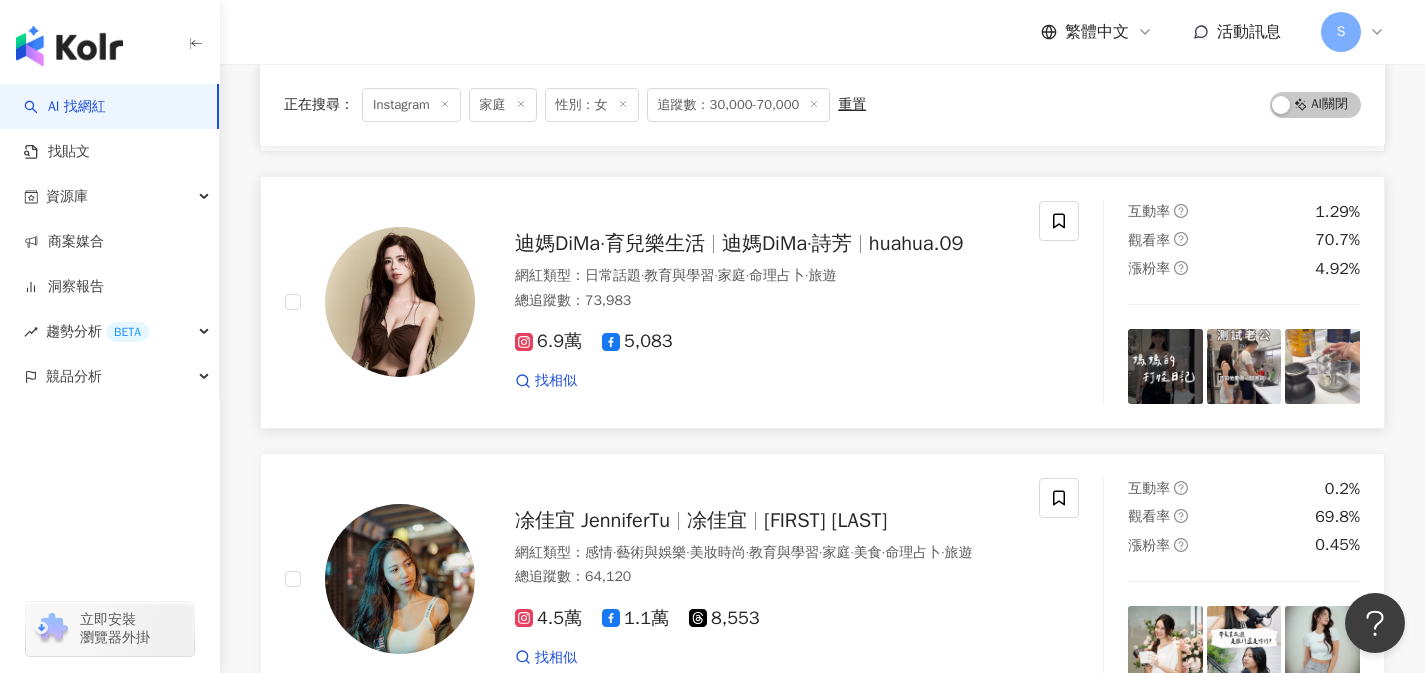 click on "6.9萬 5,083" at bounding box center (765, 342) 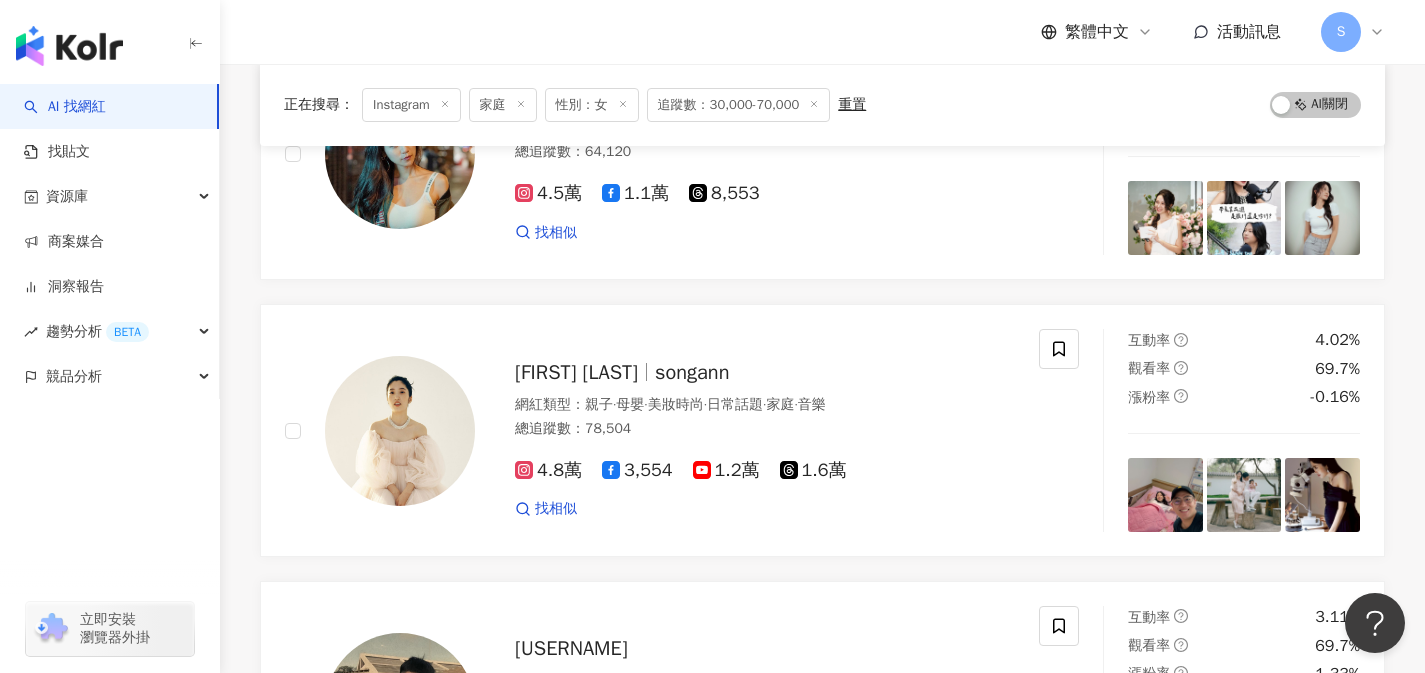 scroll, scrollTop: 2261, scrollLeft: 0, axis: vertical 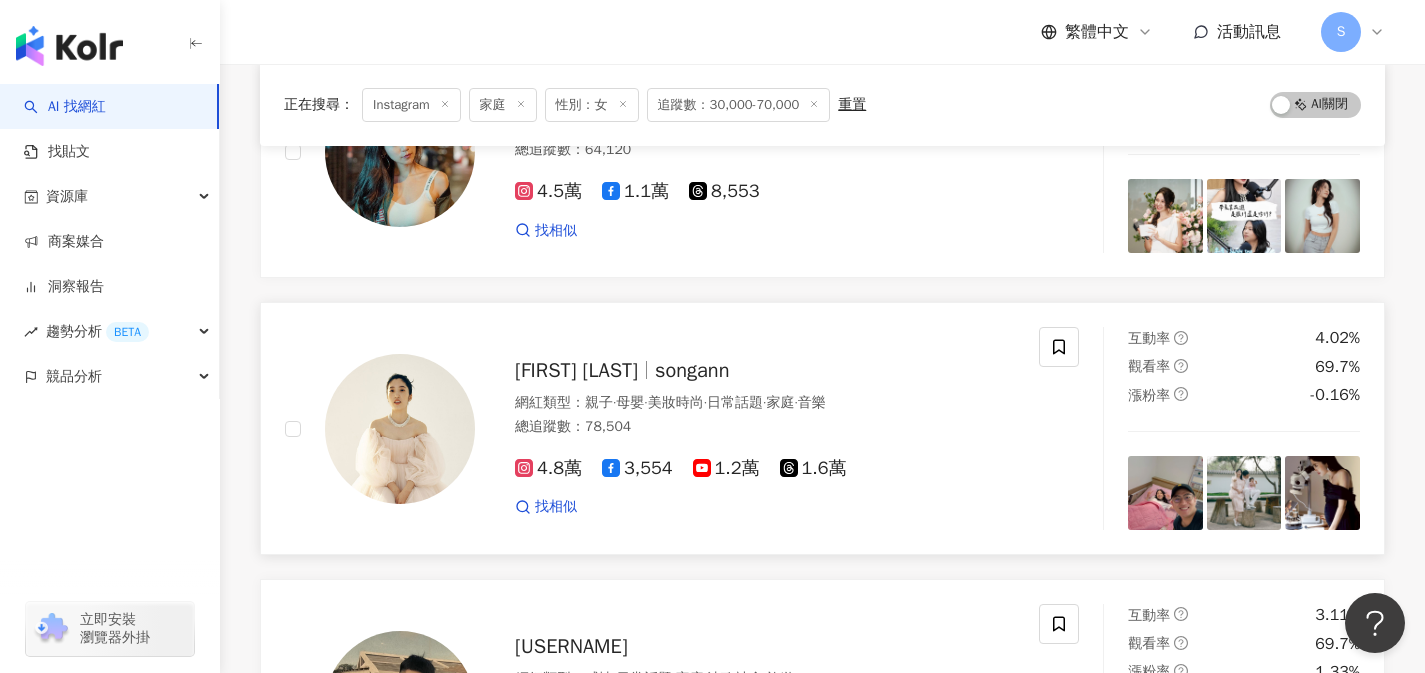 click on "4.8萬 3,554 1.2萬 1.6萬 找相似" at bounding box center (765, 479) 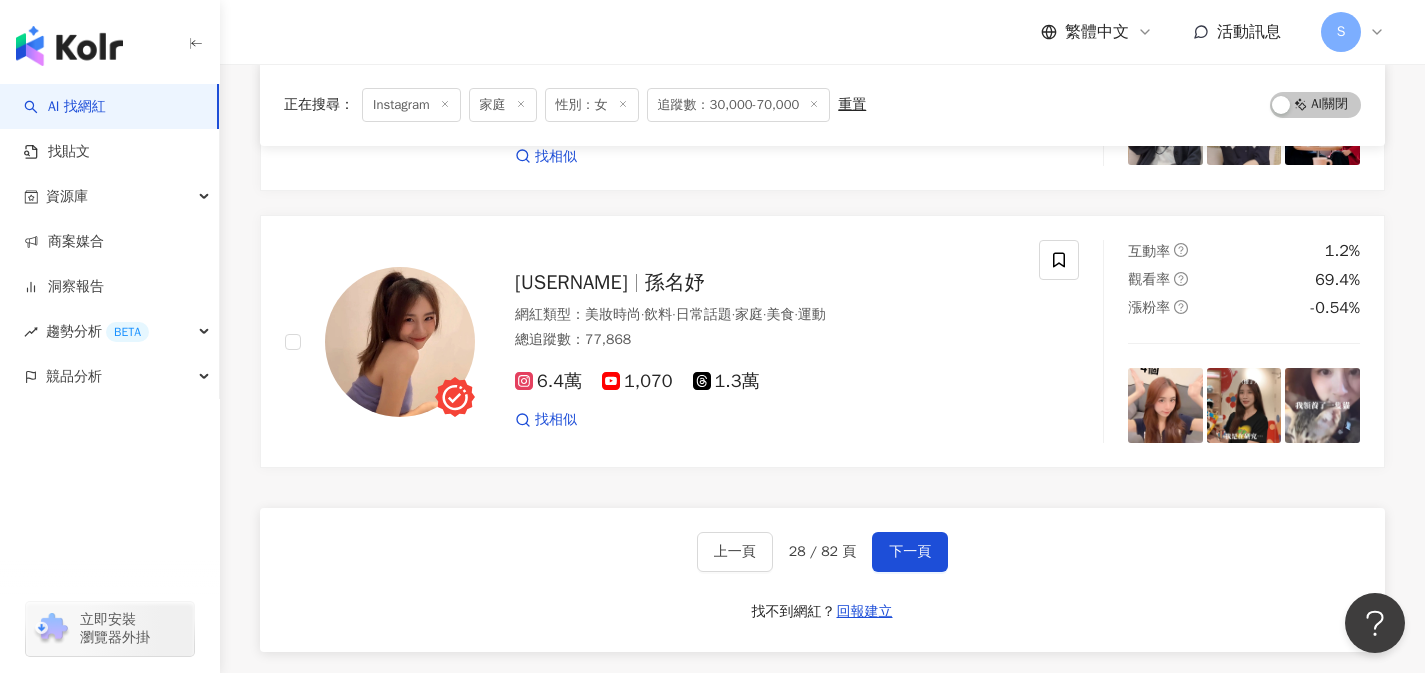 scroll, scrollTop: 3191, scrollLeft: 0, axis: vertical 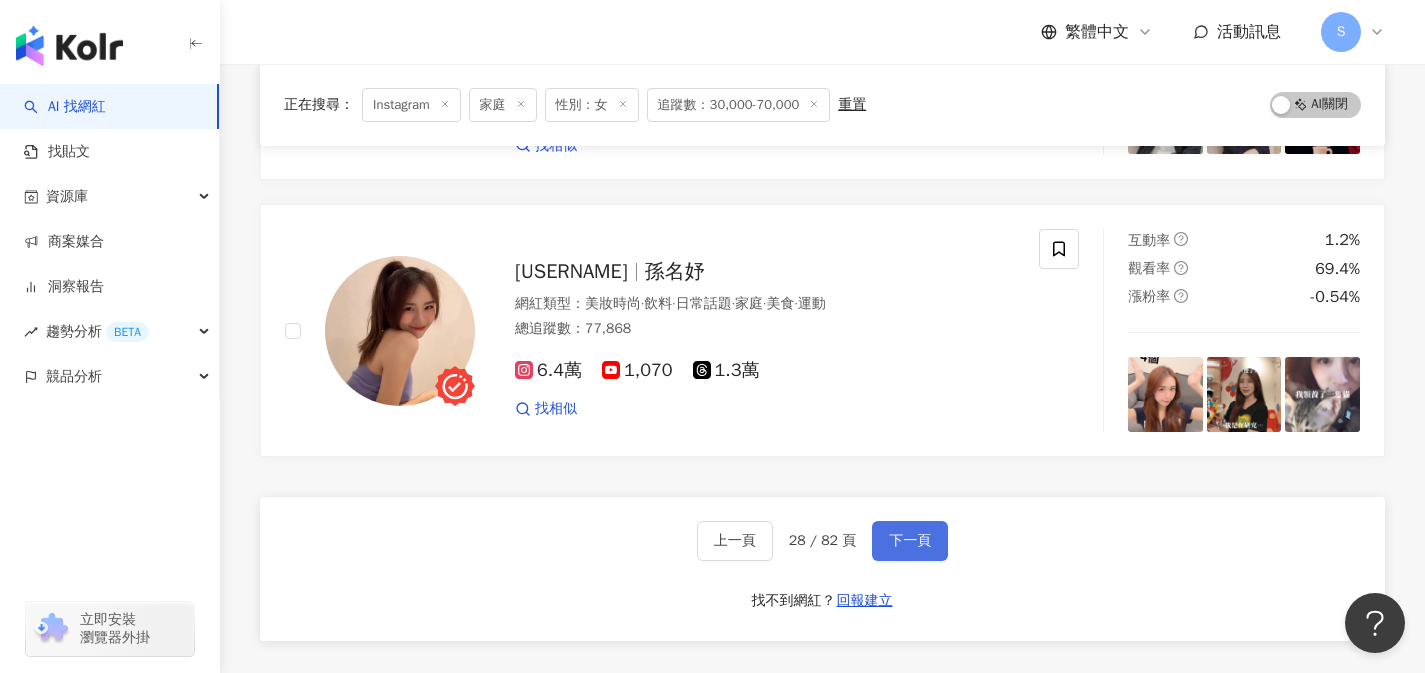 click on "下一頁" at bounding box center (910, 541) 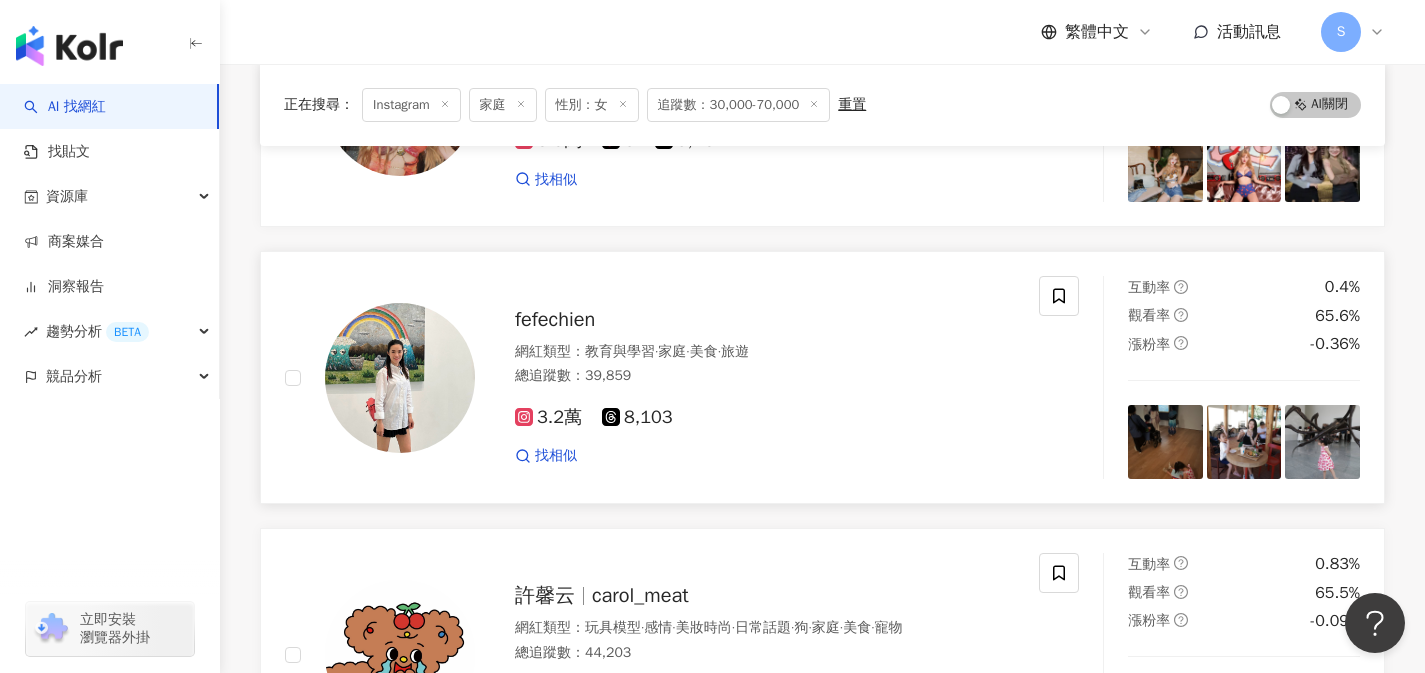 scroll, scrollTop: 2320, scrollLeft: 0, axis: vertical 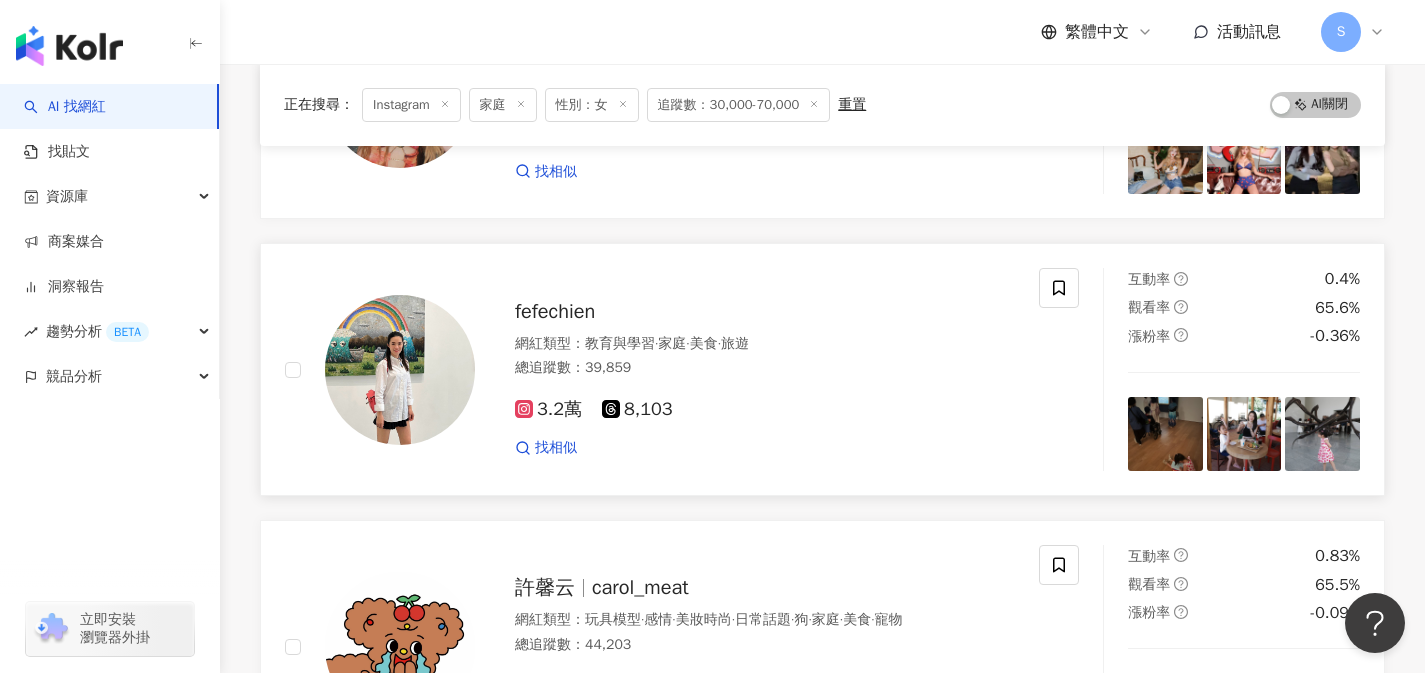 click on "3.2萬 8,103 找相似" at bounding box center (765, 420) 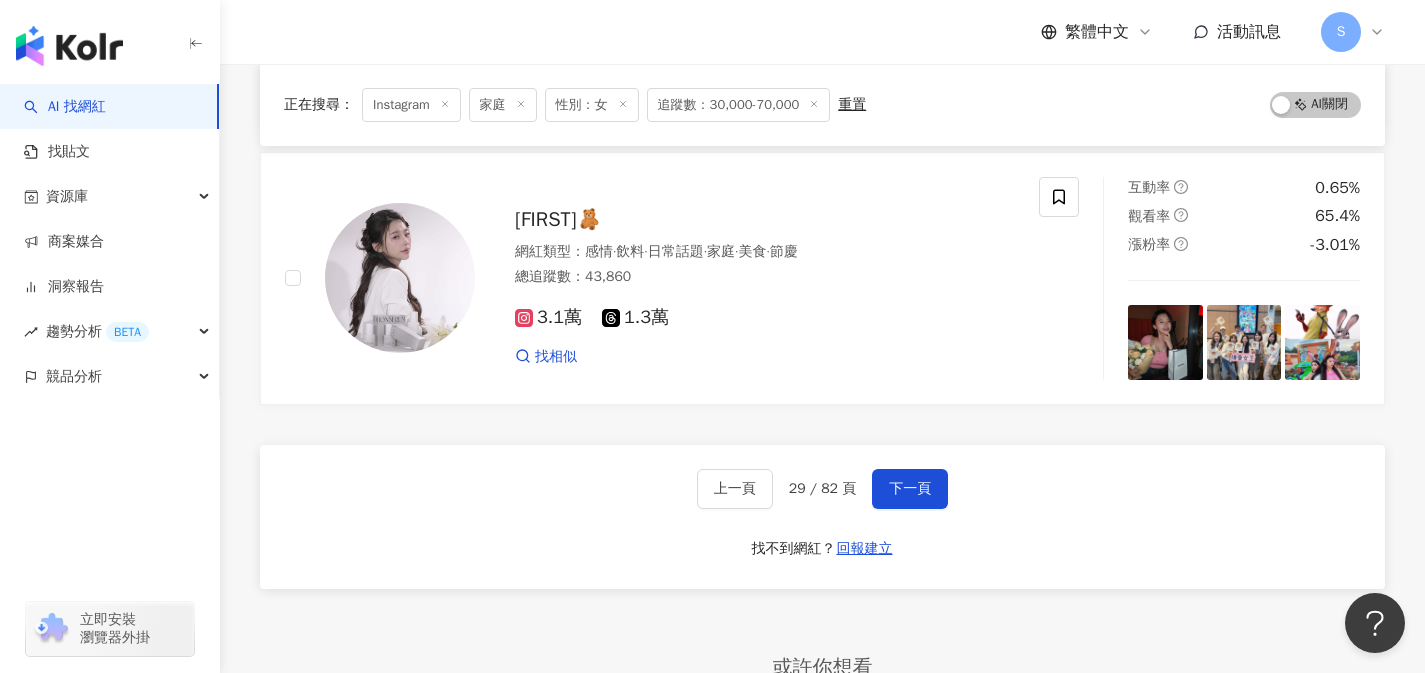 scroll, scrollTop: 3245, scrollLeft: 0, axis: vertical 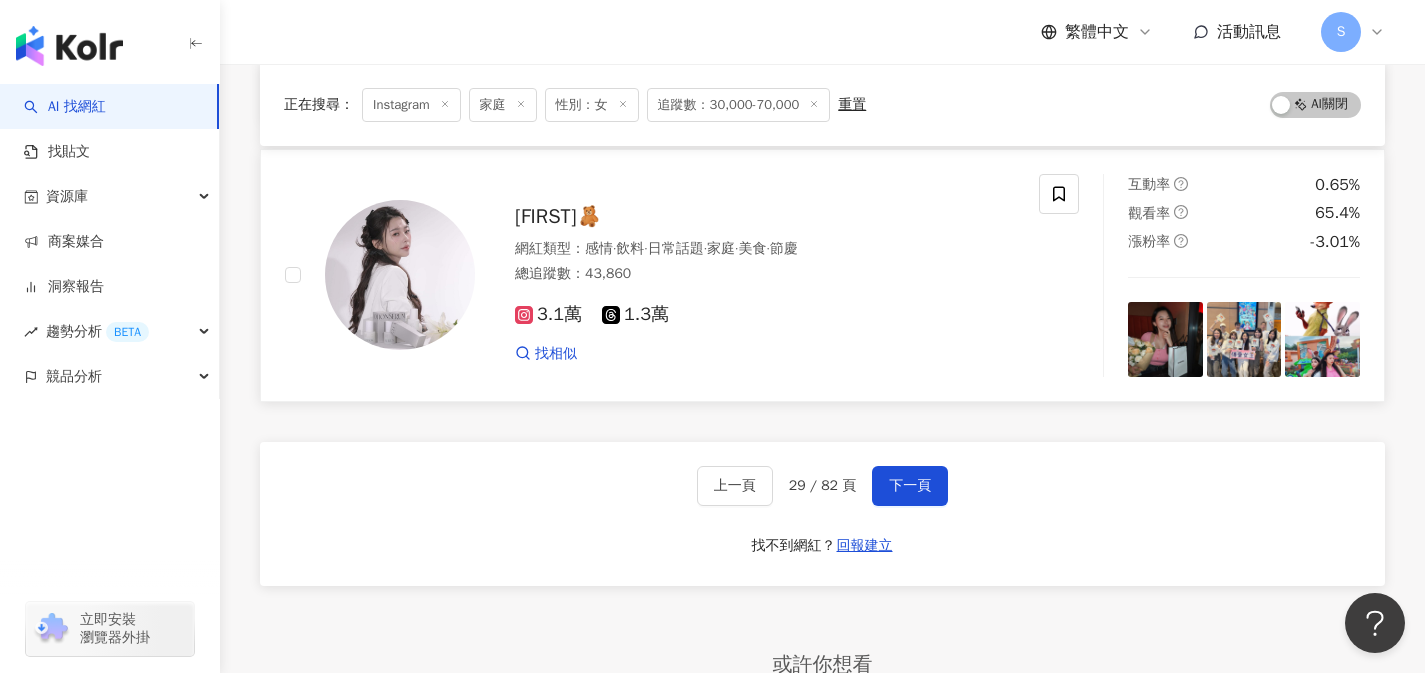 click on "莉娜🧸 網紅類型 ： 感情  ·  飲料  ·  日常話題  ·  家庭  ·  美食  ·  節慶 總追蹤數 ： 43,860 3.1萬 1.3萬 找相似" at bounding box center (662, 275) 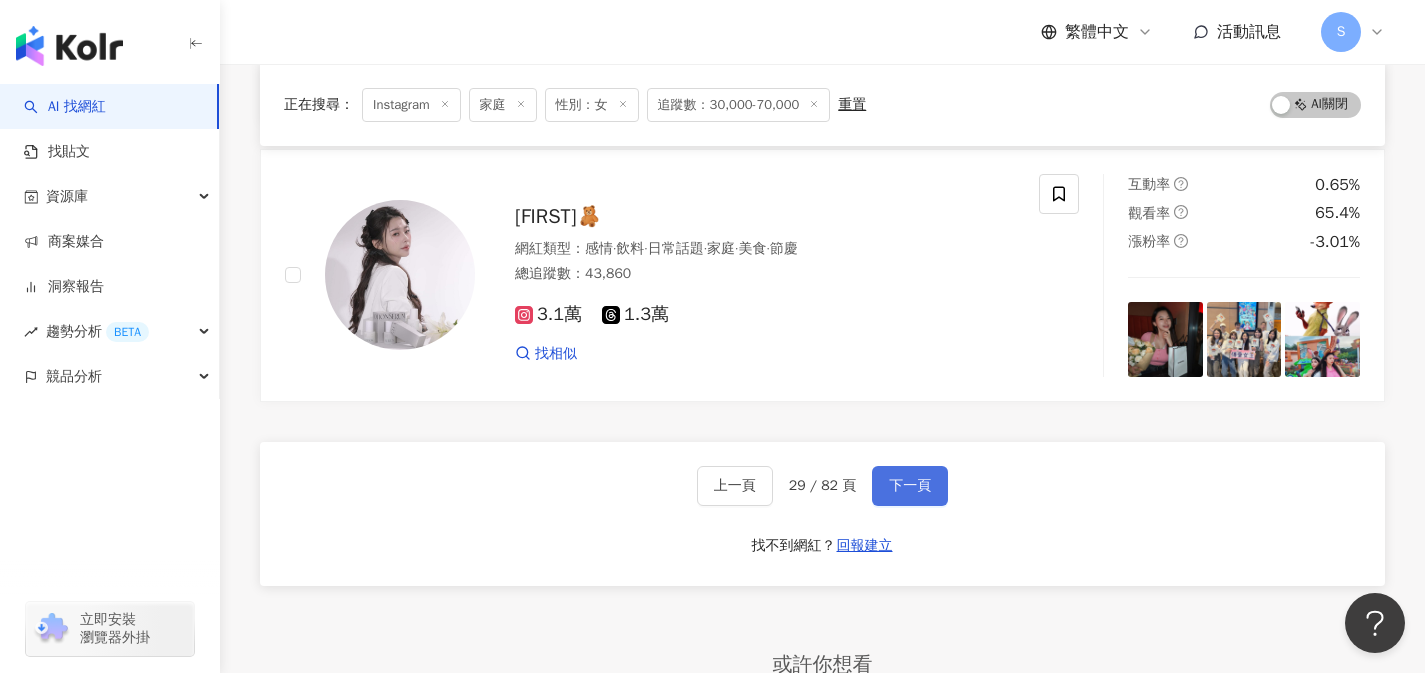 click on "下一頁" at bounding box center (910, 486) 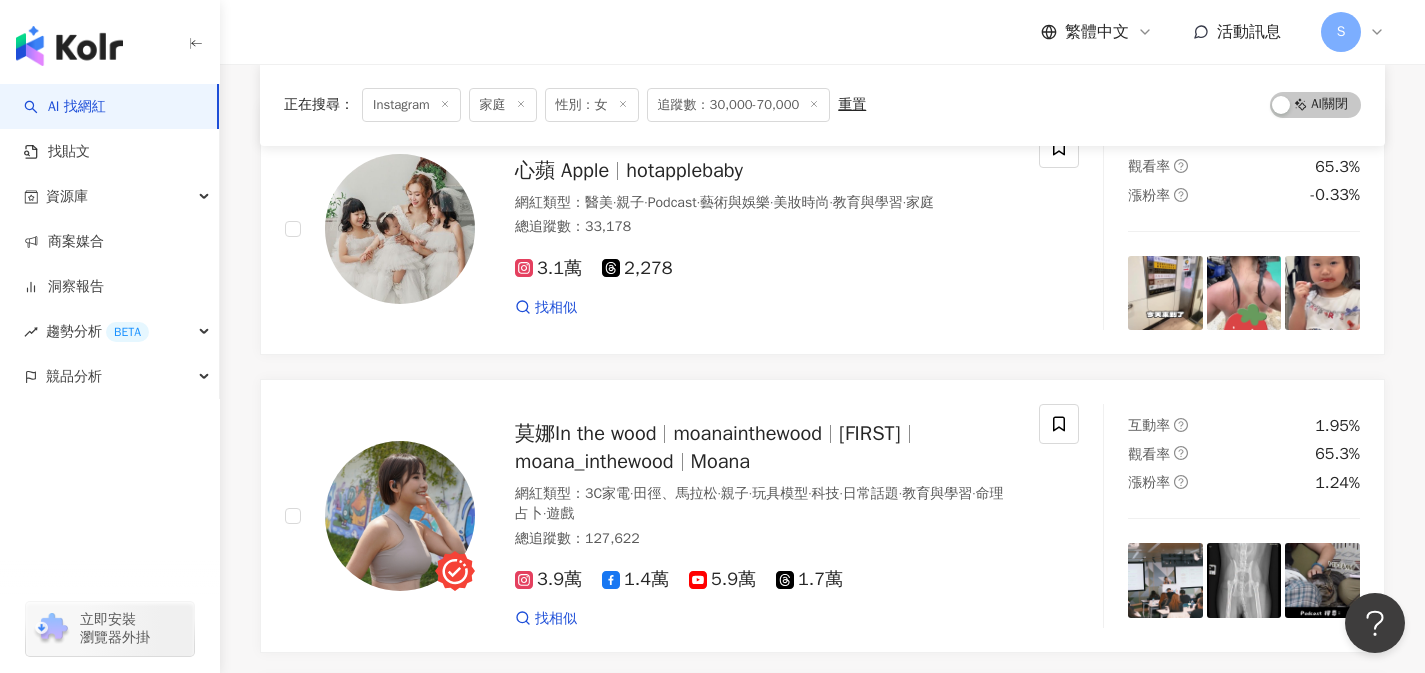 scroll, scrollTop: 0, scrollLeft: 0, axis: both 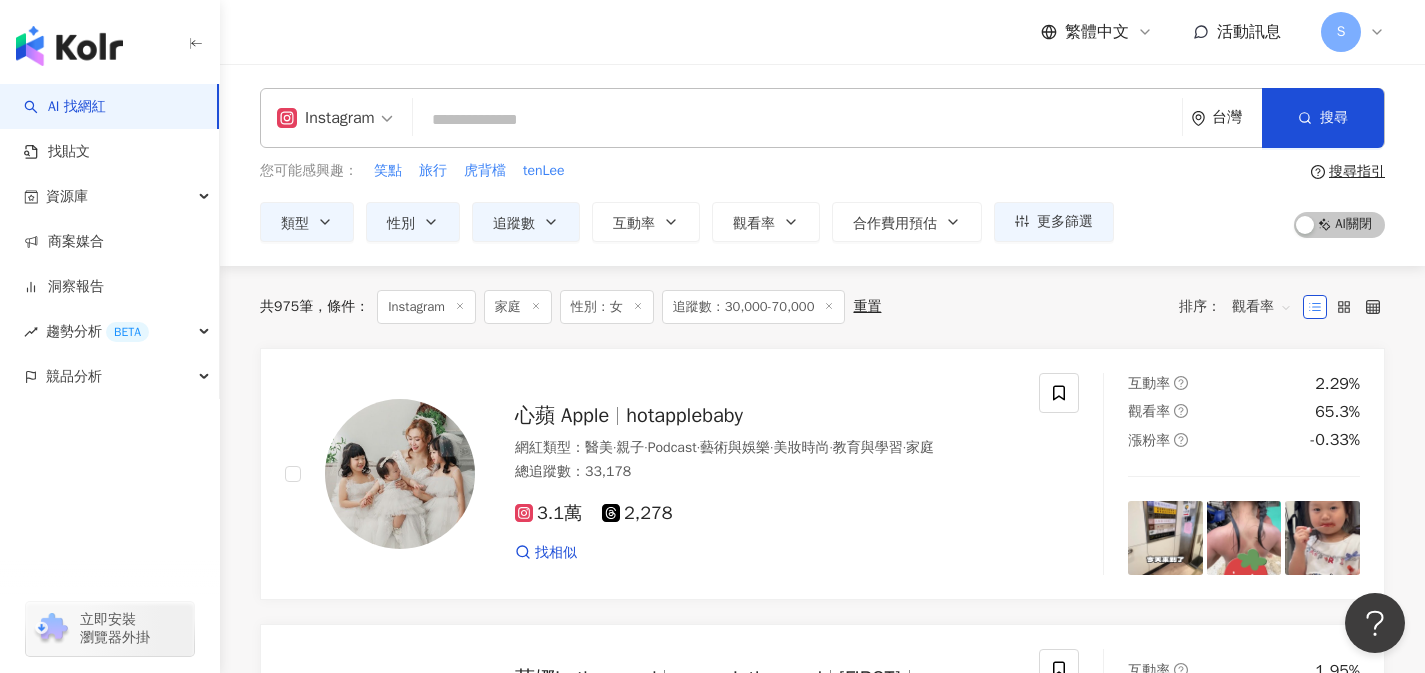 click on "共  975  筆 條件 ： Instagram 家庭 性別：女 追蹤數：30,000-70,000 重置 排序： 觀看率" at bounding box center [822, 307] 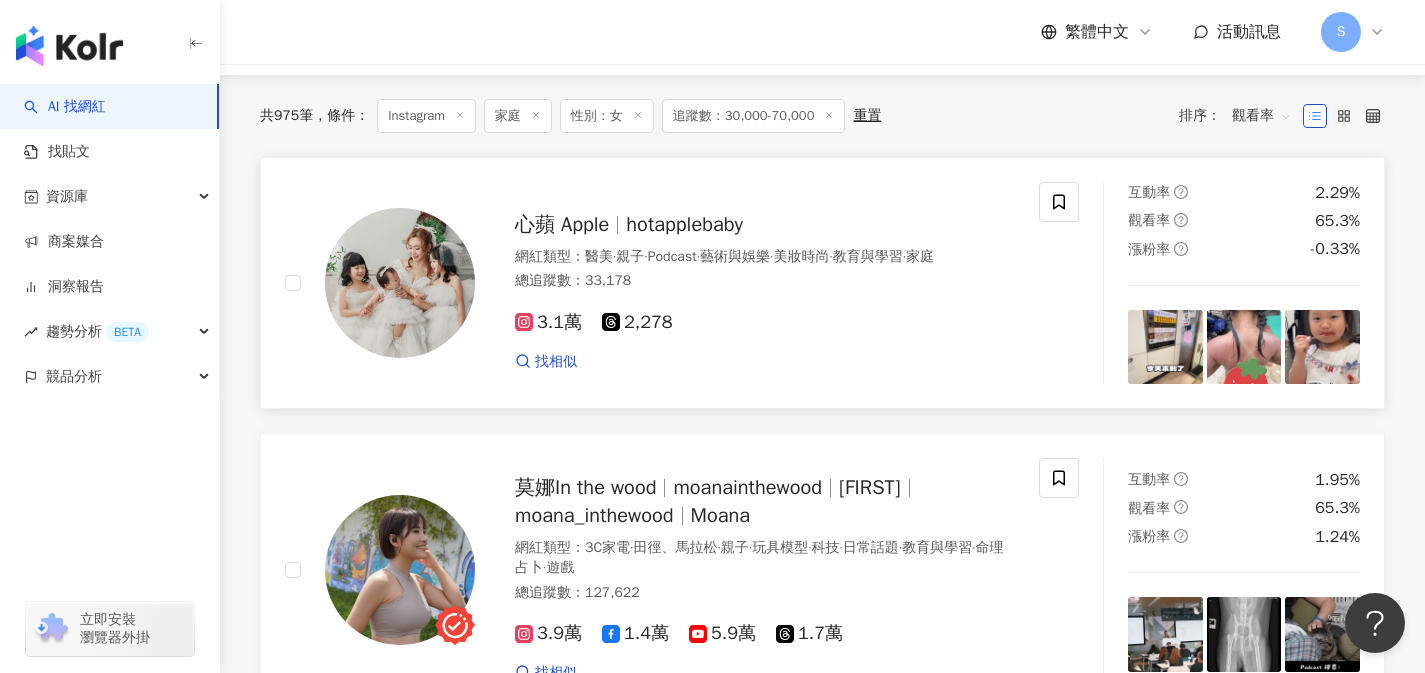 scroll, scrollTop: 195, scrollLeft: 0, axis: vertical 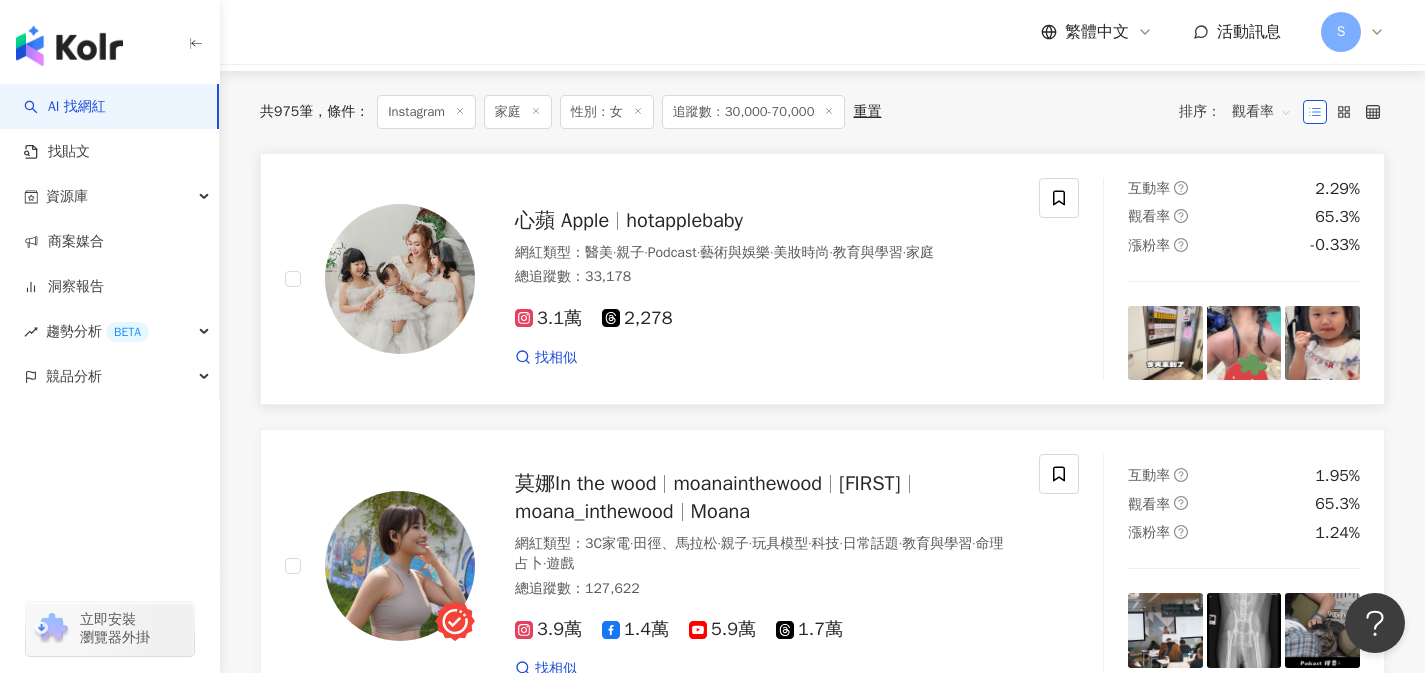 click on "找相似" at bounding box center (765, 358) 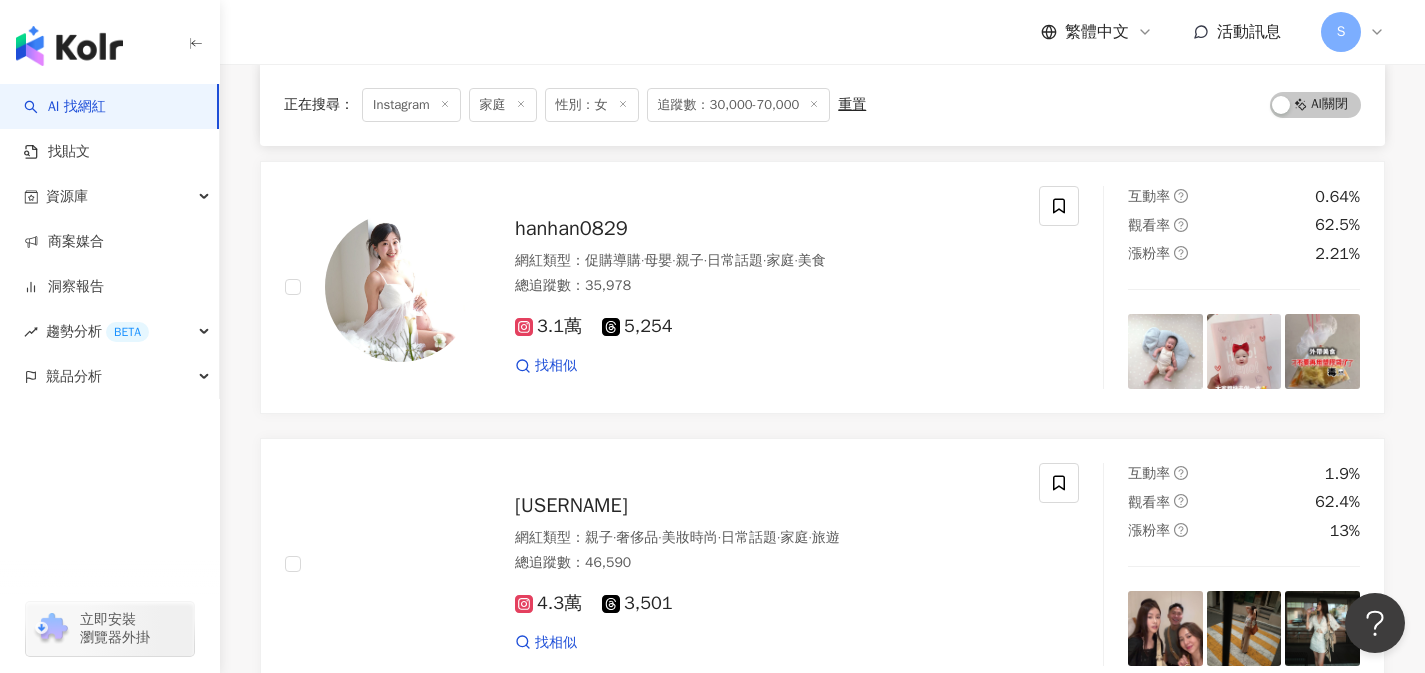 scroll, scrollTop: 2415, scrollLeft: 0, axis: vertical 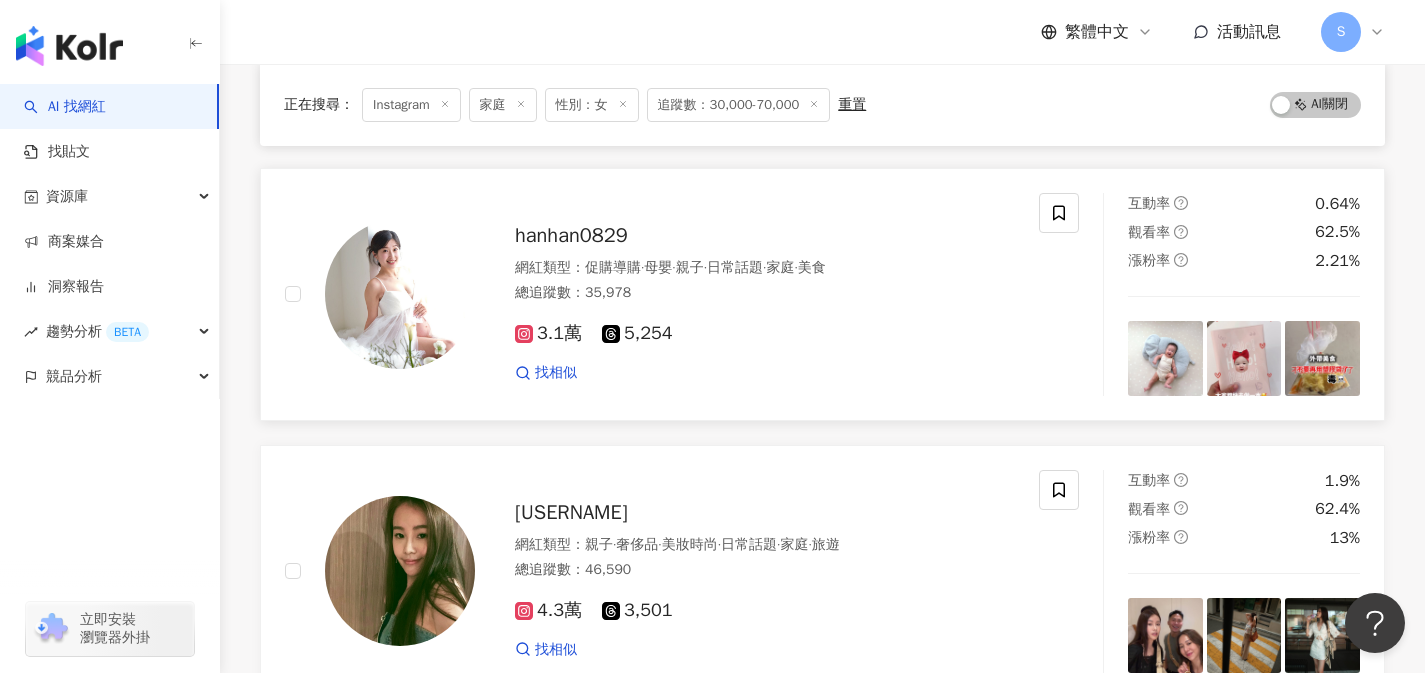 click on "3.1萬 5,254 找相似" at bounding box center (765, 344) 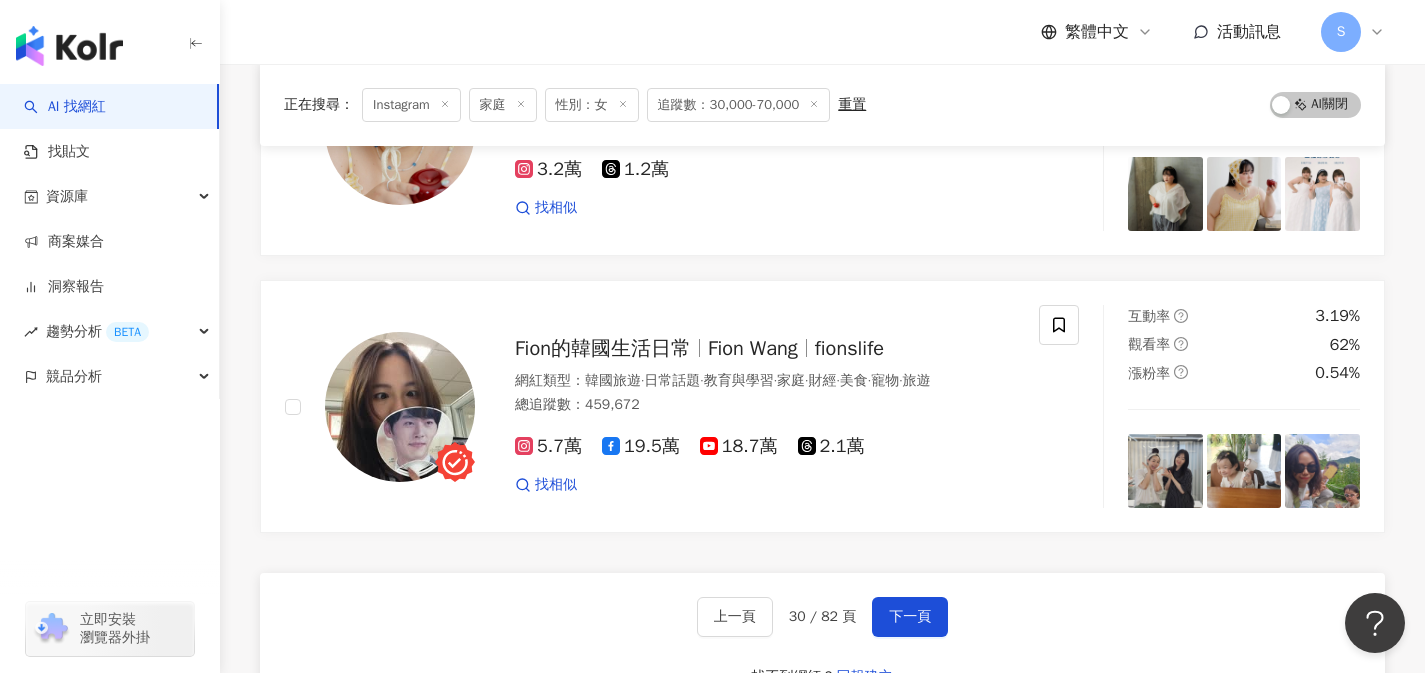 scroll, scrollTop: 3146, scrollLeft: 0, axis: vertical 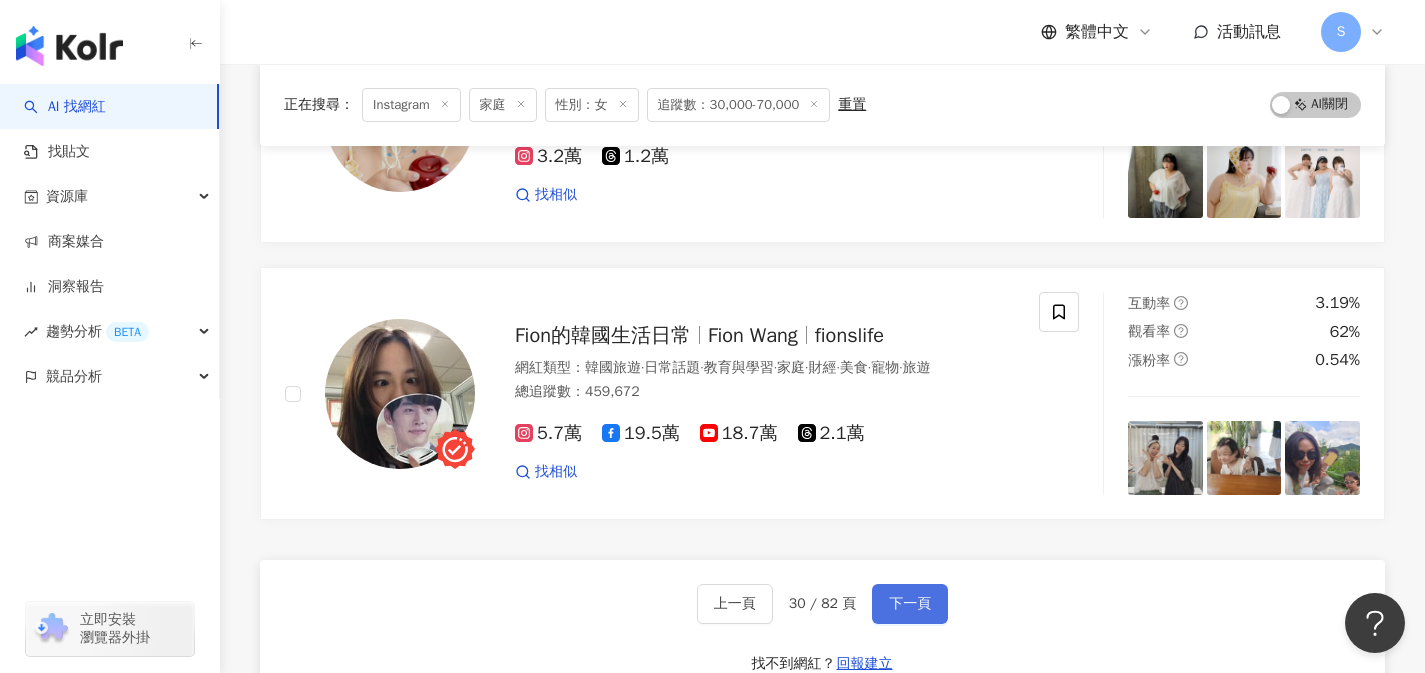click on "下一頁" at bounding box center [910, 604] 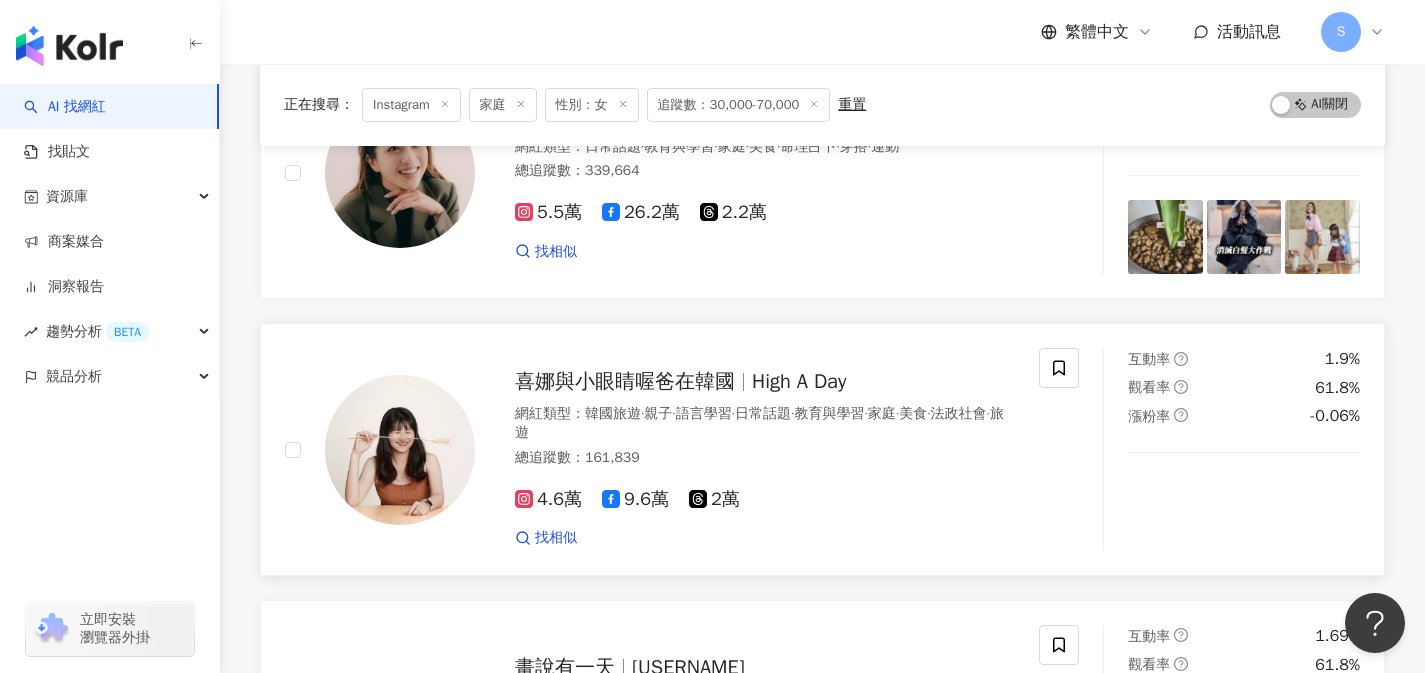 scroll, scrollTop: 295, scrollLeft: 0, axis: vertical 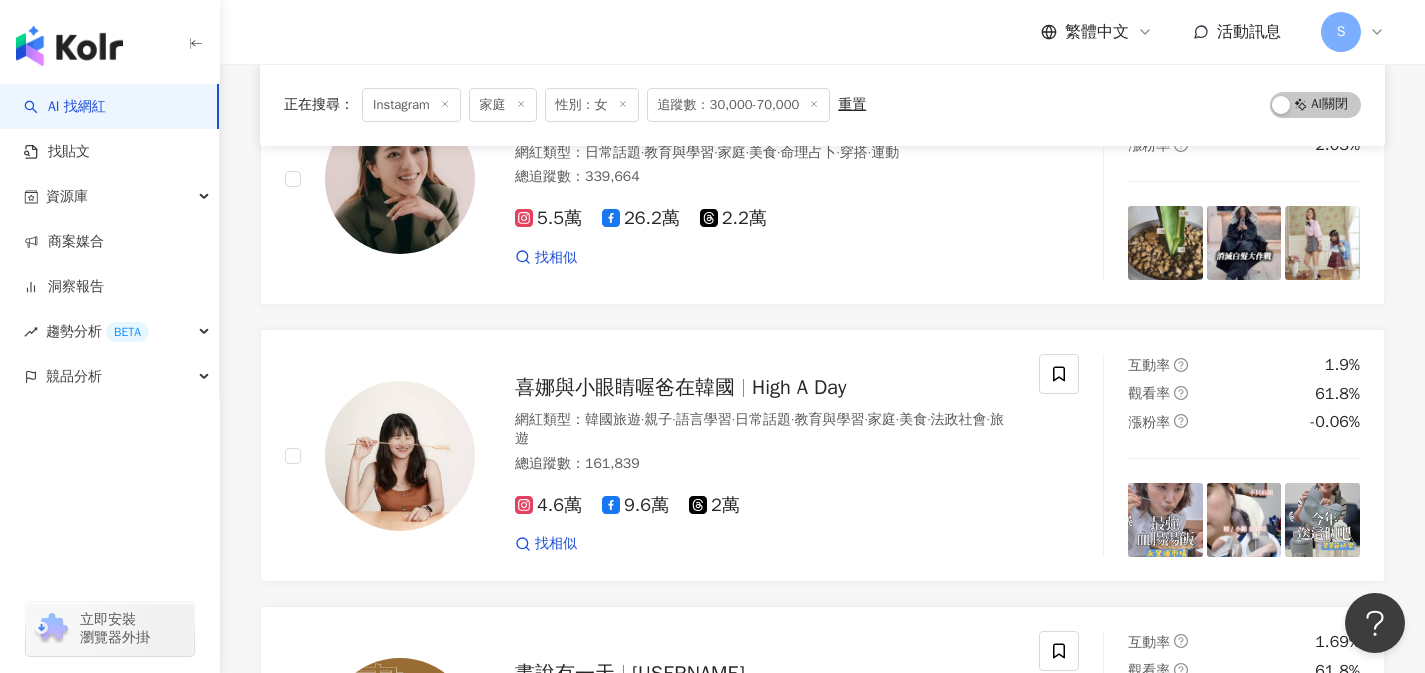 click on "正在搜尋 ： Instagram 家庭 性別：女 追蹤數：30,000-70,000 重置 AI  開啟 AI  關閉 貝童彤 （彤彤姐姐） 貝童彤  彤彤姐姐 Julie Tsai 網紅類型 ： 日常話題  ·  教育與學習  ·  家庭  ·  美食  ·  命理占卜  ·  穿搭  ·  運動 總追蹤數 ： 339,664 5.5萬 26.2萬 2.2萬 找相似 互動率 1.41% 觀看率 61.8% 漲粉率 2.03% 喜娜與小眼睛喔爸在韓國 High A Day 網紅類型 ： 韓國旅遊  ·  親子  ·  語言學習  ·  日常話題  ·  教育與學習  ·  家庭  ·  美食  ·  法政社會  ·  旅遊 總追蹤數 ： 161,839 4.6萬 9.6萬 2萬 找相似 互動率 1.9% 觀看率 61.8% 漲粉率 -0.06% 畫說有一天 storyteller.1001 網紅類型 ： 藝術與娛樂  ·  日常話題  ·  教育與學習  ·  家庭  ·  法政社會 總追蹤數 ： 52,546 3.9萬 653 1.3萬 找相似 互動率 1.69% 觀看率 61.8% 漲粉率 3.04% 命理小師姊 Yo 網紅類型 ： 宗教  ·  教育與學習  ·  家庭  ·  命理占卜 ： ：" at bounding box center (822, 1897) 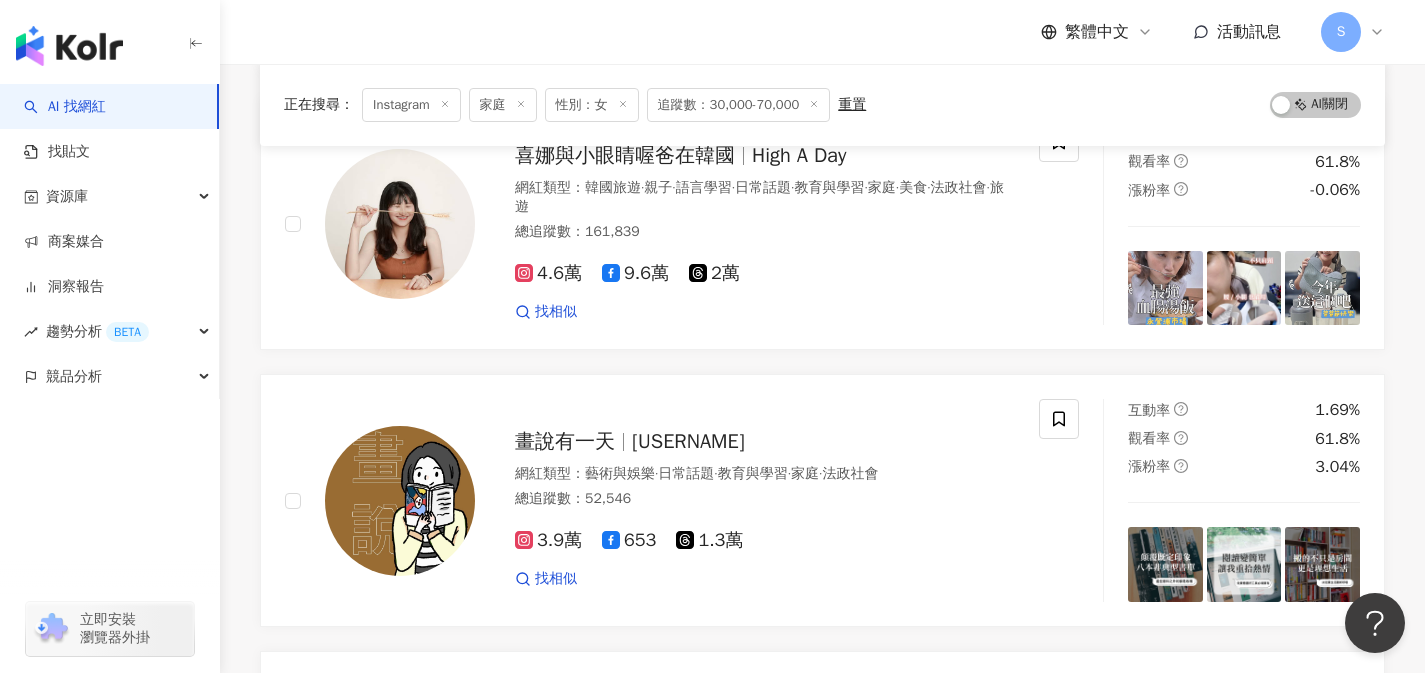 scroll, scrollTop: 515, scrollLeft: 0, axis: vertical 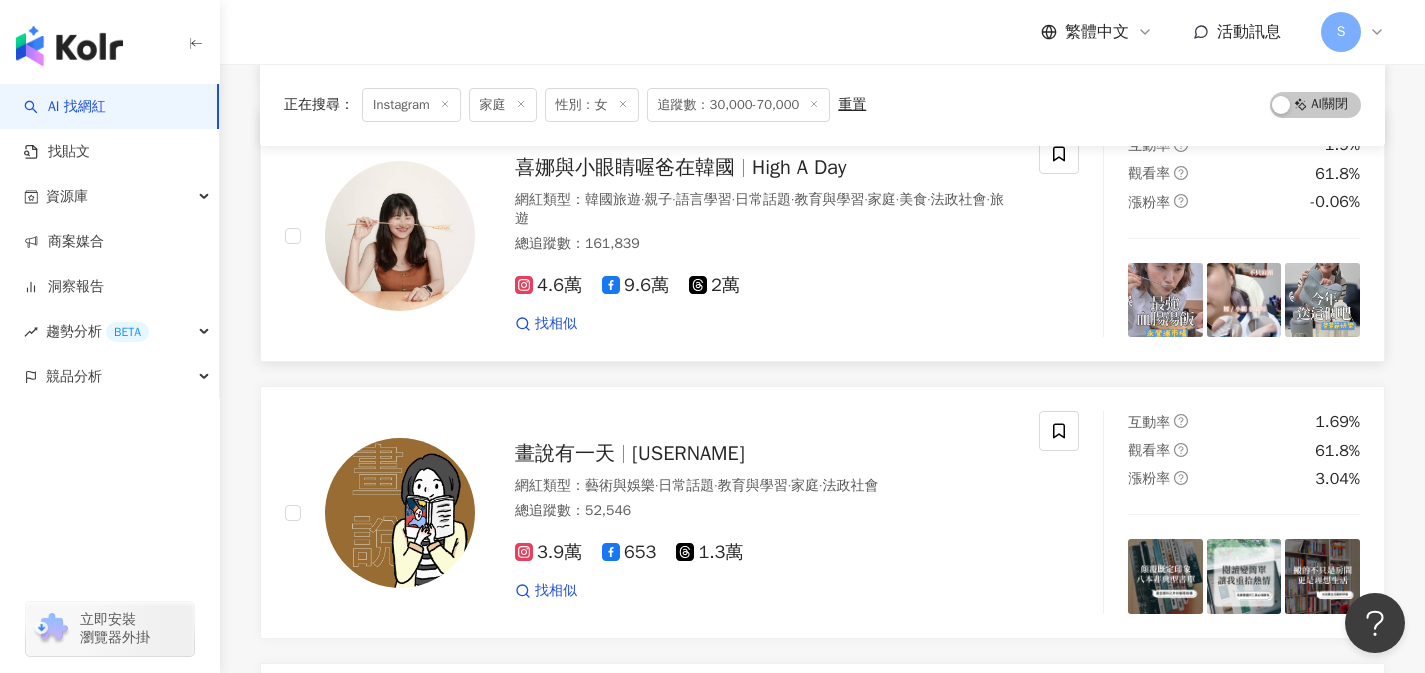 click on "4.6萬 9.6萬 2萬 找相似" at bounding box center [765, 296] 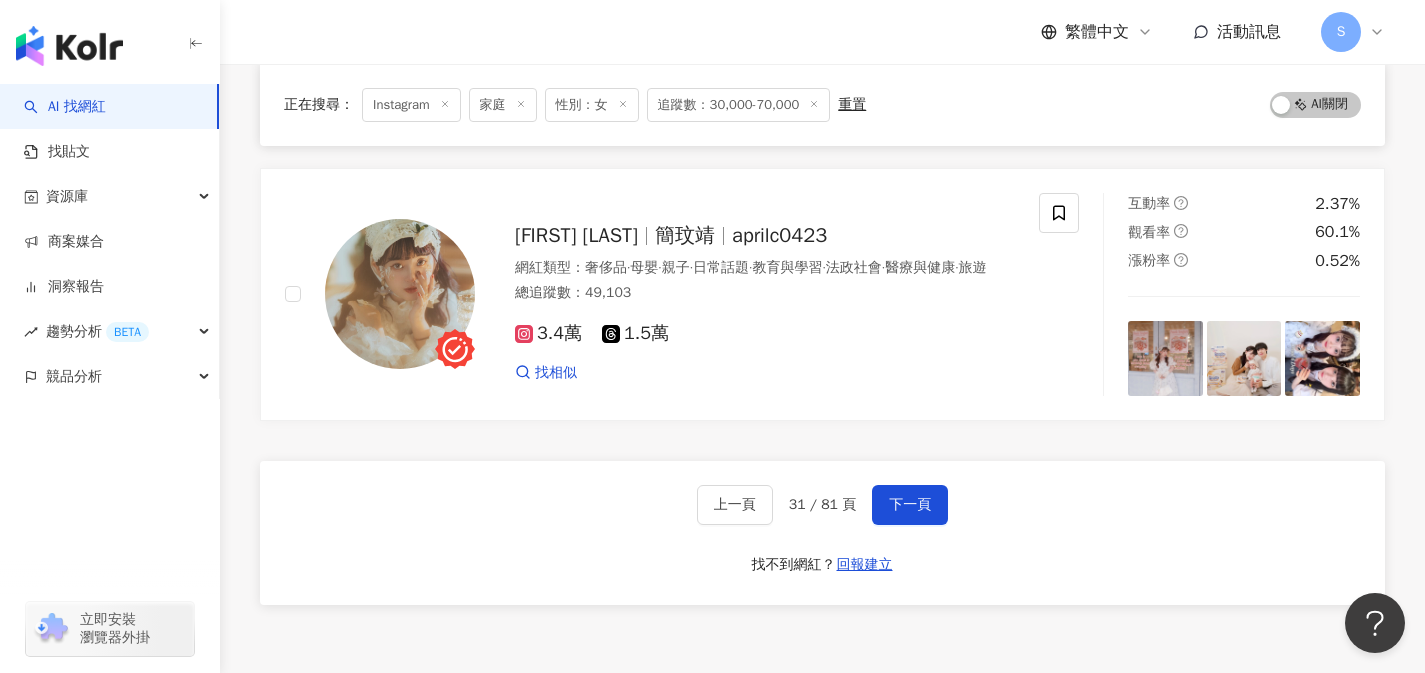 scroll, scrollTop: 3240, scrollLeft: 0, axis: vertical 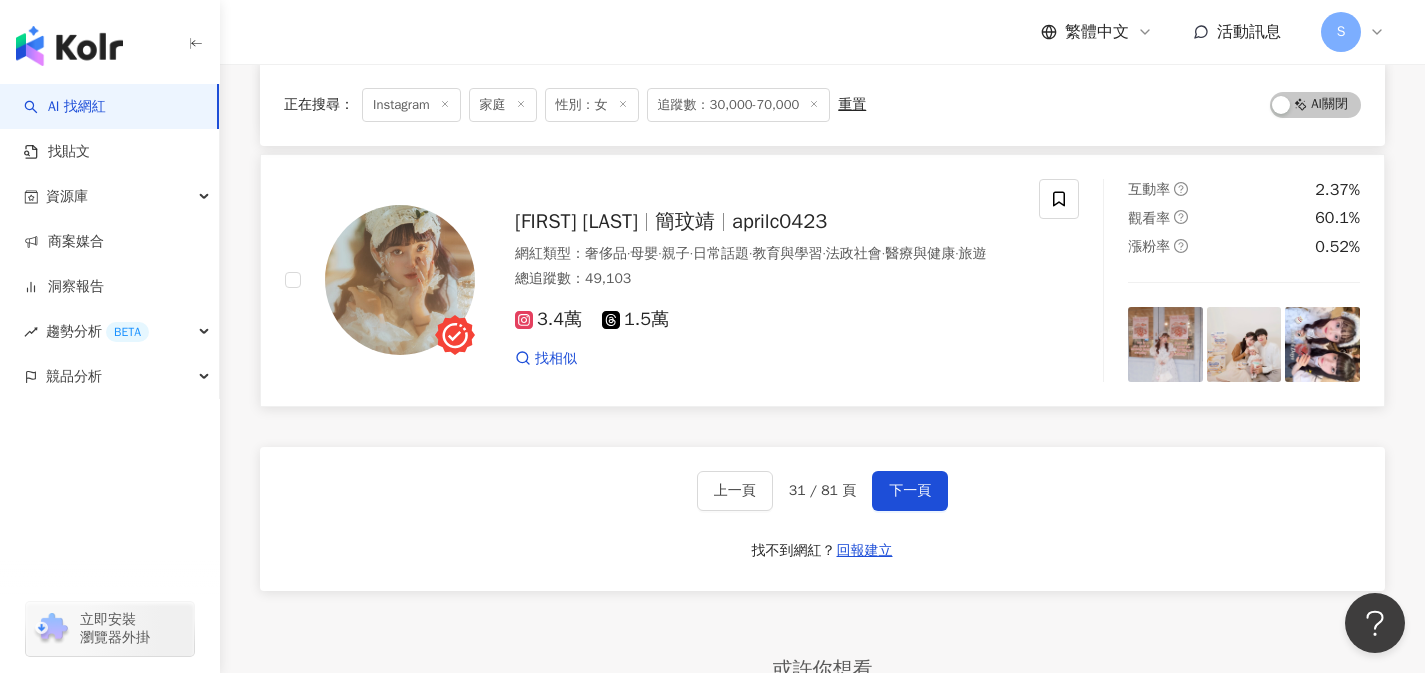 click on "找相似" at bounding box center (765, 359) 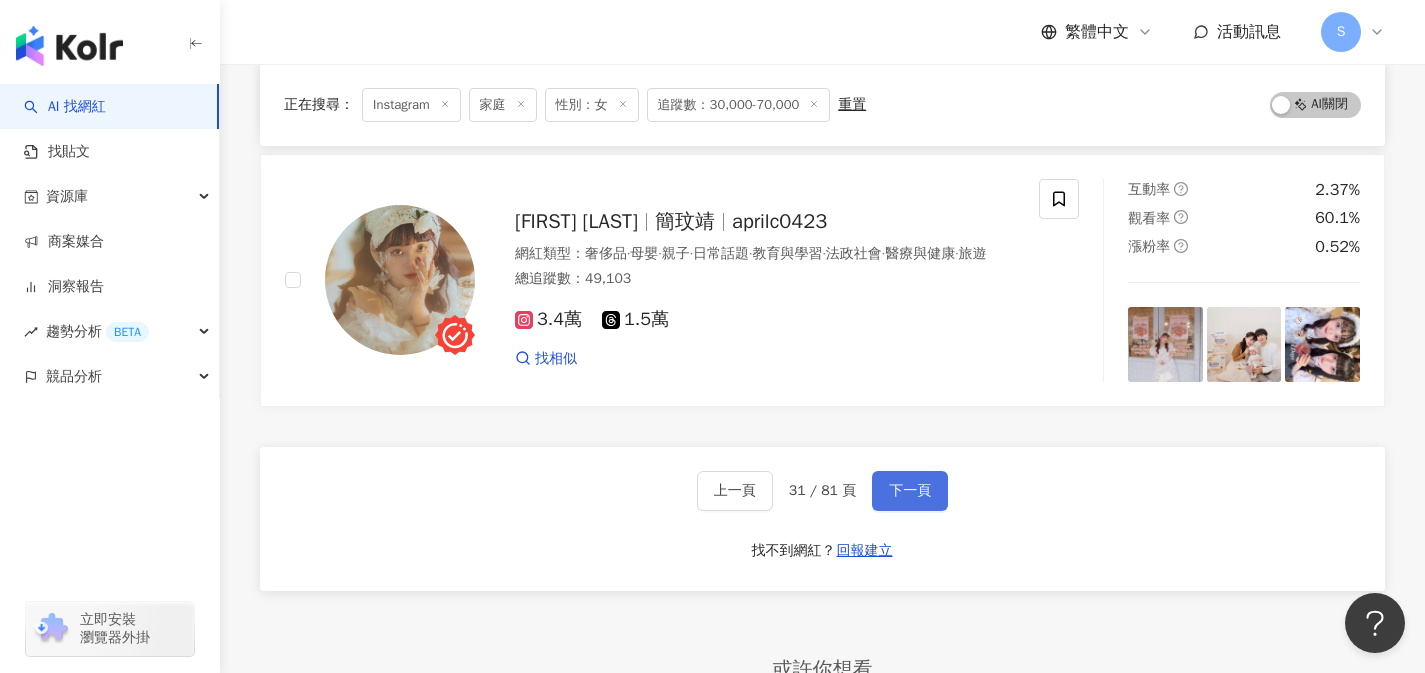 click on "下一頁" at bounding box center [910, 491] 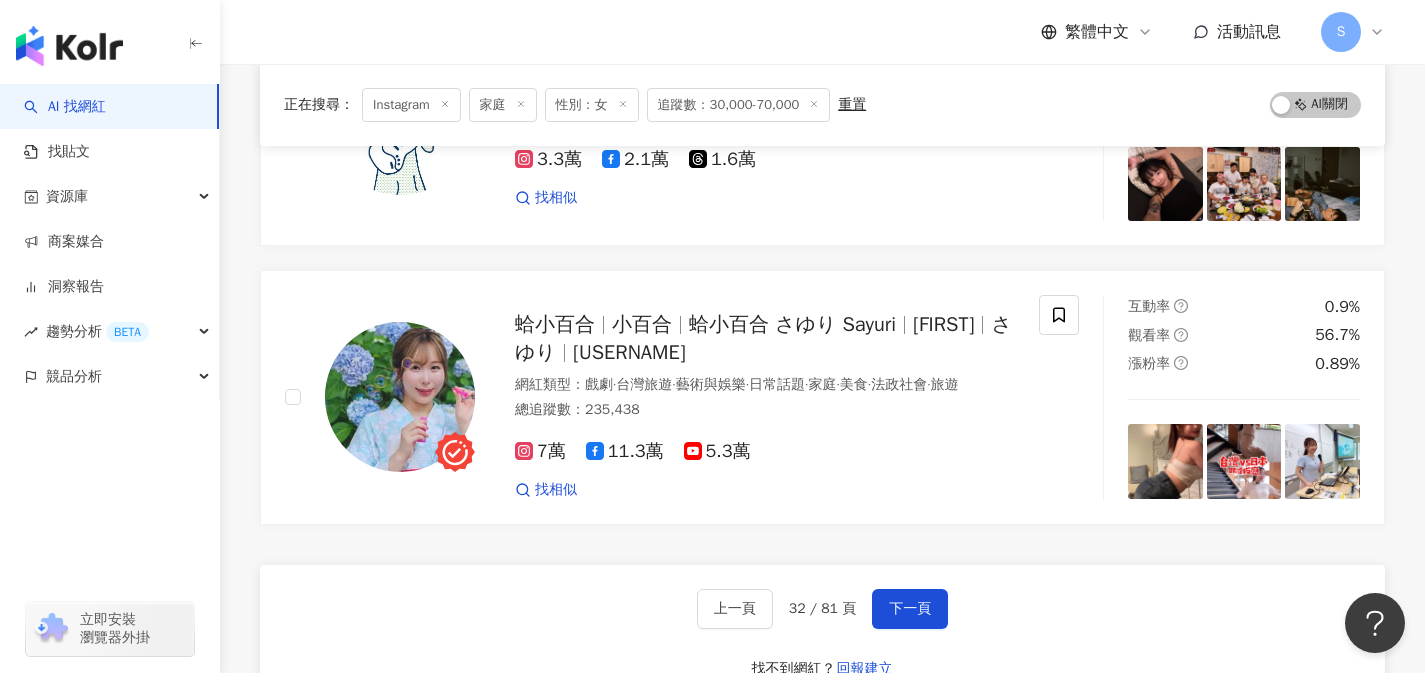 scroll, scrollTop: 3146, scrollLeft: 0, axis: vertical 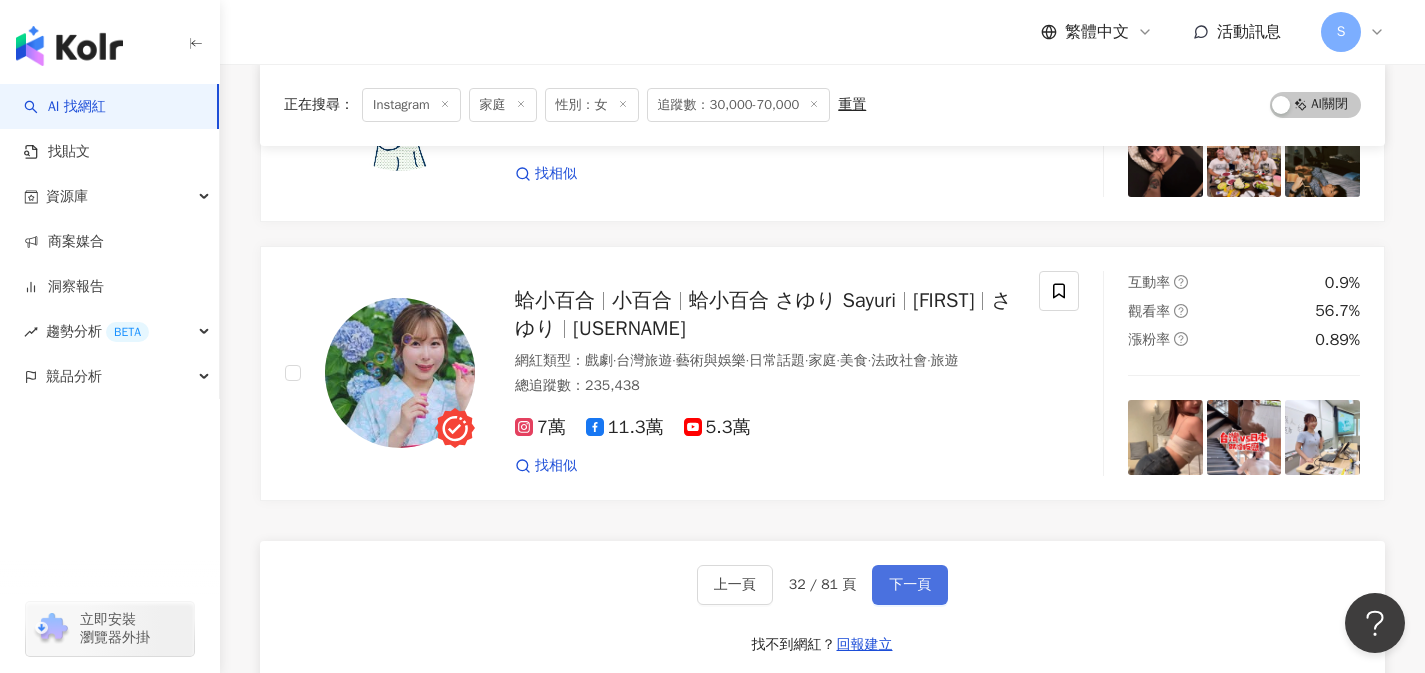 click on "下一頁" at bounding box center [910, 585] 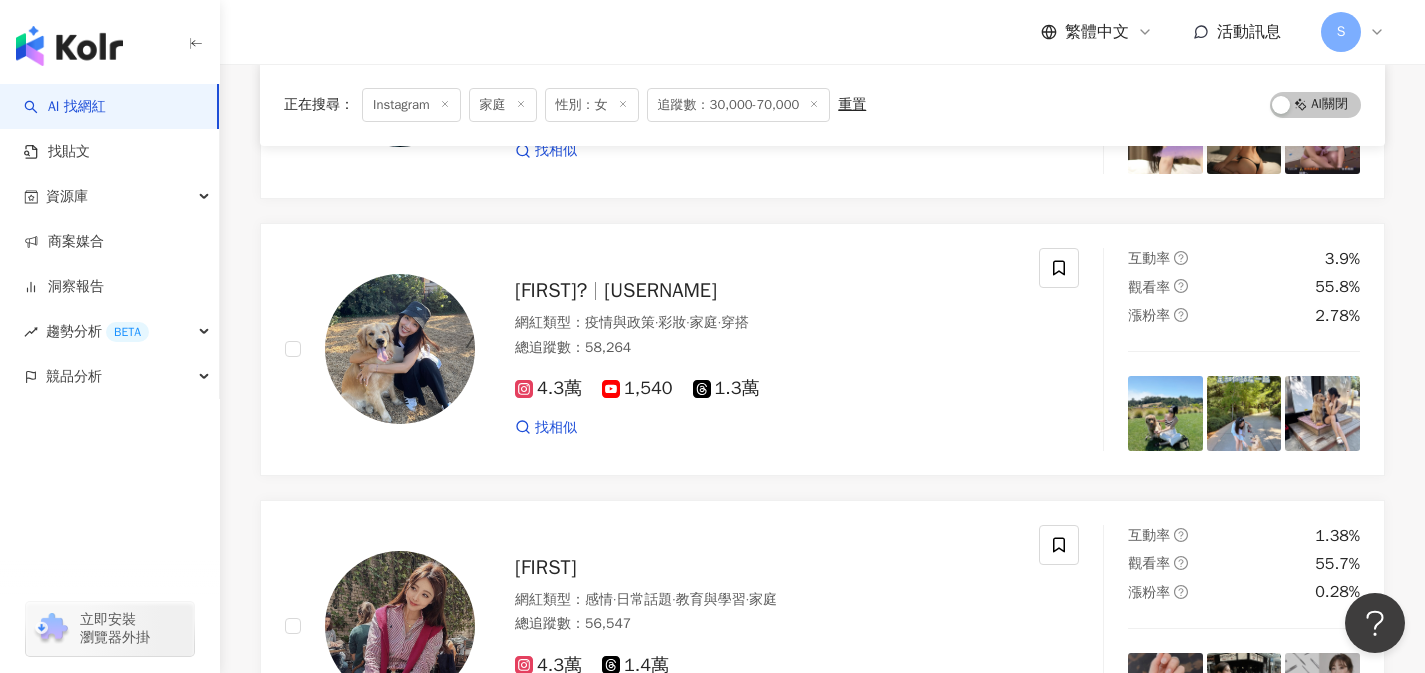 scroll, scrollTop: 1233, scrollLeft: 0, axis: vertical 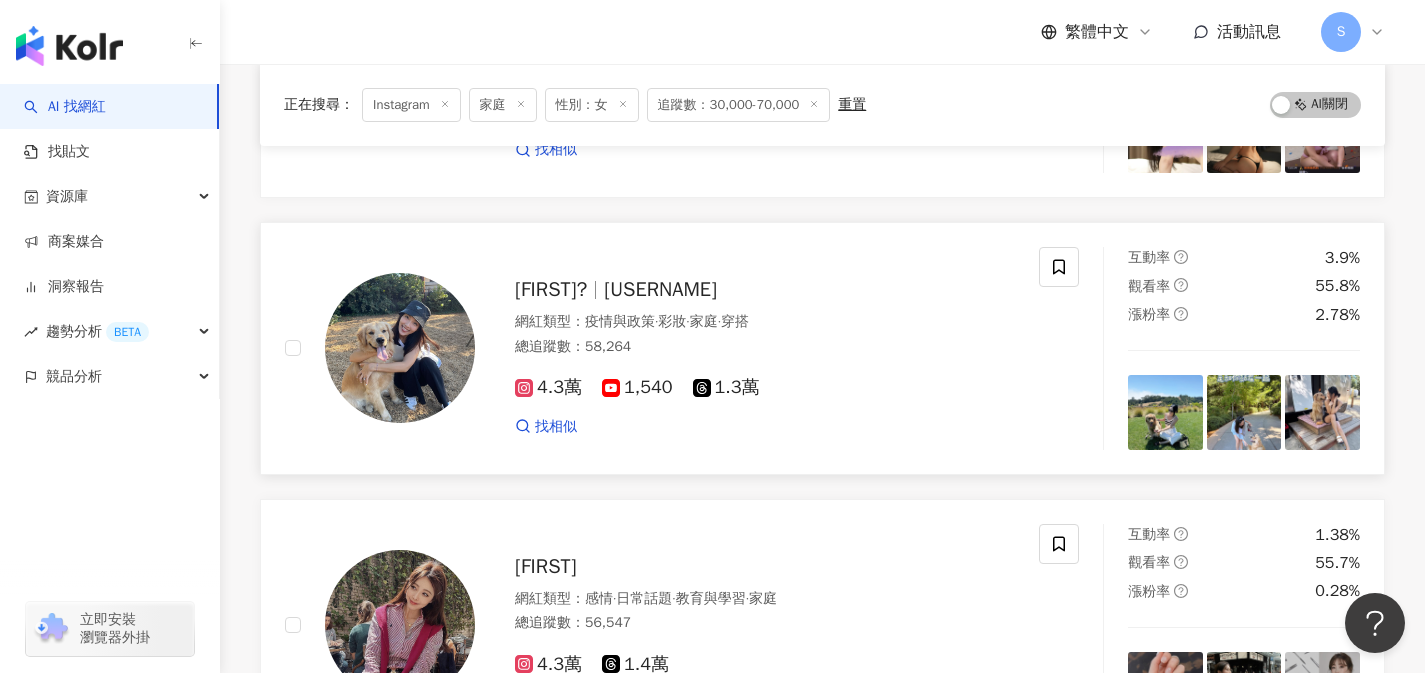 click on "Emily? emily9895 網紅類型 ： 疫情與政策  ·  彩妝  ·  家庭  ·  穿搭 總追蹤數 ： 58,264 4.3萬 1,540 1.3萬 找相似" at bounding box center (662, 348) 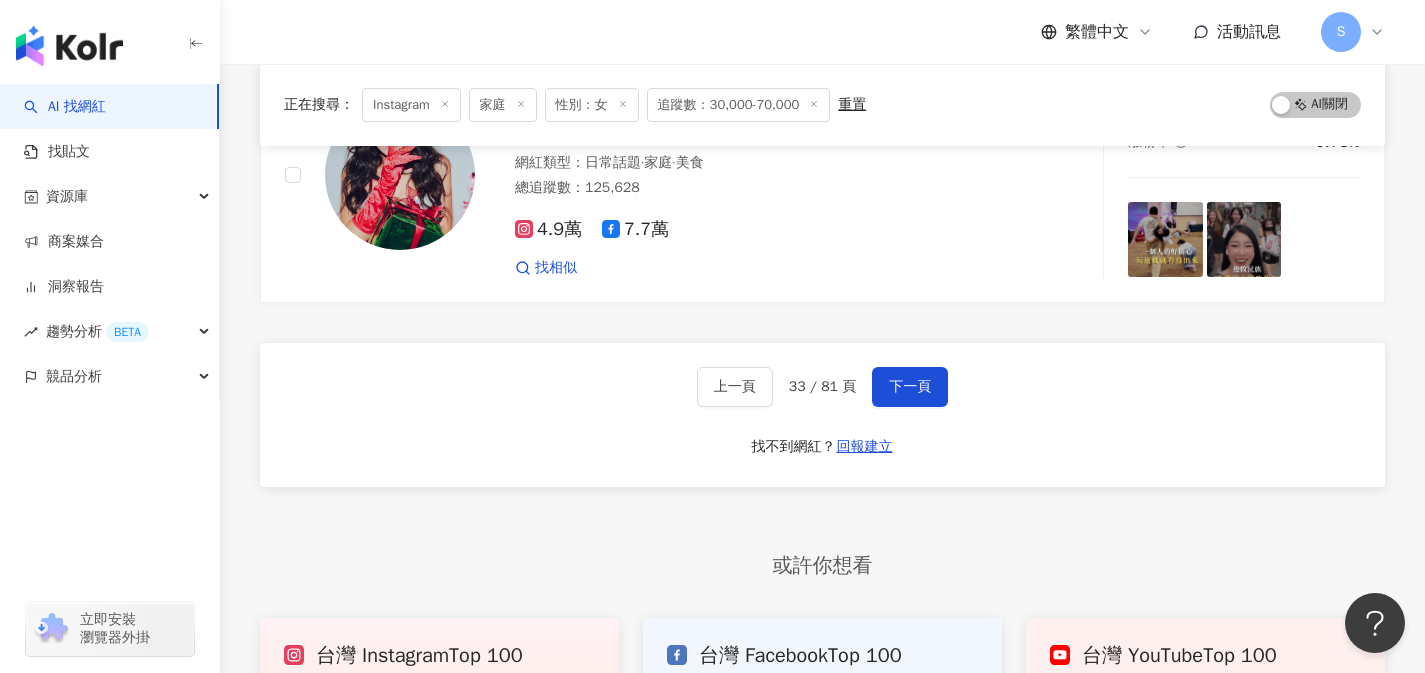 scroll, scrollTop: 3355, scrollLeft: 0, axis: vertical 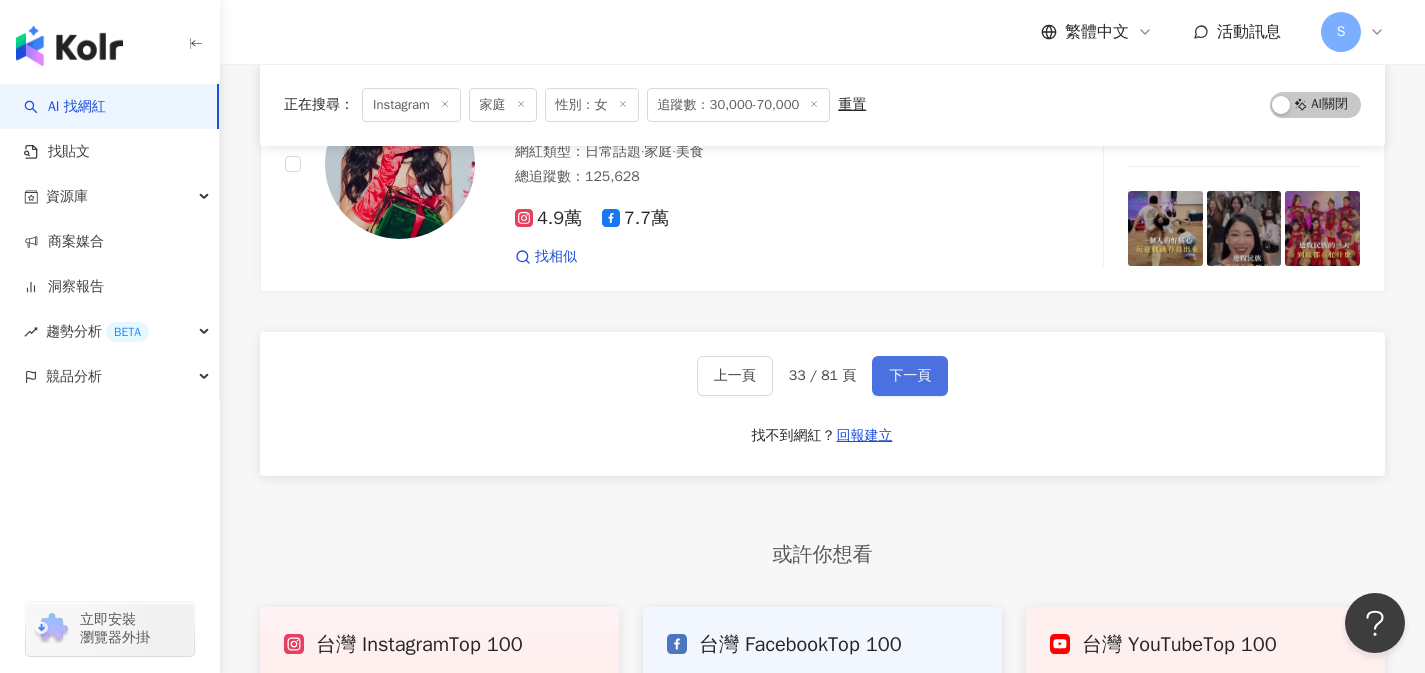 click on "下一頁" at bounding box center [910, 376] 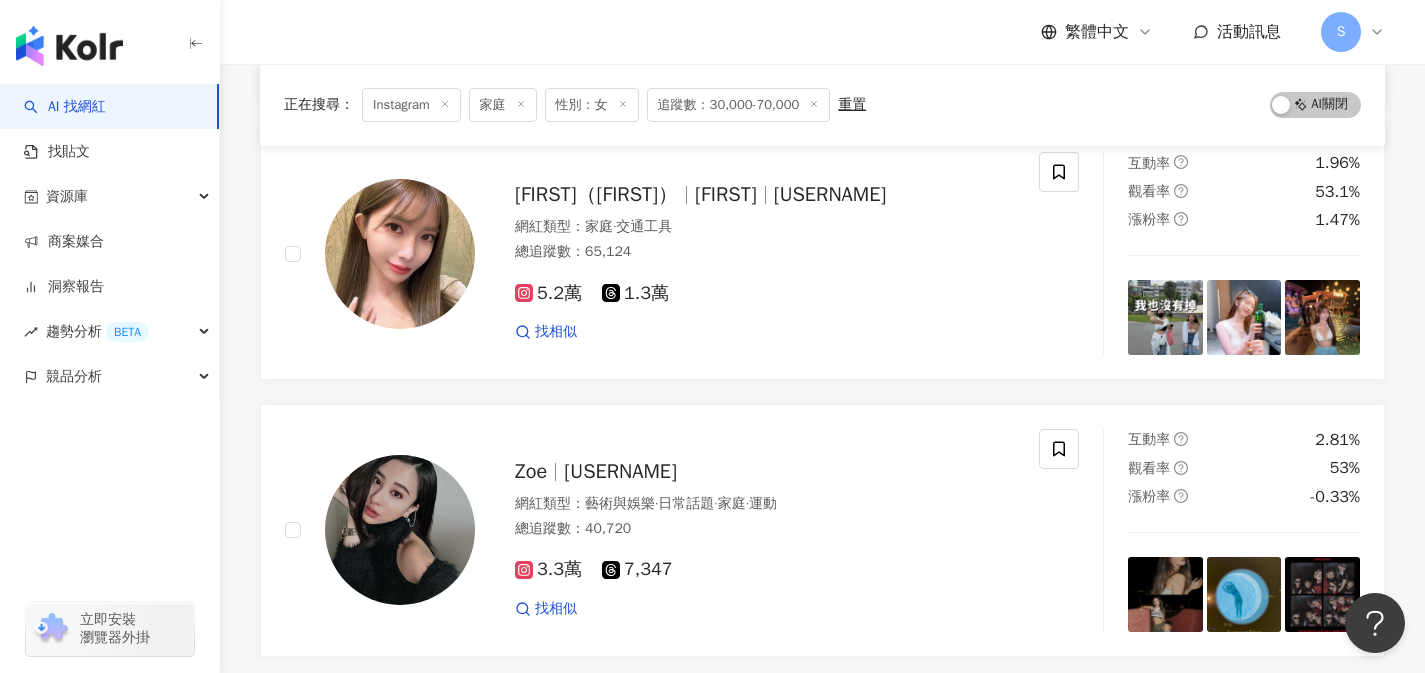 scroll, scrollTop: 1348, scrollLeft: 0, axis: vertical 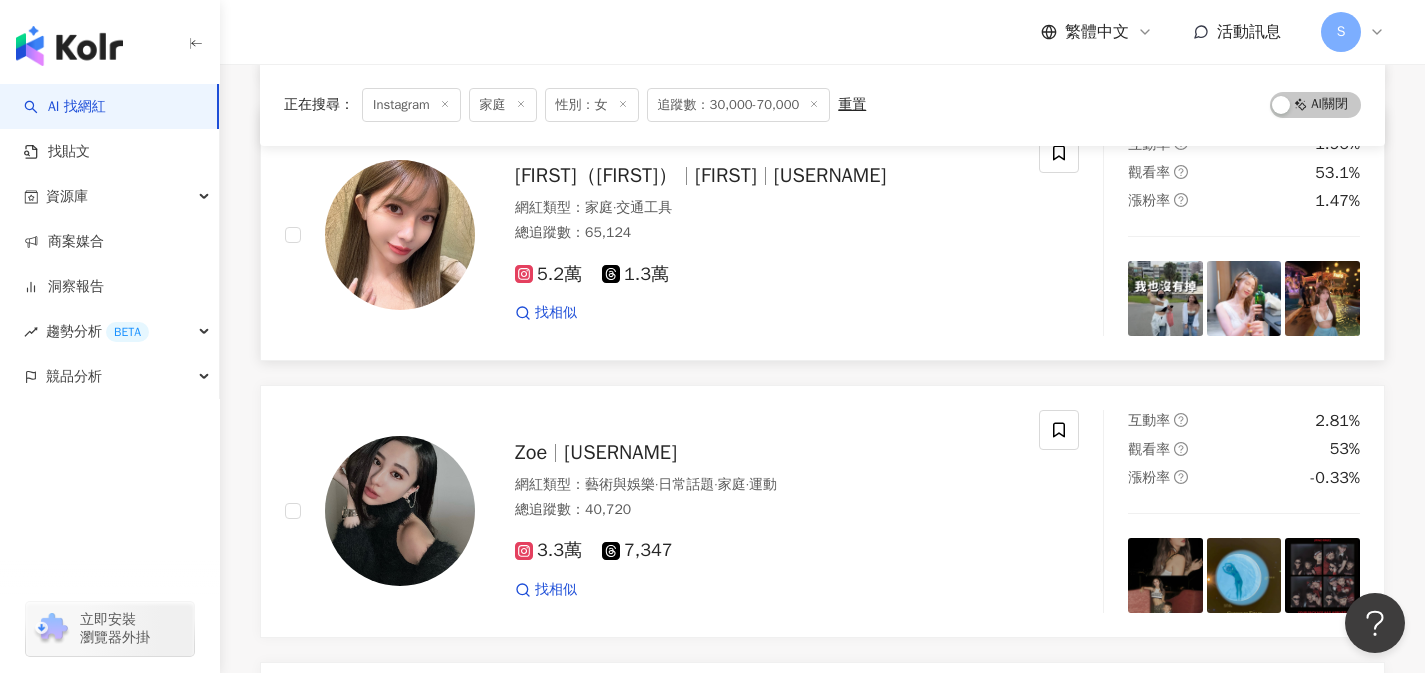 click on "林珊（牛牛） Niu牛牛 niu013013 網紅類型 ： 家庭  ·  交通工具 總追蹤數 ： 65,124 5.2萬 1.3萬 找相似" at bounding box center (662, 234) 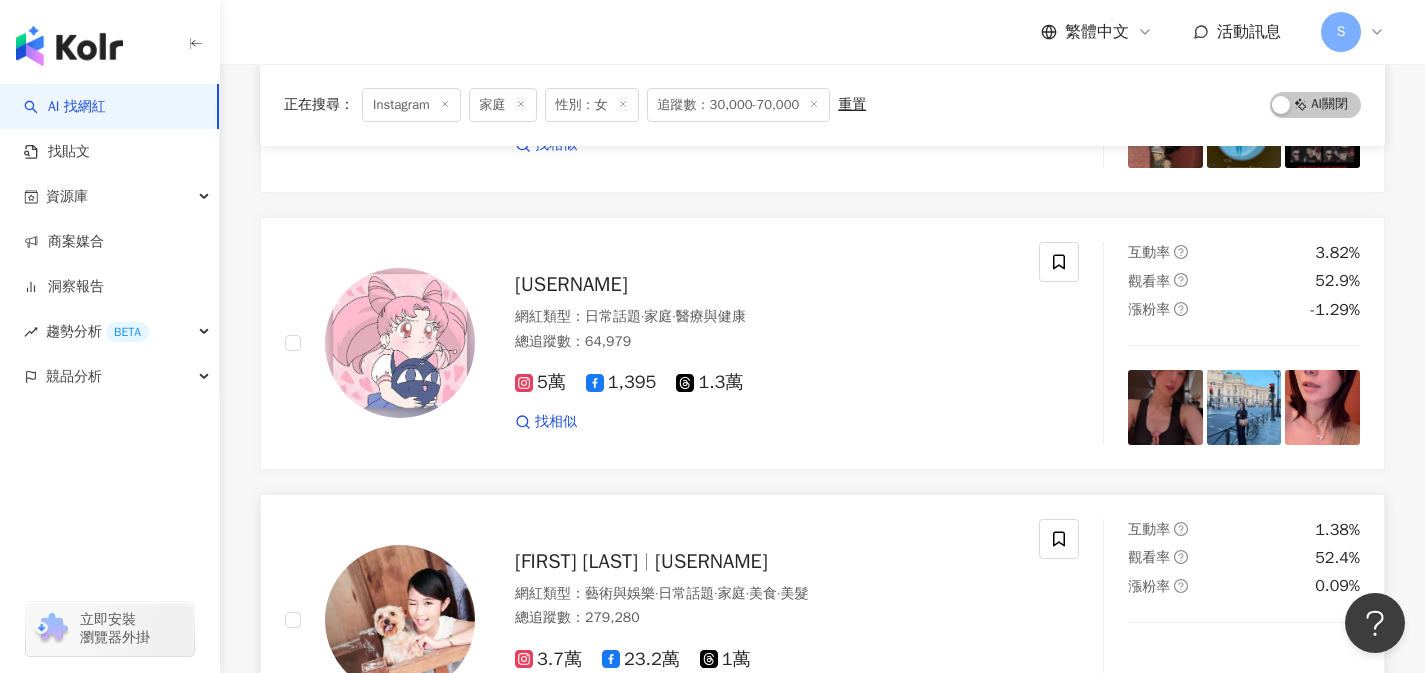 scroll, scrollTop: 2203, scrollLeft: 0, axis: vertical 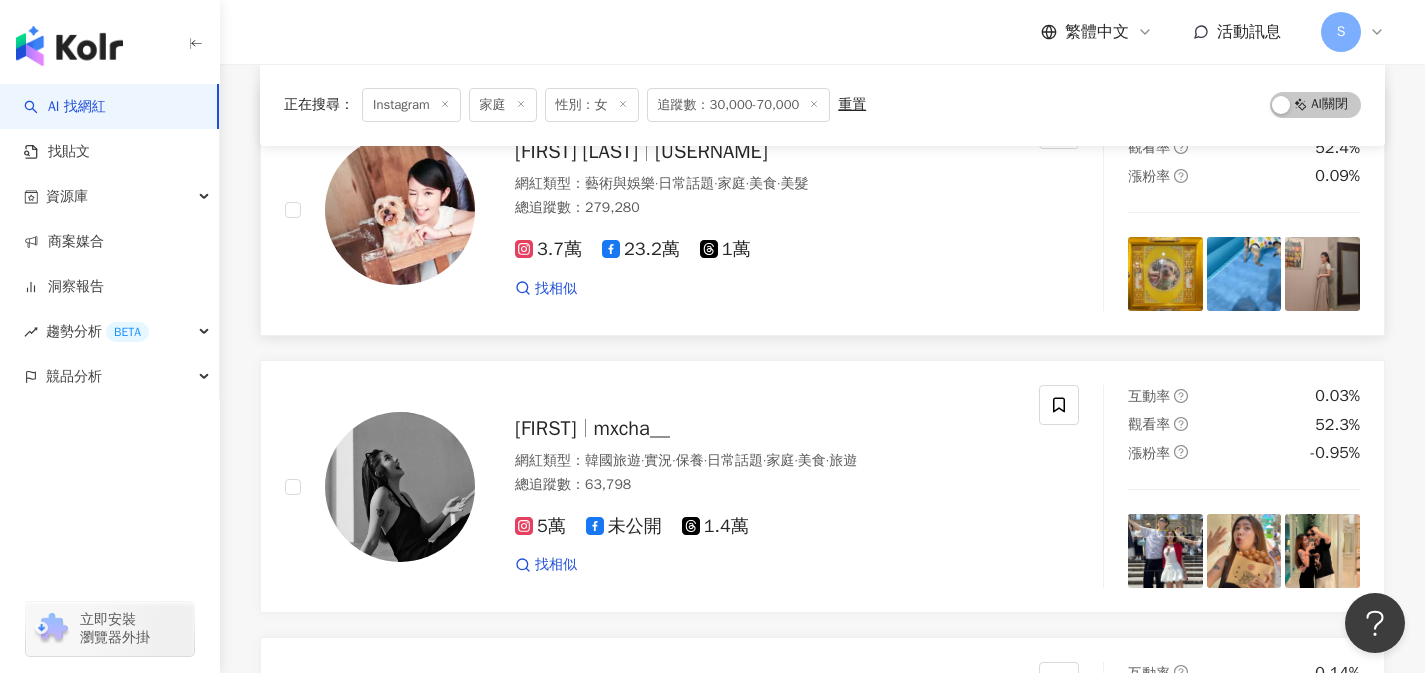 click on "找相似" at bounding box center [765, 289] 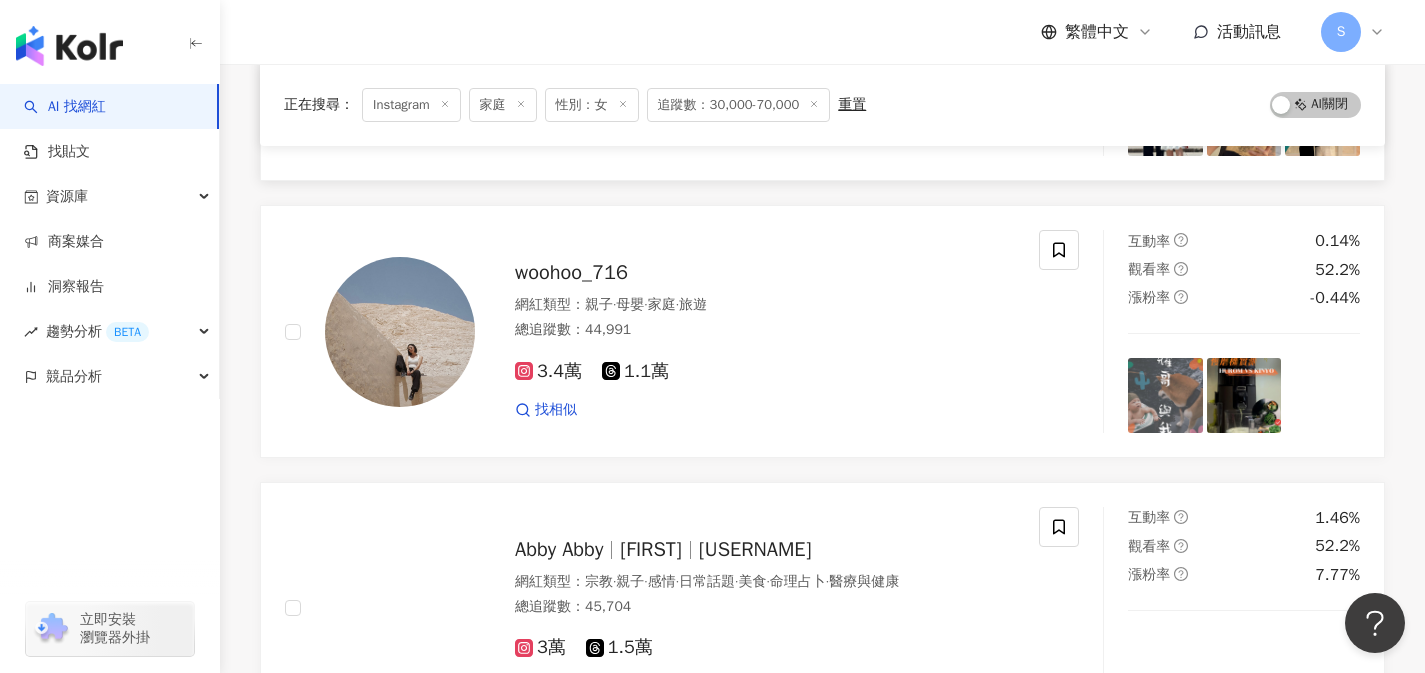 scroll, scrollTop: 2640, scrollLeft: 0, axis: vertical 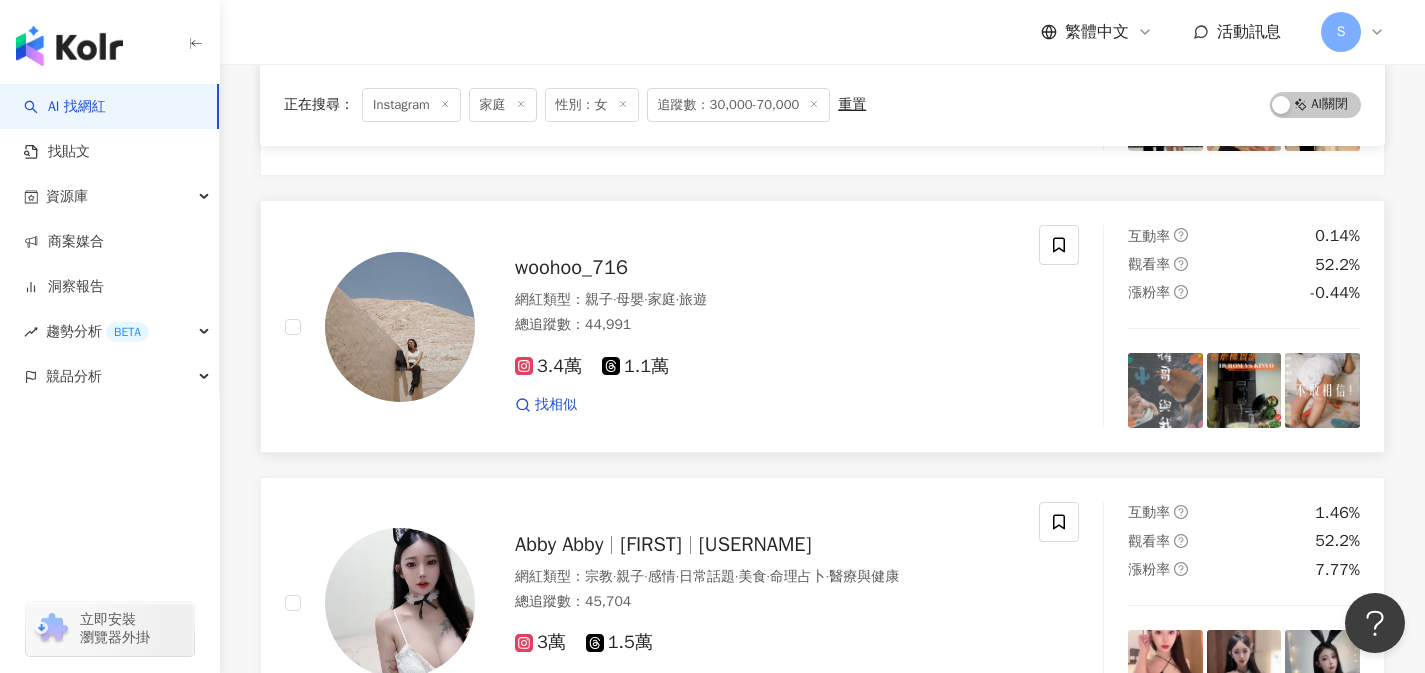 click on "3.4萬 1.1萬" at bounding box center [765, 367] 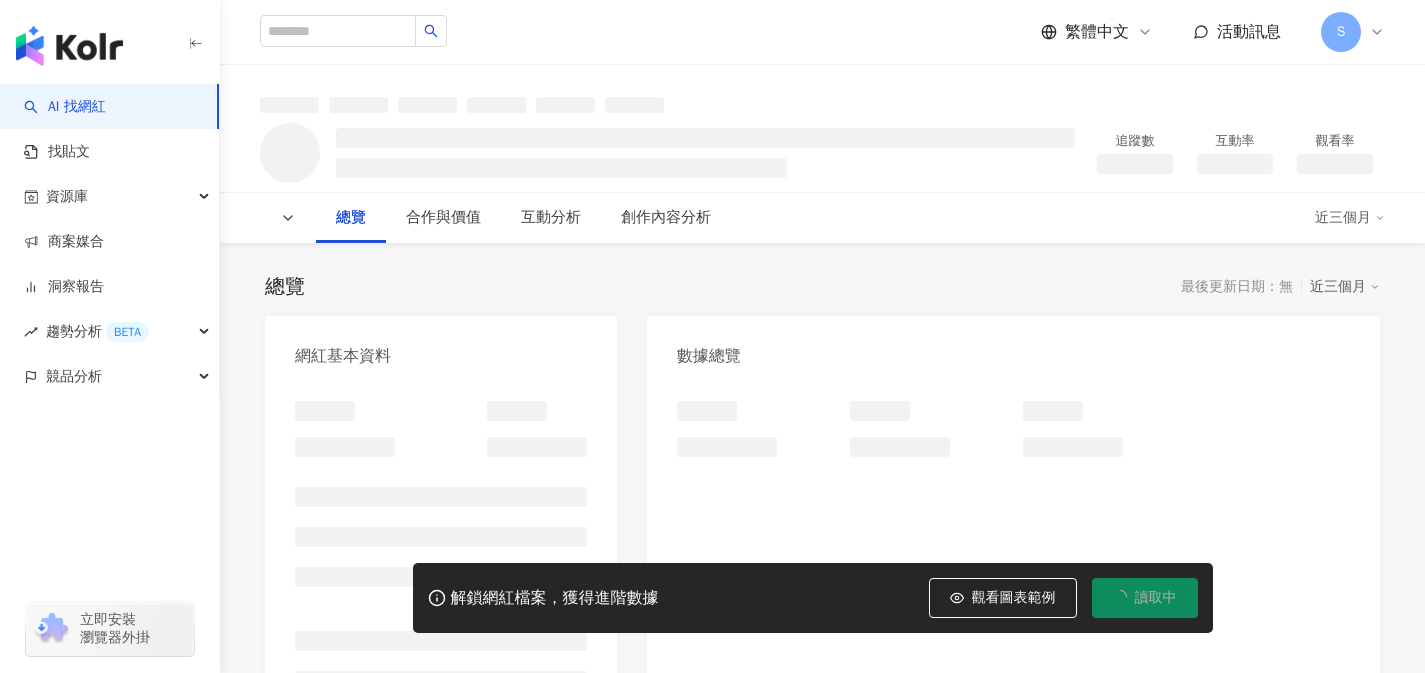 scroll, scrollTop: 0, scrollLeft: 0, axis: both 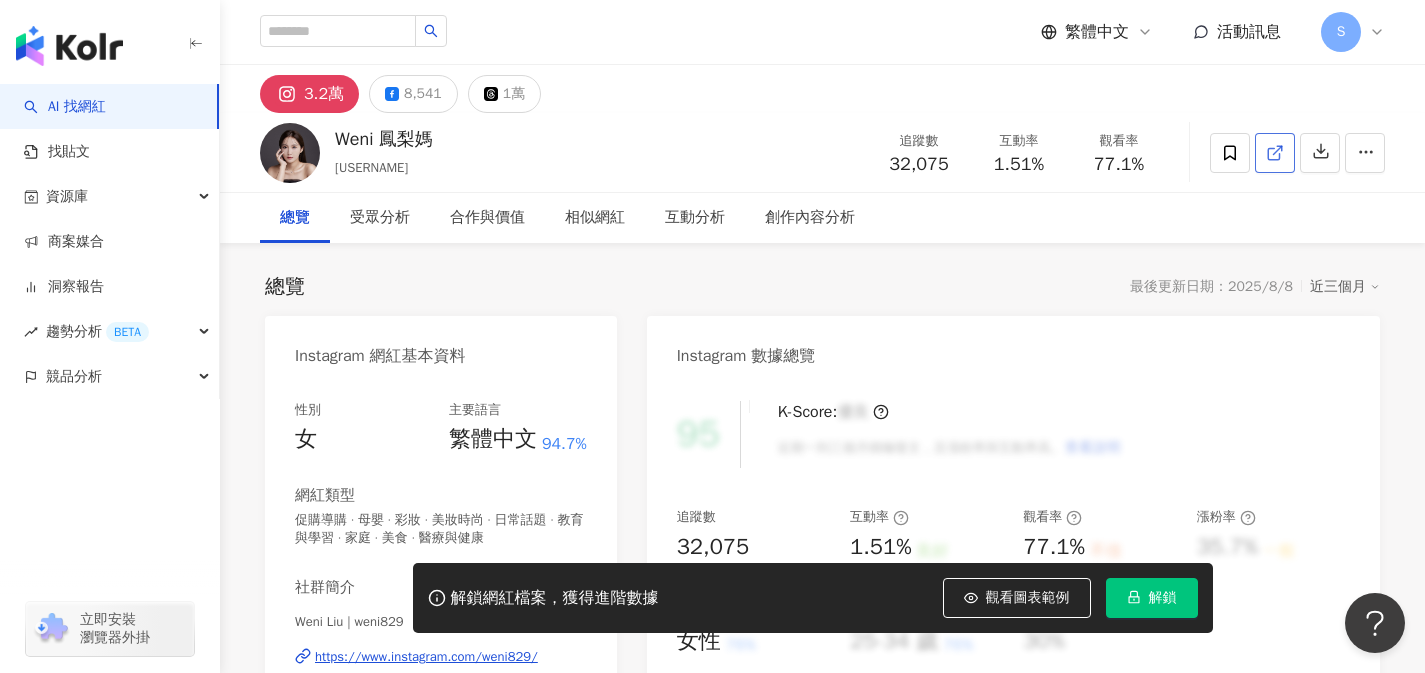 click 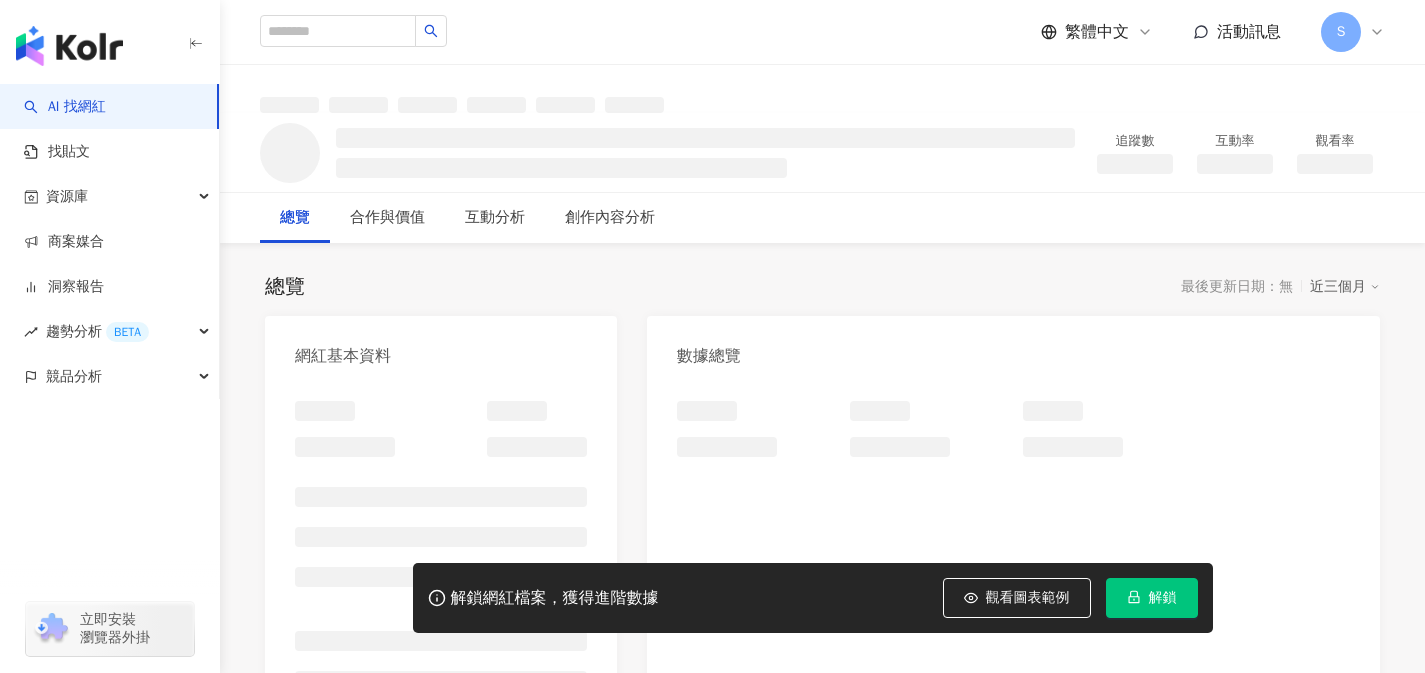 scroll, scrollTop: 0, scrollLeft: 0, axis: both 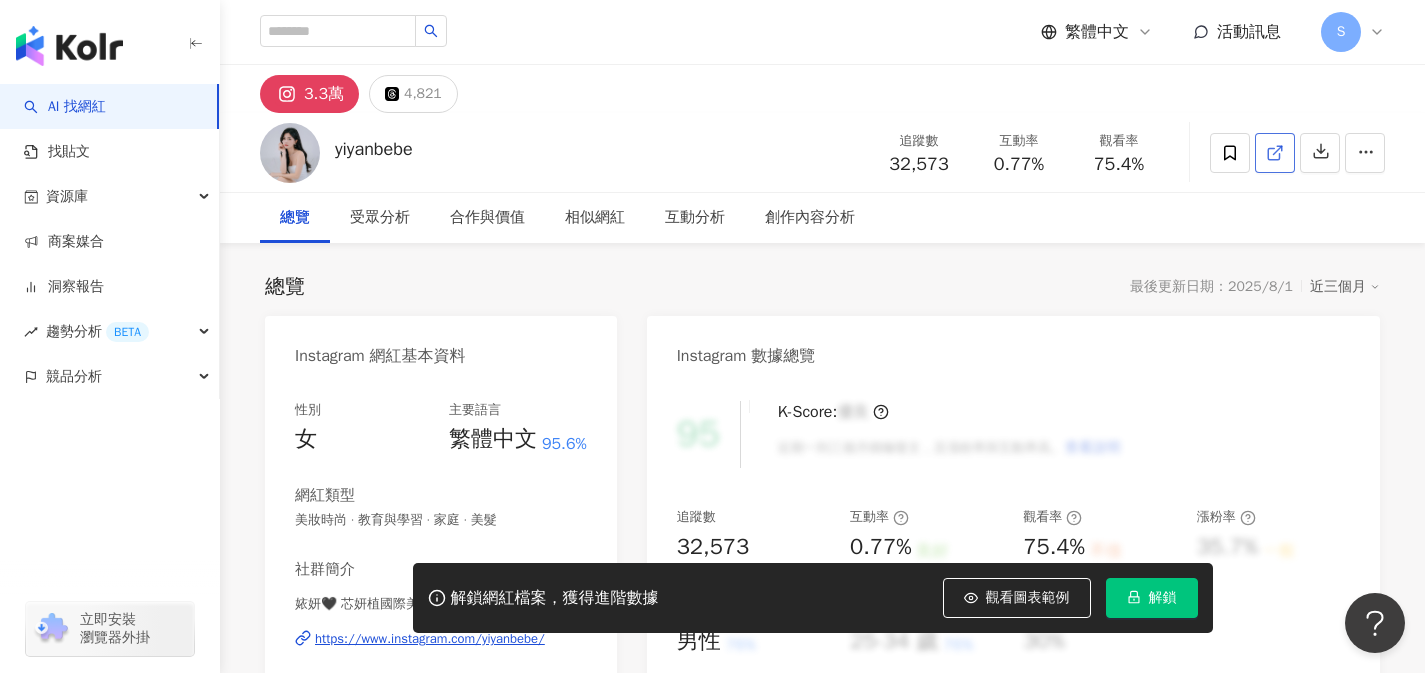 click at bounding box center [1275, 153] 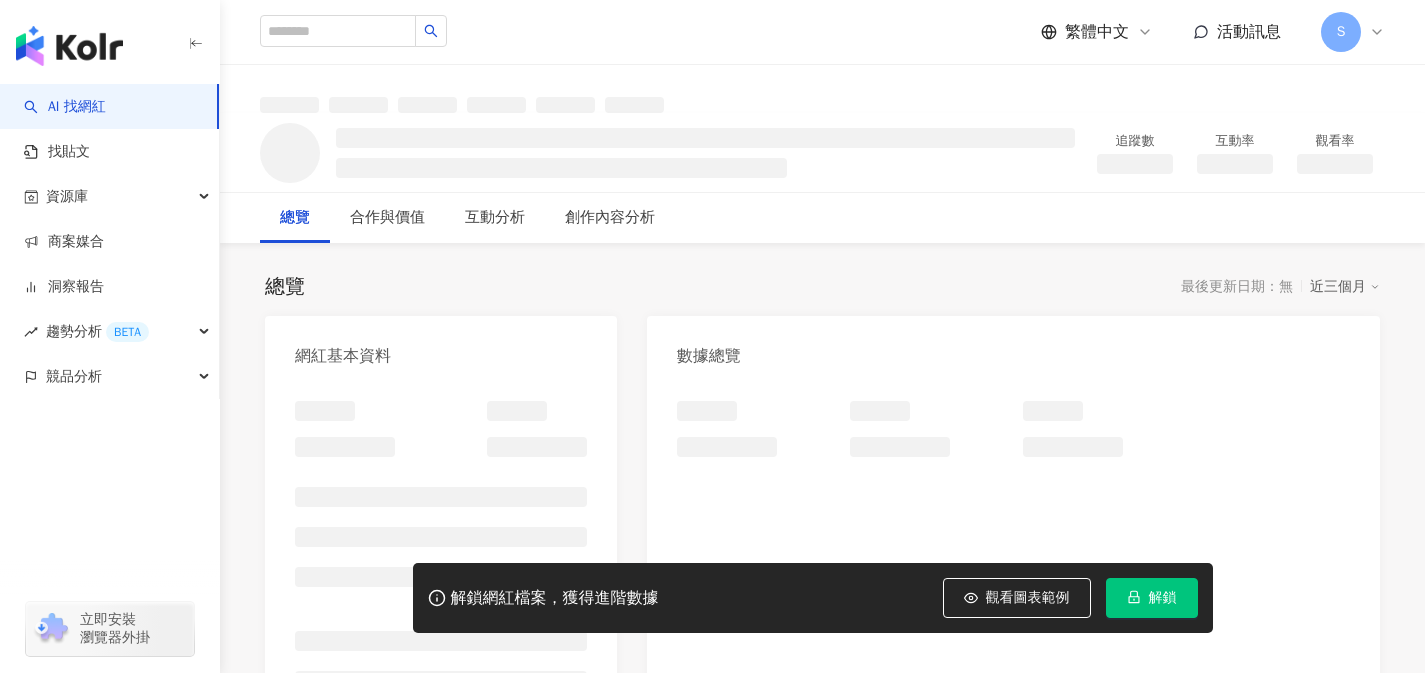 scroll, scrollTop: 0, scrollLeft: 0, axis: both 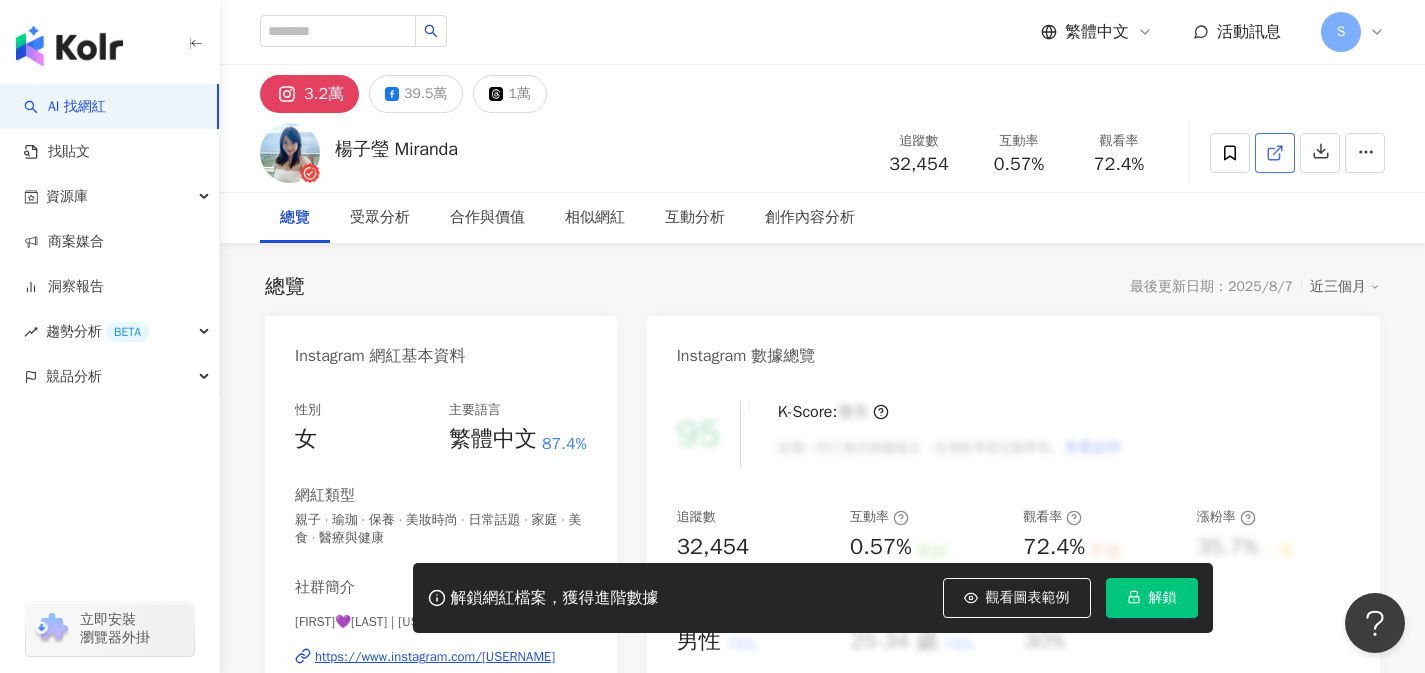 click 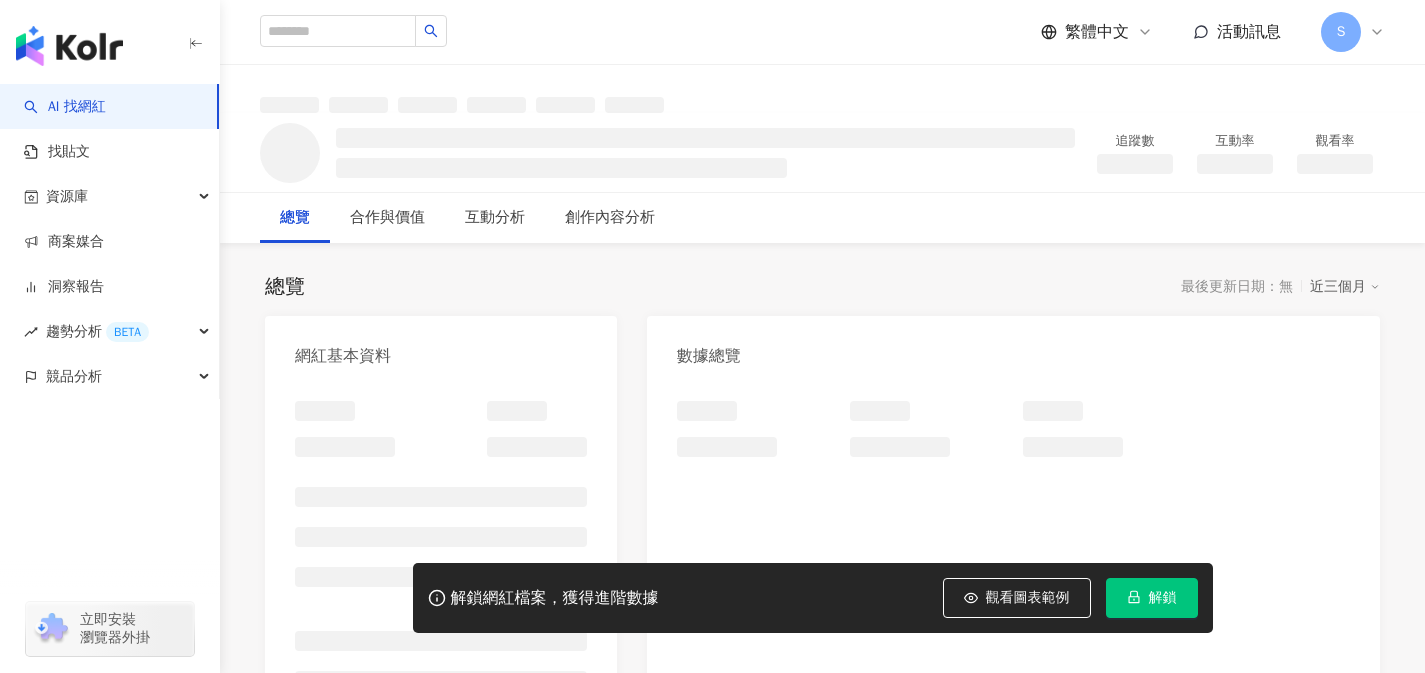 scroll, scrollTop: 0, scrollLeft: 0, axis: both 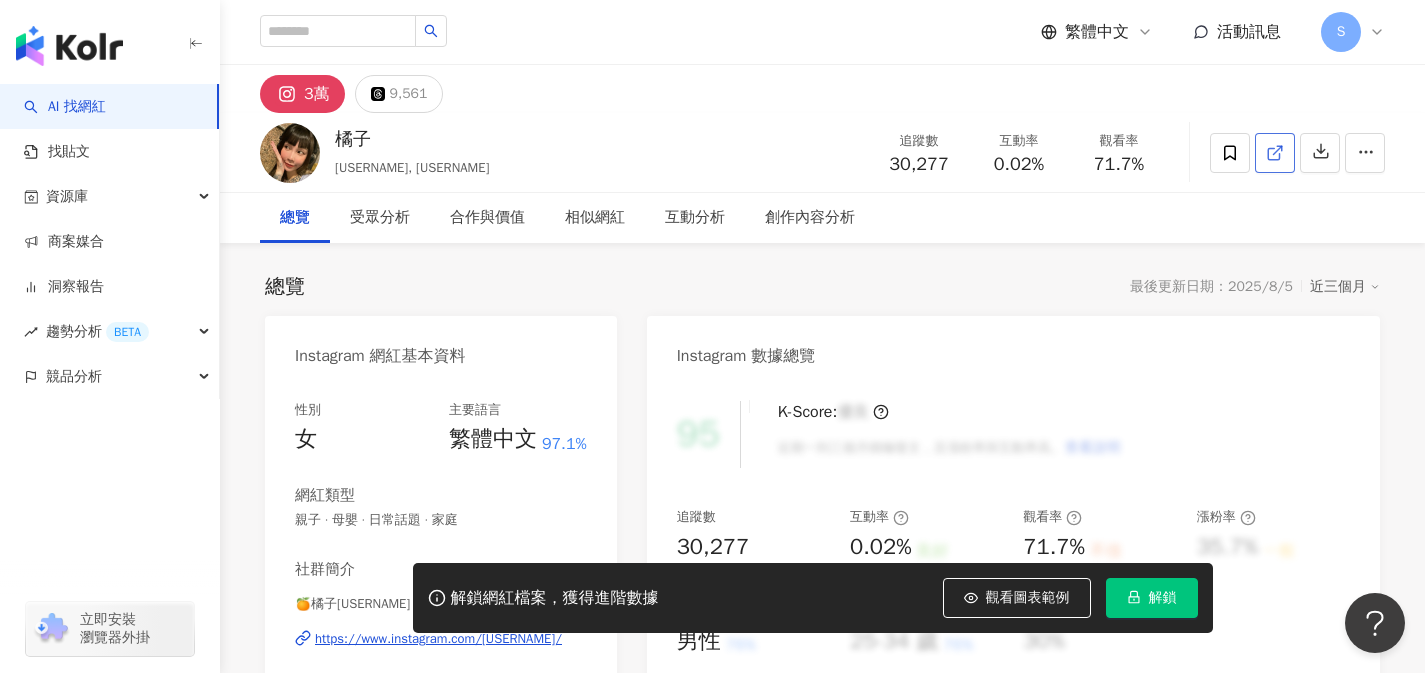 click at bounding box center (1275, 153) 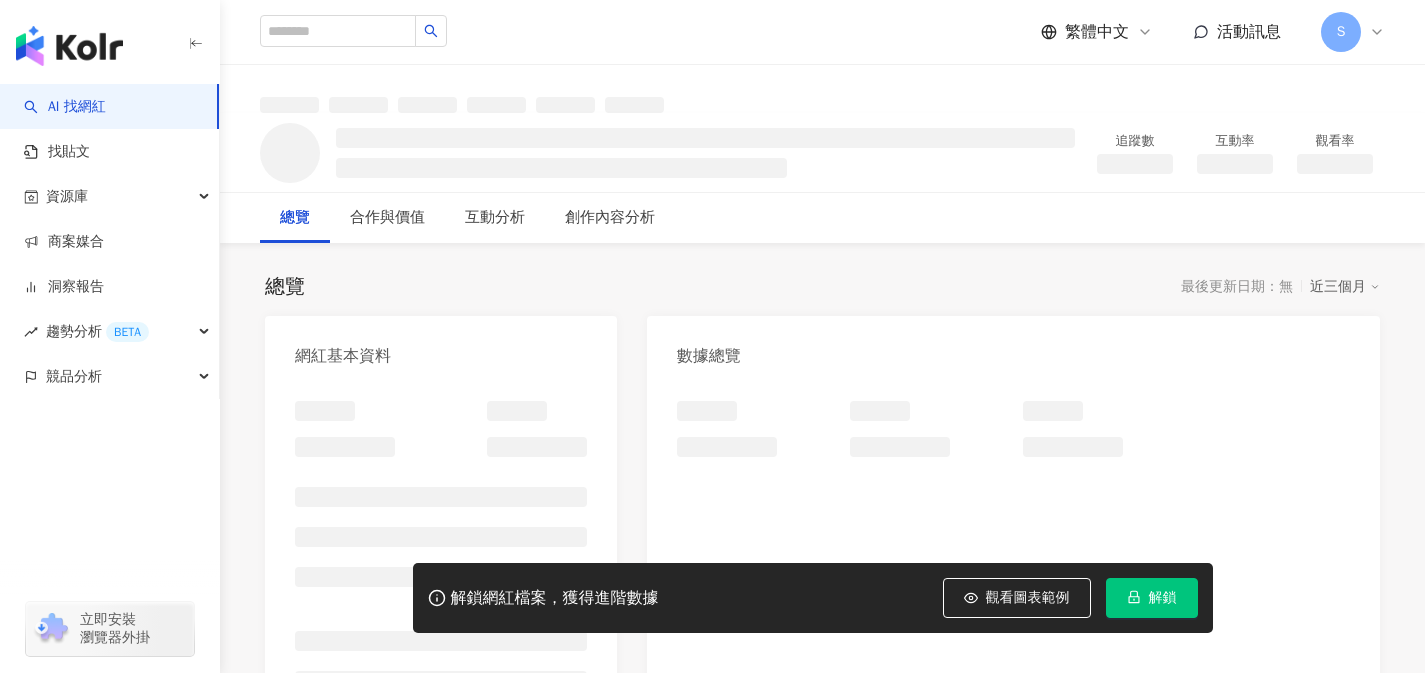 scroll, scrollTop: 0, scrollLeft: 0, axis: both 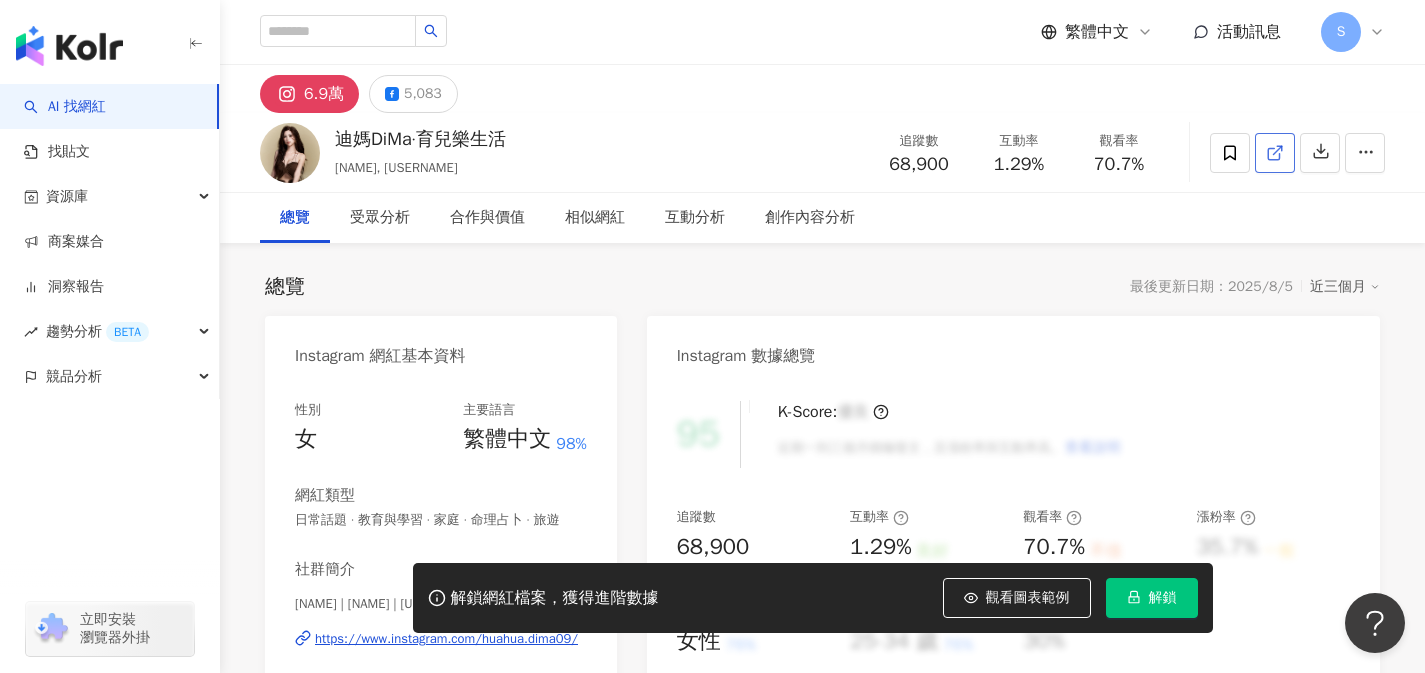 click 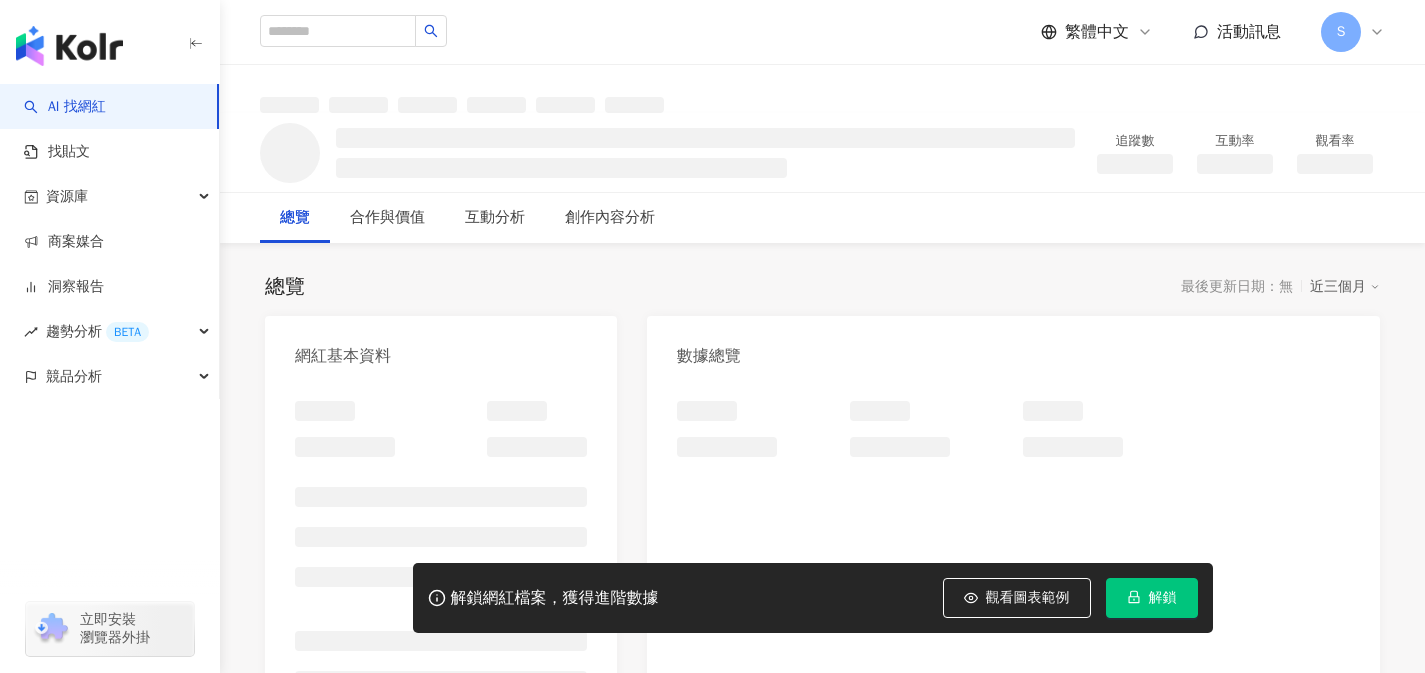 scroll, scrollTop: 0, scrollLeft: 0, axis: both 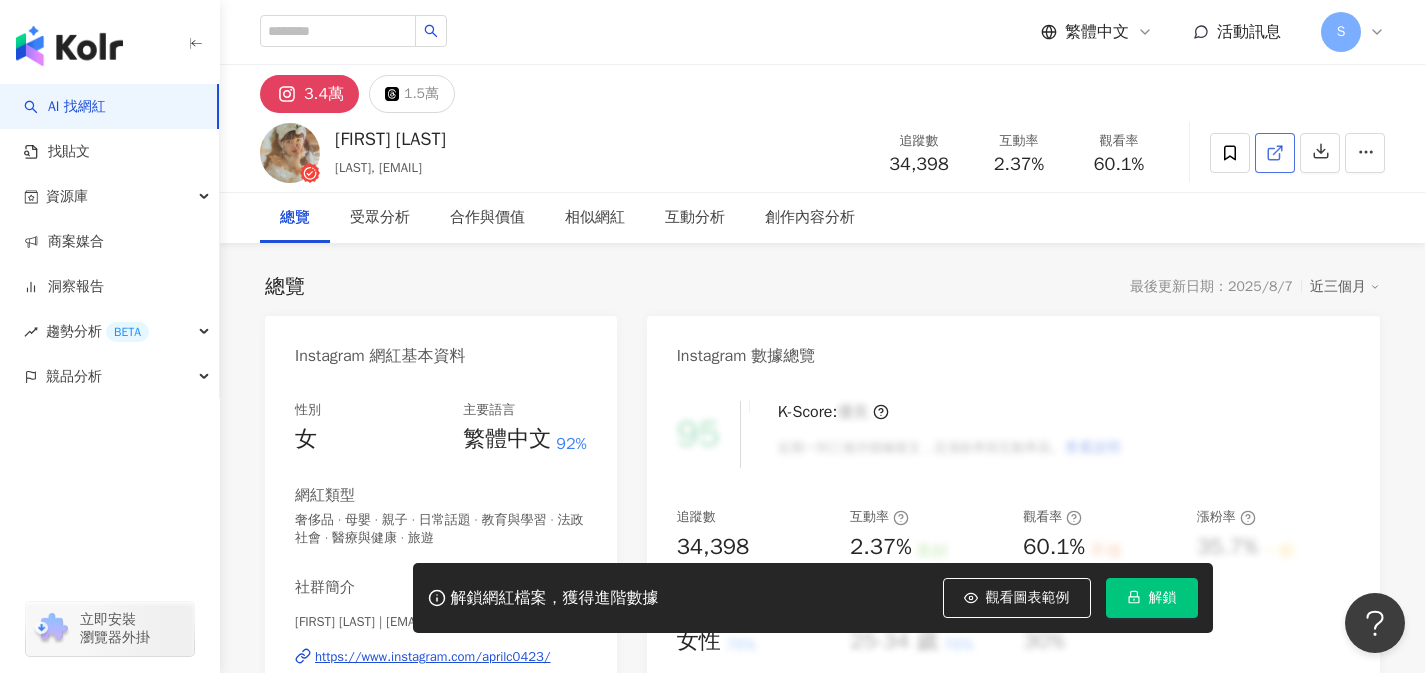 click 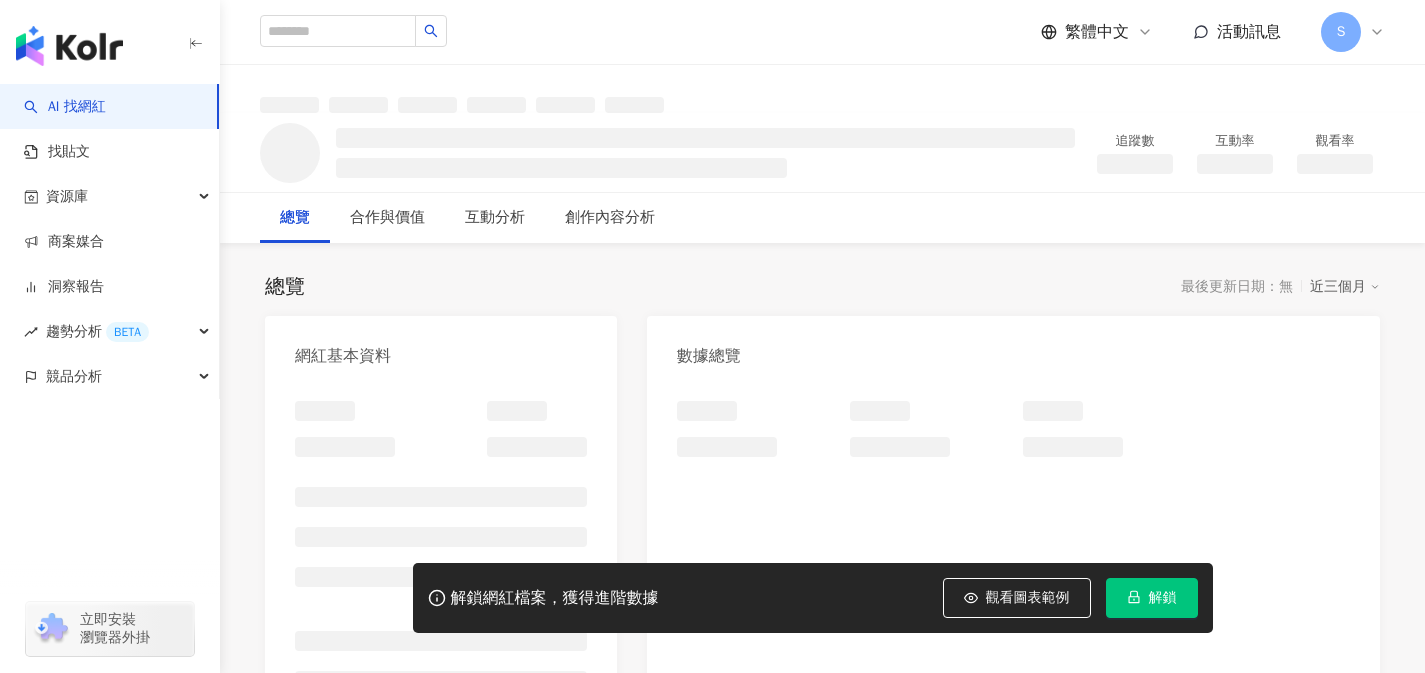 scroll, scrollTop: 0, scrollLeft: 0, axis: both 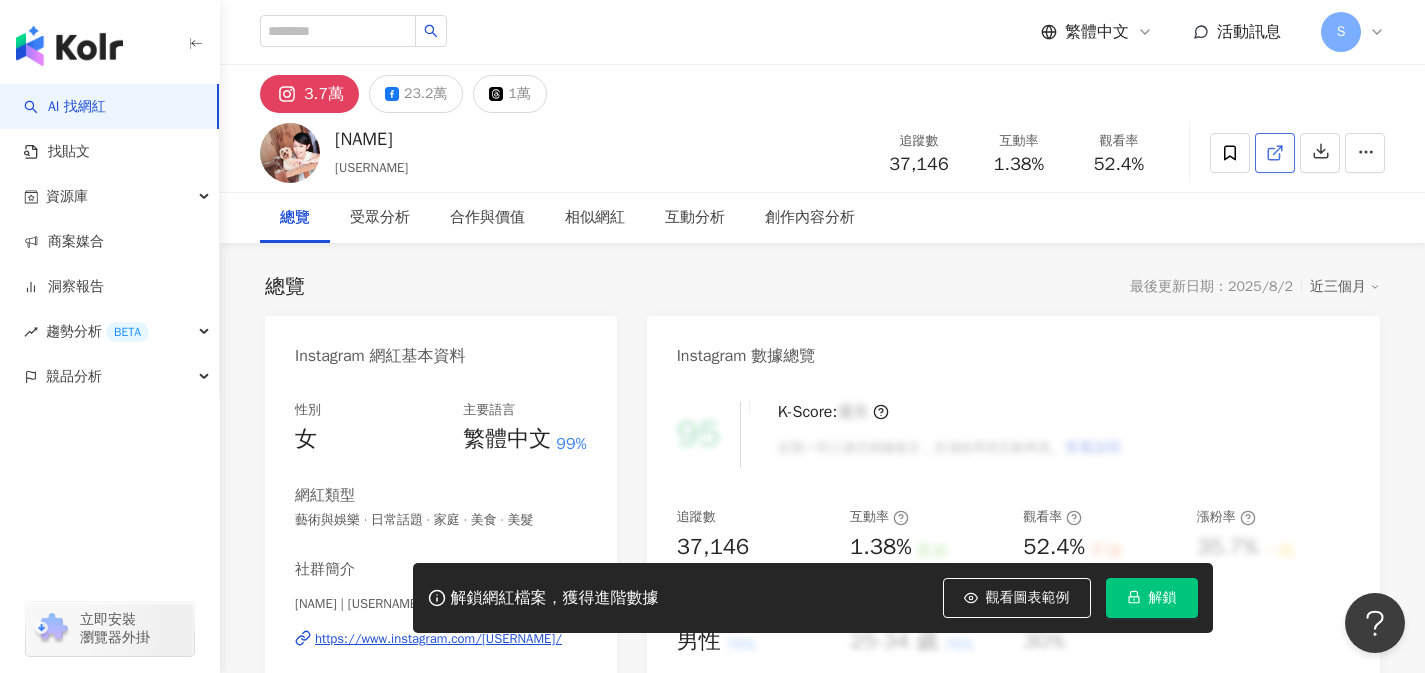 click 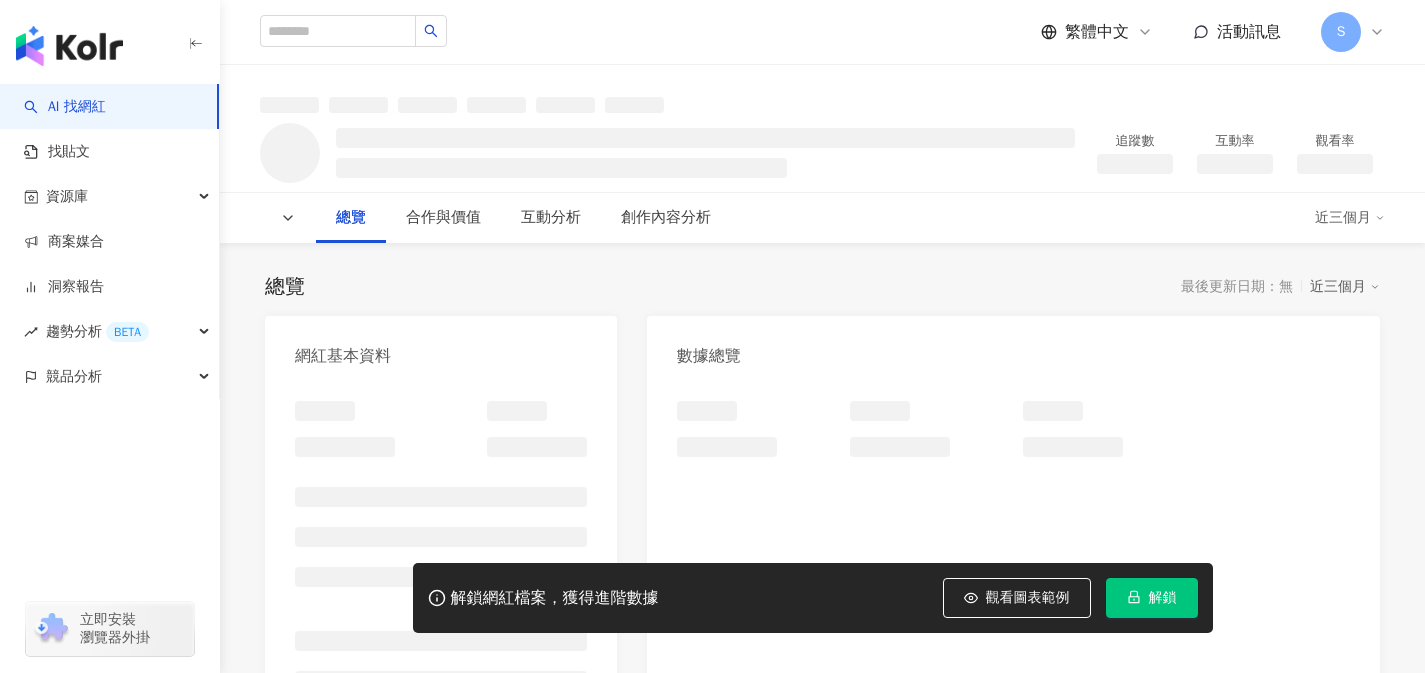 scroll, scrollTop: 0, scrollLeft: 0, axis: both 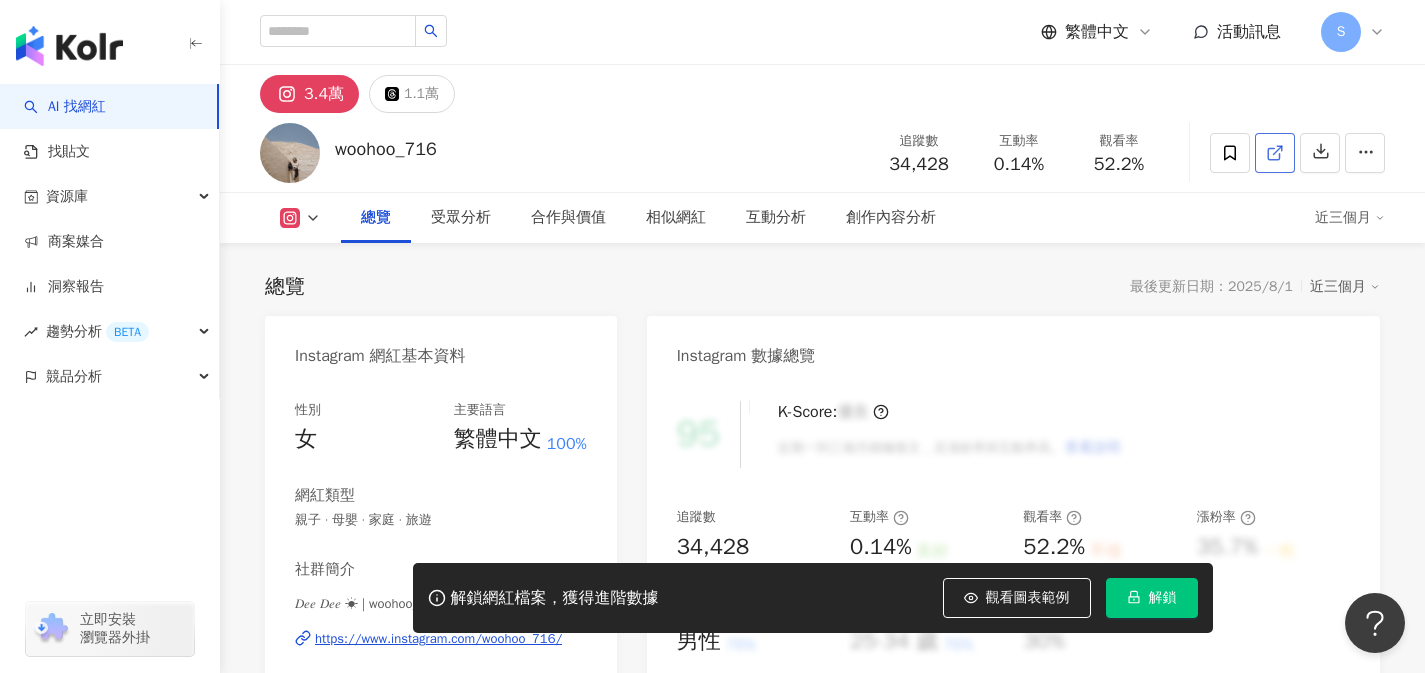 click at bounding box center [1275, 153] 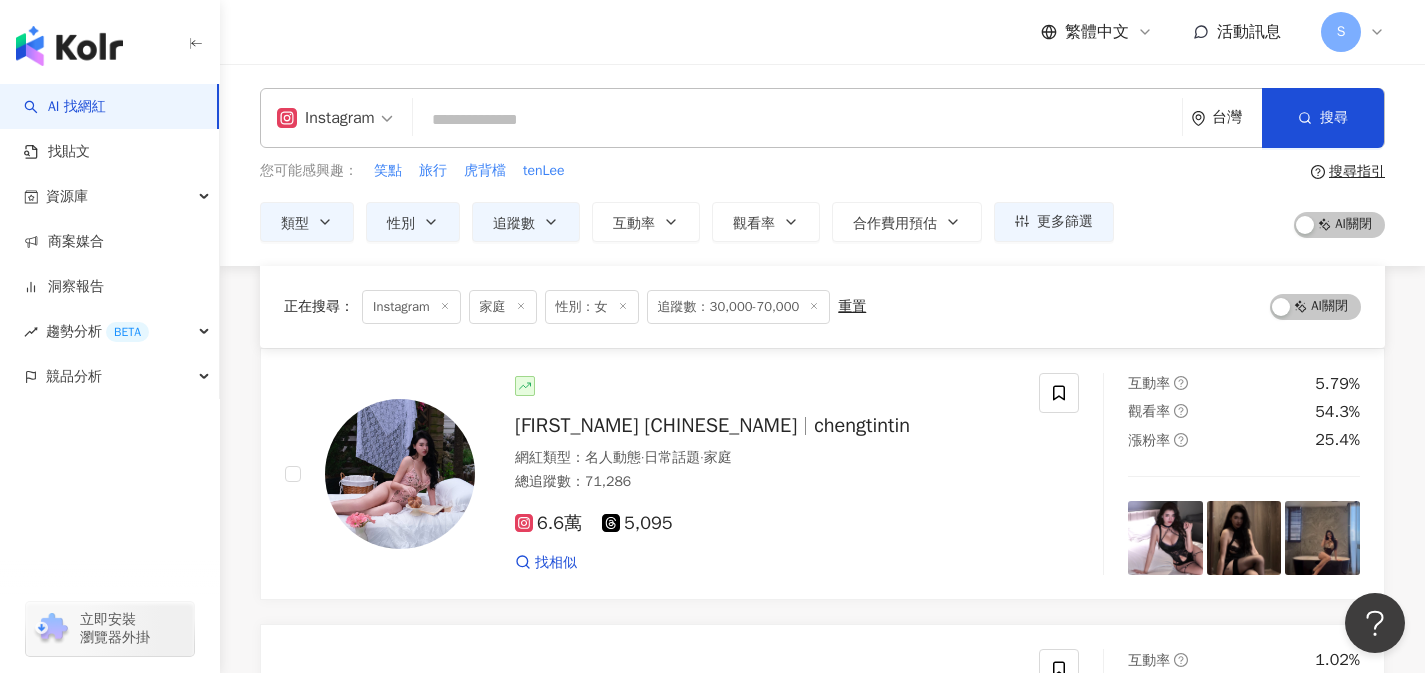 scroll, scrollTop: 2640, scrollLeft: 0, axis: vertical 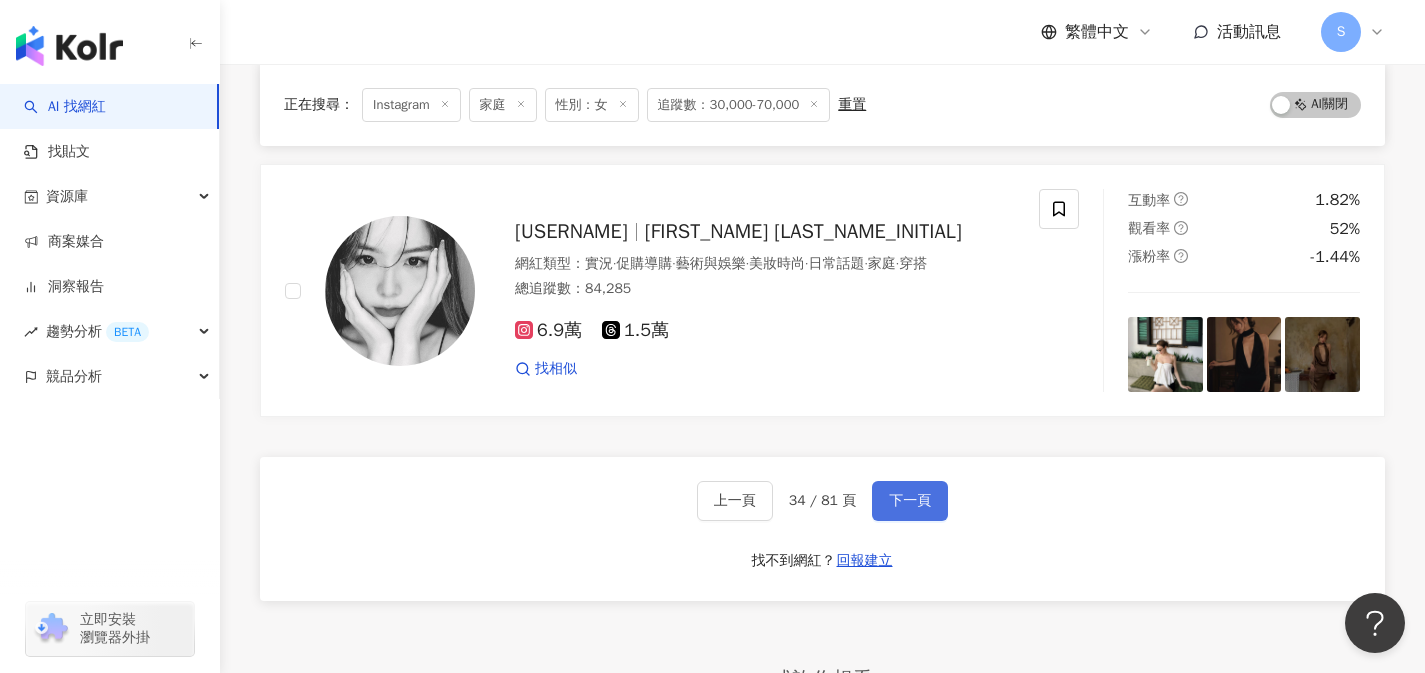 click on "下一頁" at bounding box center [910, 501] 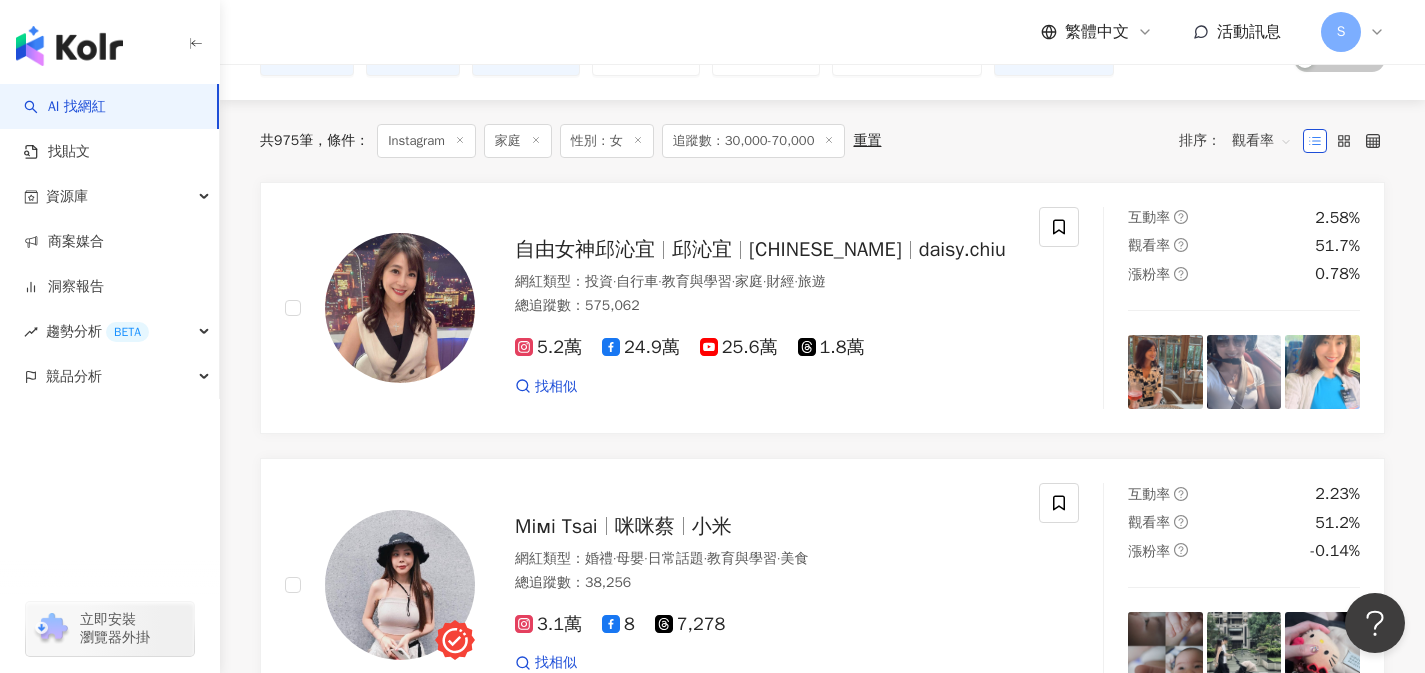 scroll, scrollTop: 522, scrollLeft: 0, axis: vertical 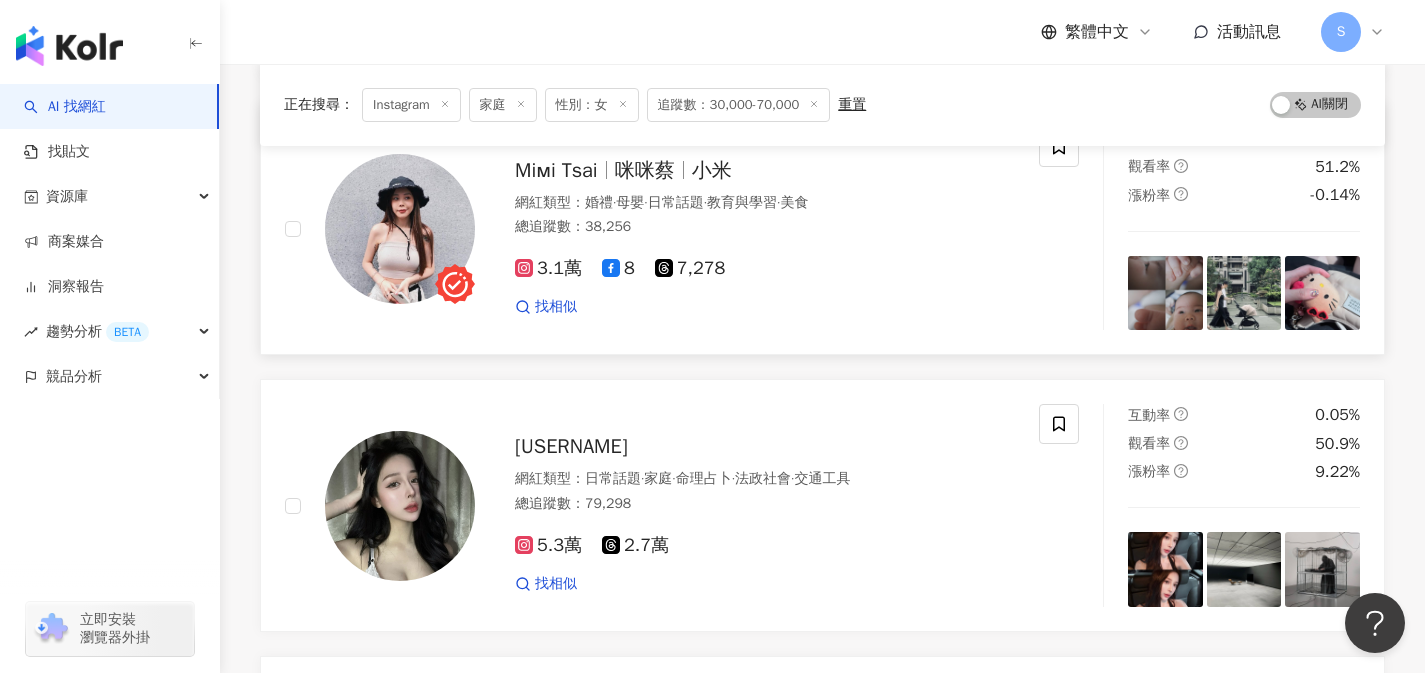 click on "找相似" at bounding box center [765, 307] 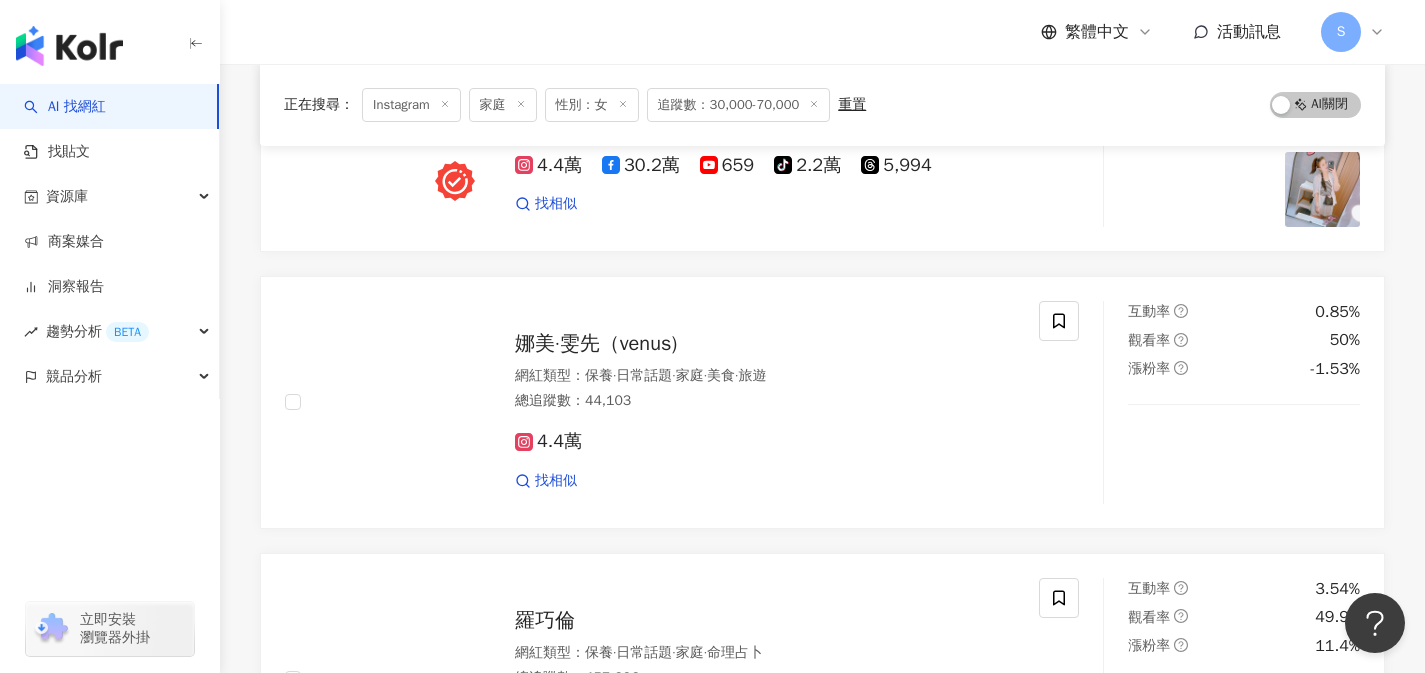 scroll, scrollTop: 1463, scrollLeft: 0, axis: vertical 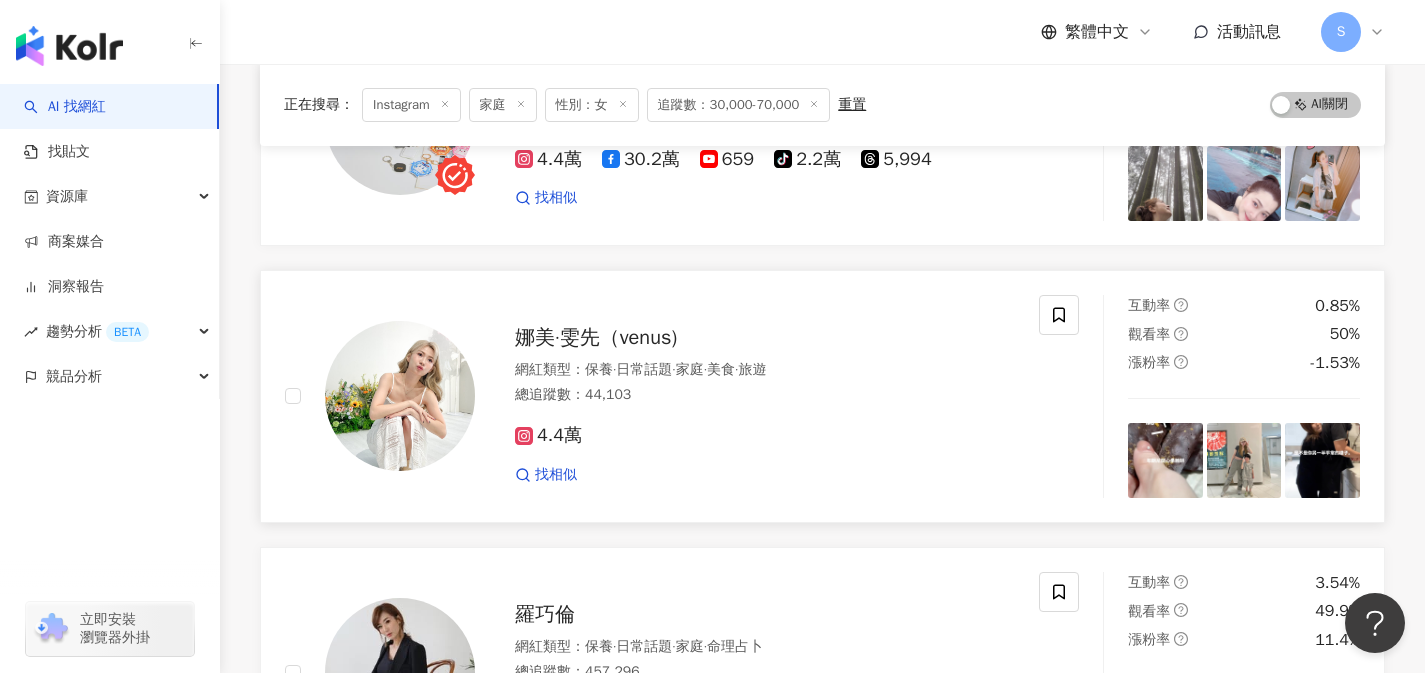 click on "網紅類型 ： 保養  ·  日常話題  ·  家庭  ·  美食  ·  旅遊" at bounding box center [765, 370] 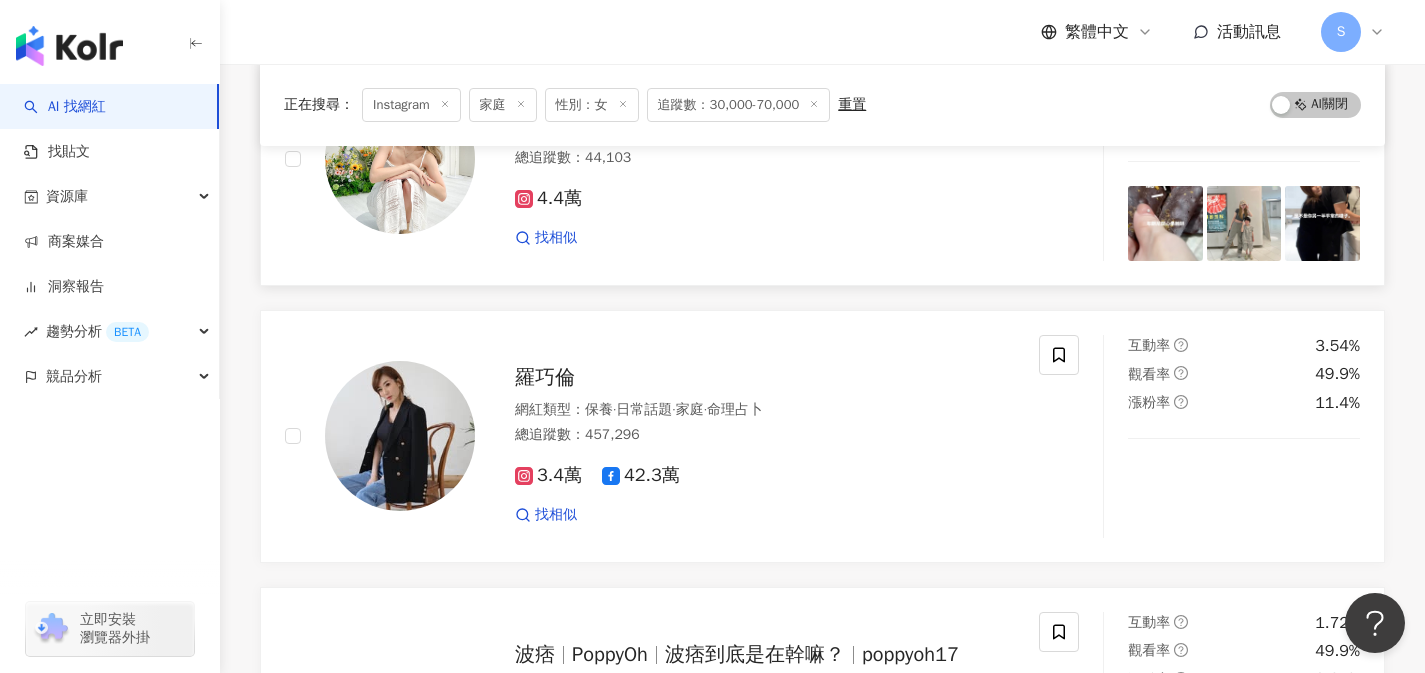 scroll, scrollTop: 1750, scrollLeft: 0, axis: vertical 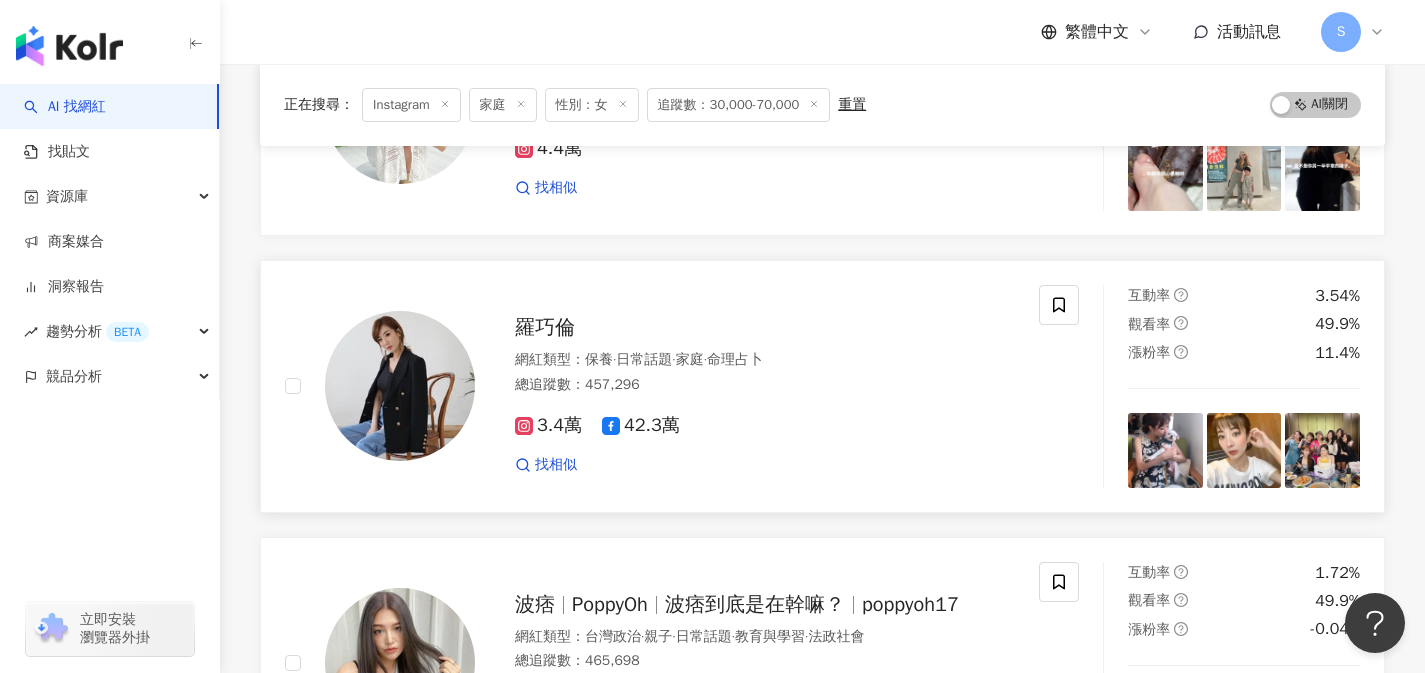 click on "羅巧倫 網紅類型 ： 保養  ·  日常話題  ·  家庭  ·  命理占卜 總追蹤數 ： 457,296 3.4萬 42.3萬 找相似 互動率 3.54% 觀看率 49.9% 漲粉率 11.4%" at bounding box center (822, 386) 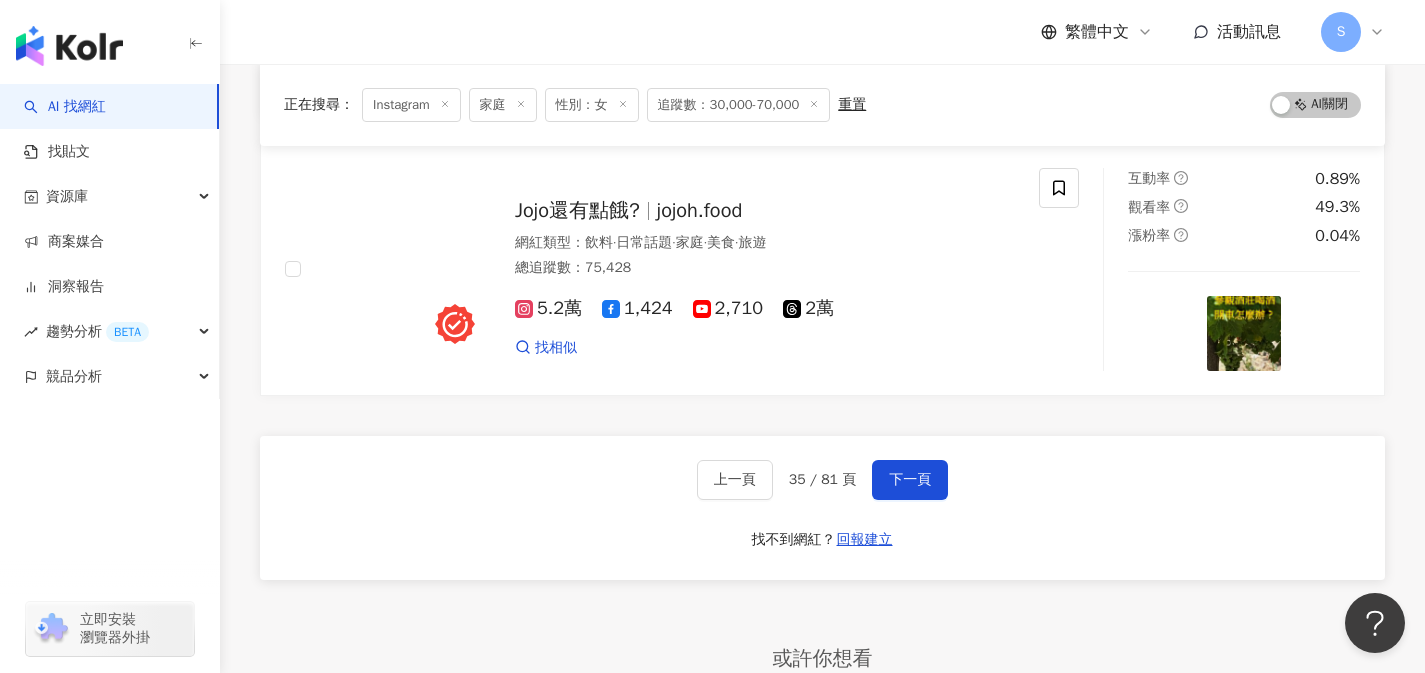scroll, scrollTop: 3250, scrollLeft: 0, axis: vertical 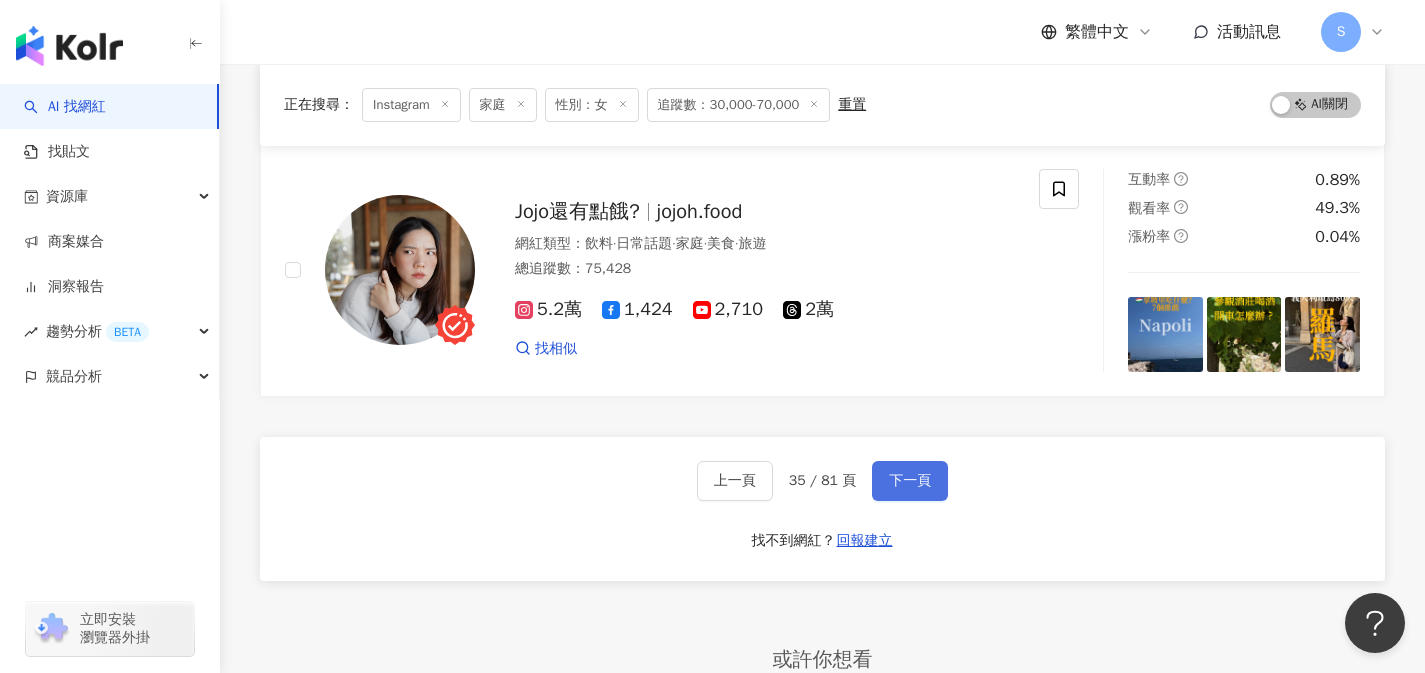 click on "下一頁" at bounding box center [910, 481] 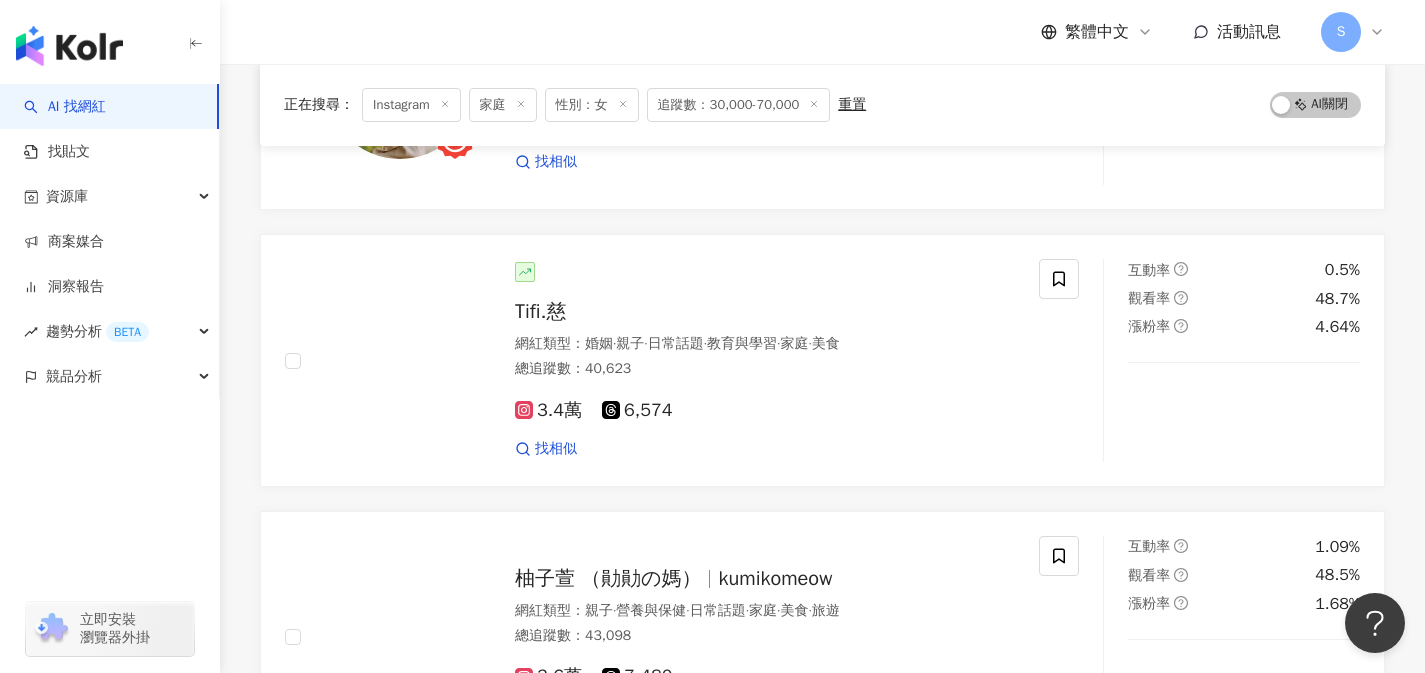 scroll, scrollTop: 1315, scrollLeft: 0, axis: vertical 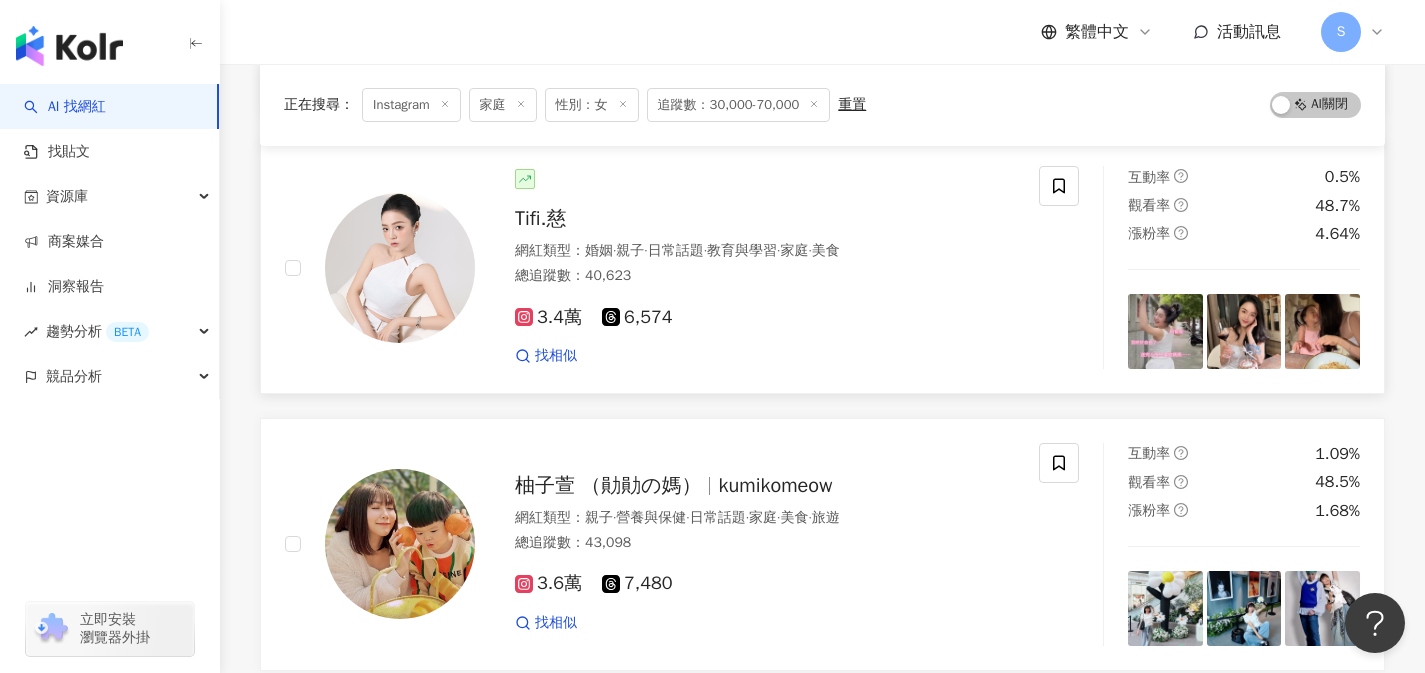 click on "3.4萬 6,574 找相似" at bounding box center (765, 328) 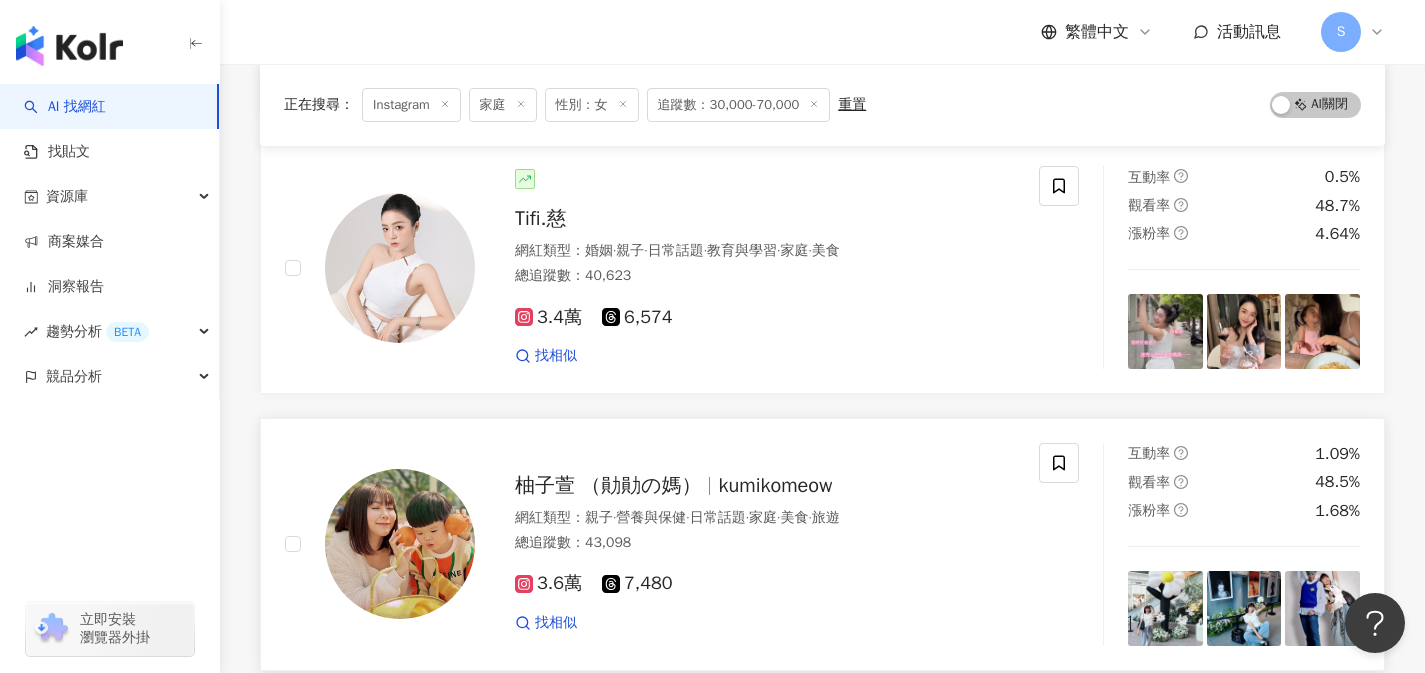 scroll, scrollTop: 1514, scrollLeft: 0, axis: vertical 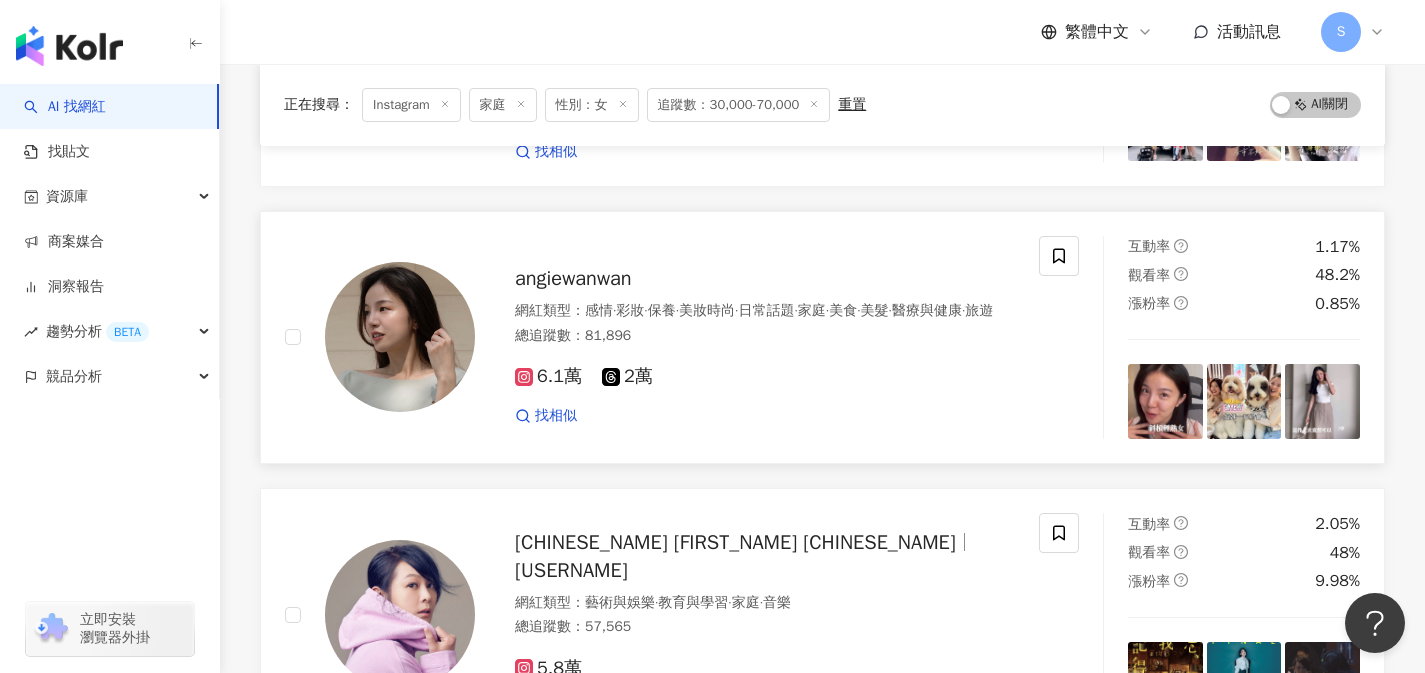 click on "6.1萬 2萬 找相似" at bounding box center [765, 387] 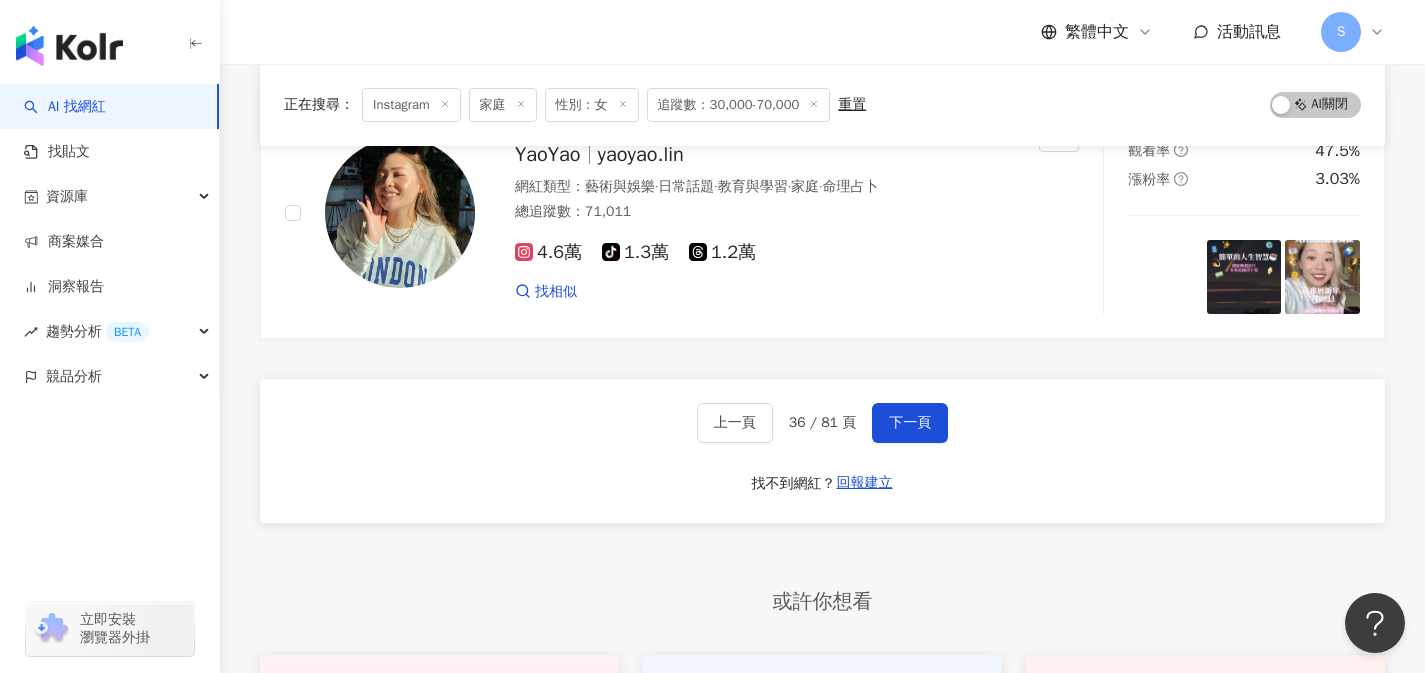 scroll, scrollTop: 3390, scrollLeft: 0, axis: vertical 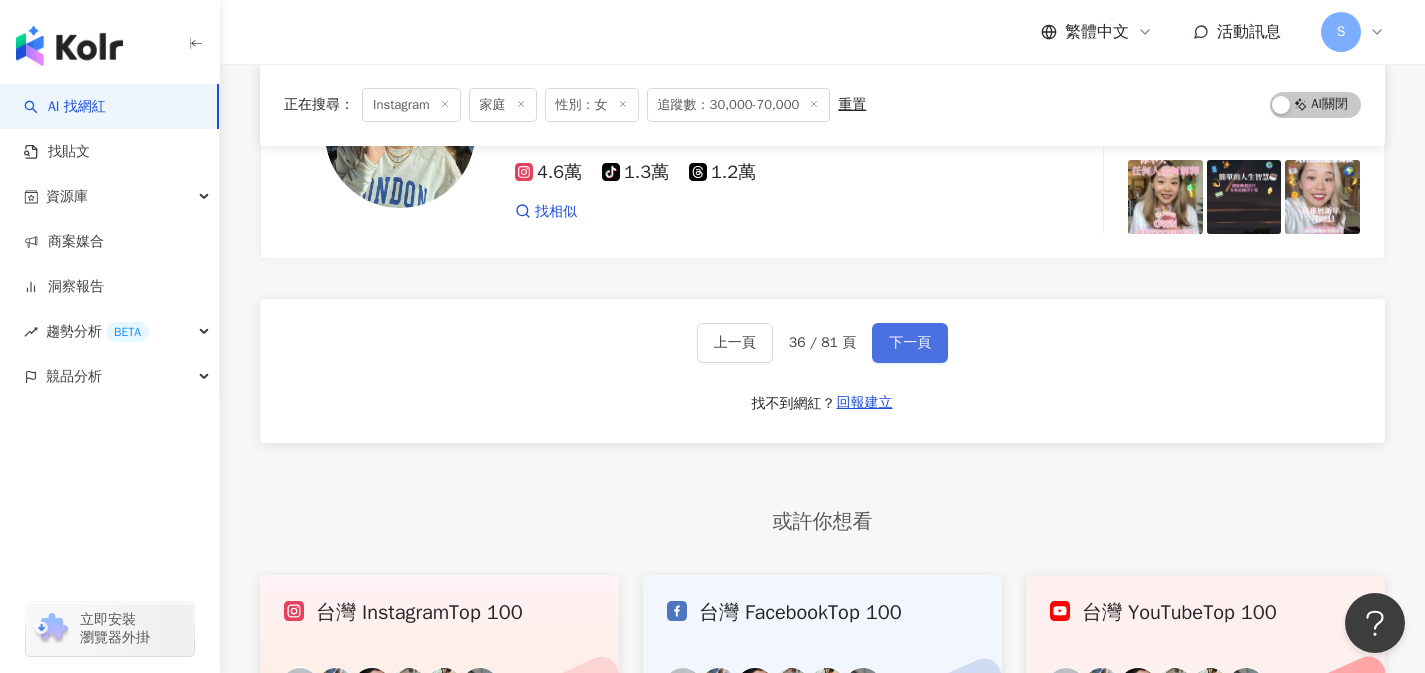 click on "下一頁" at bounding box center [910, 343] 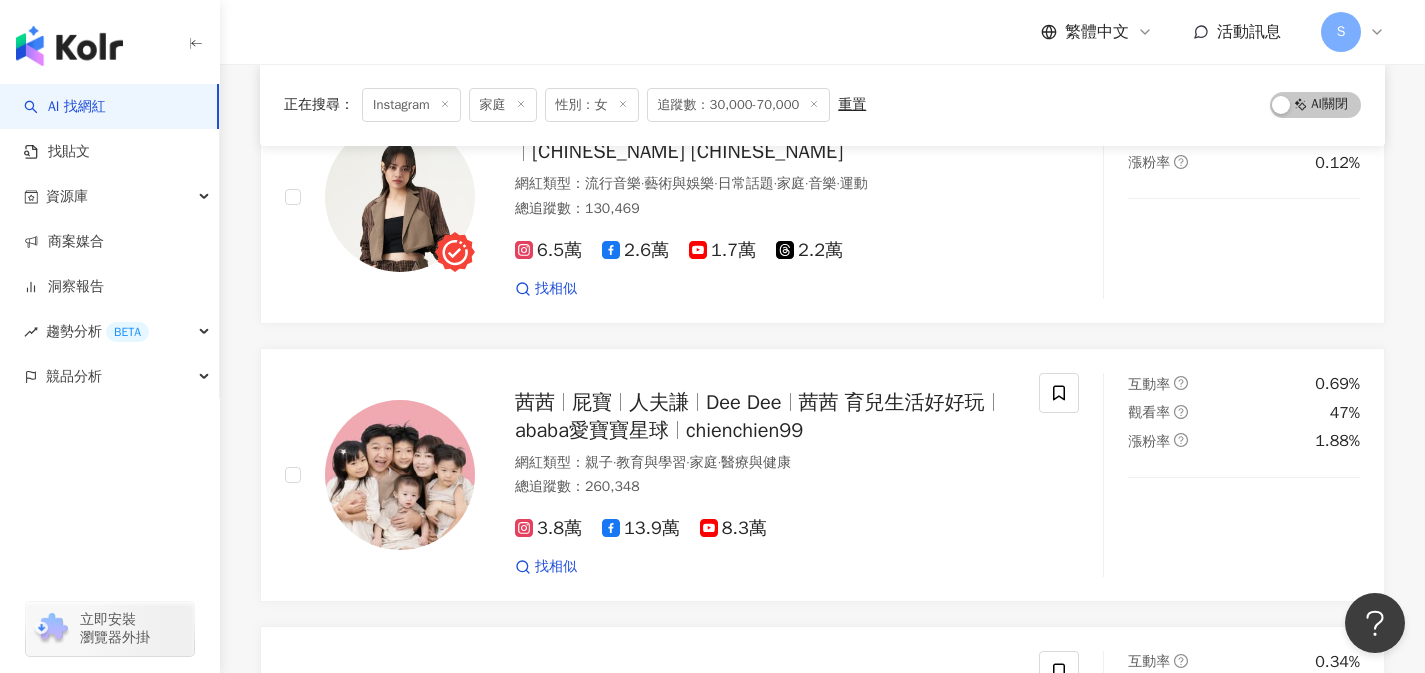scroll, scrollTop: 1141, scrollLeft: 0, axis: vertical 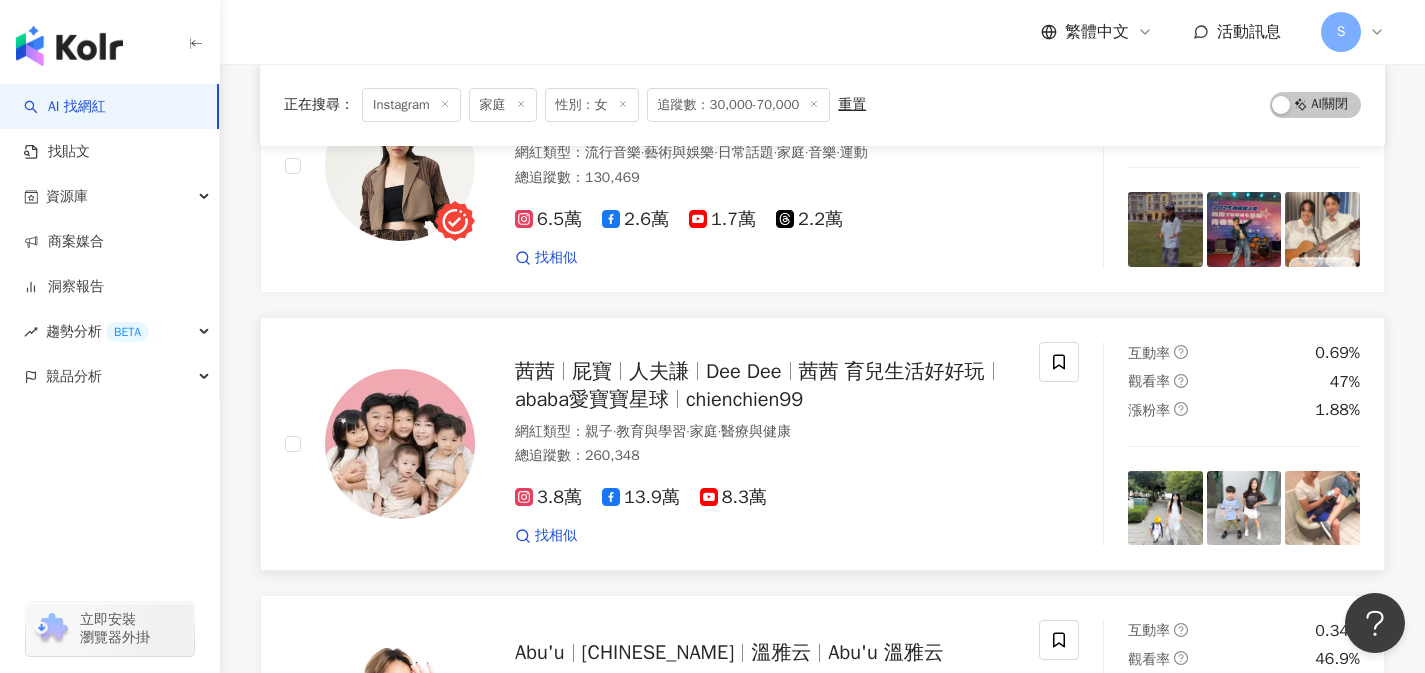 click on "總追蹤數 ： 260,348" at bounding box center (765, 456) 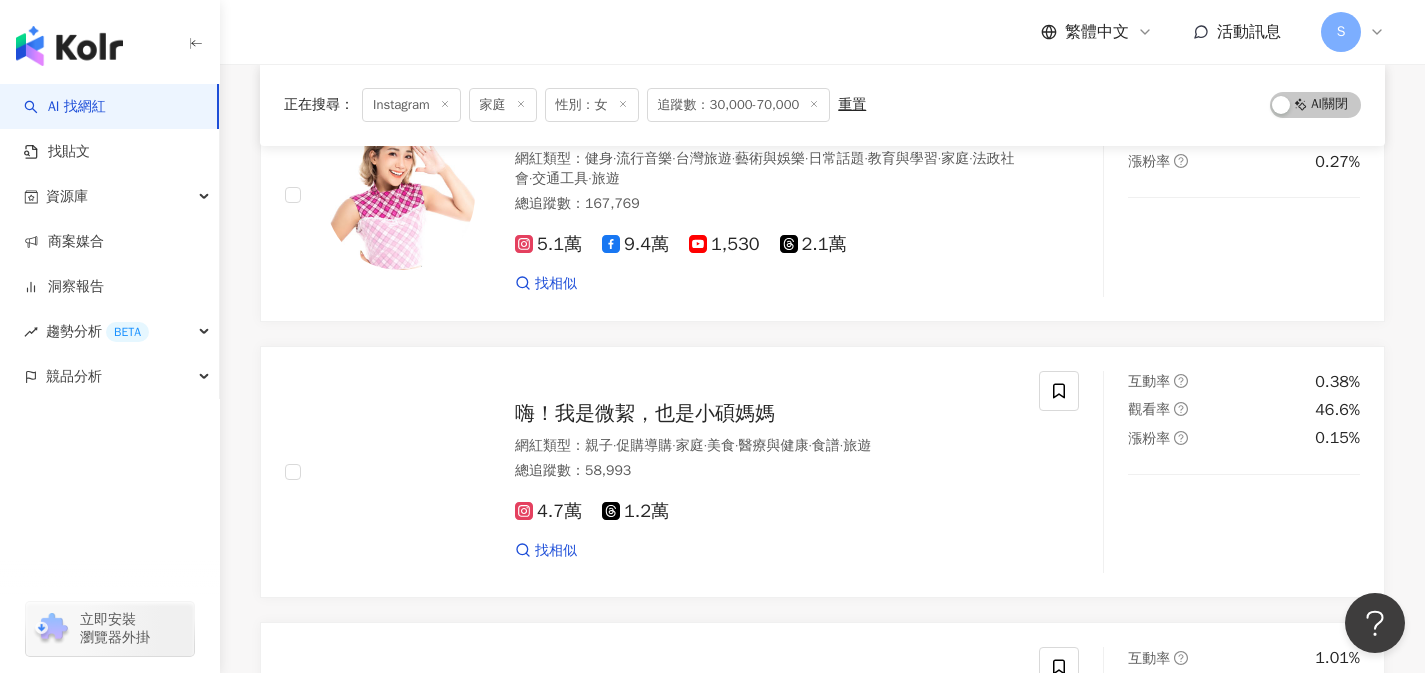 scroll, scrollTop: 1760, scrollLeft: 0, axis: vertical 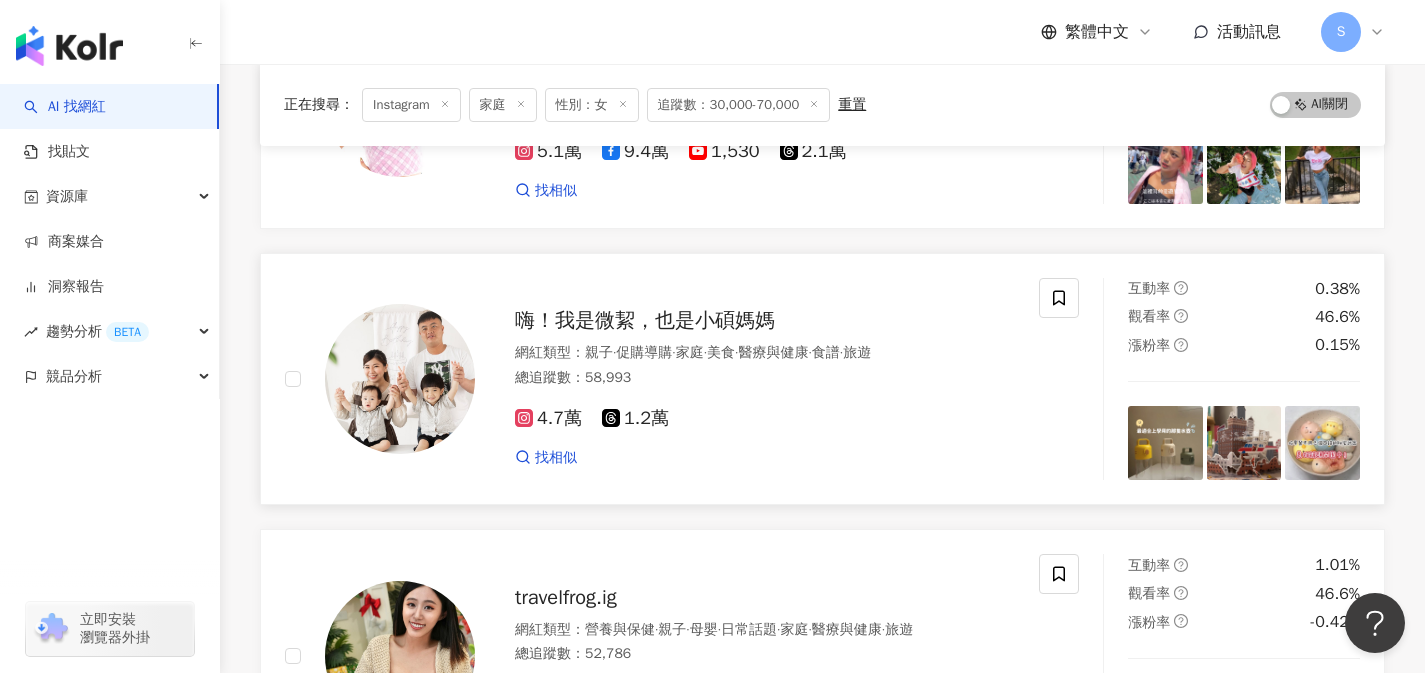 click on "4.7萬 1.2萬 找相似" at bounding box center [765, 429] 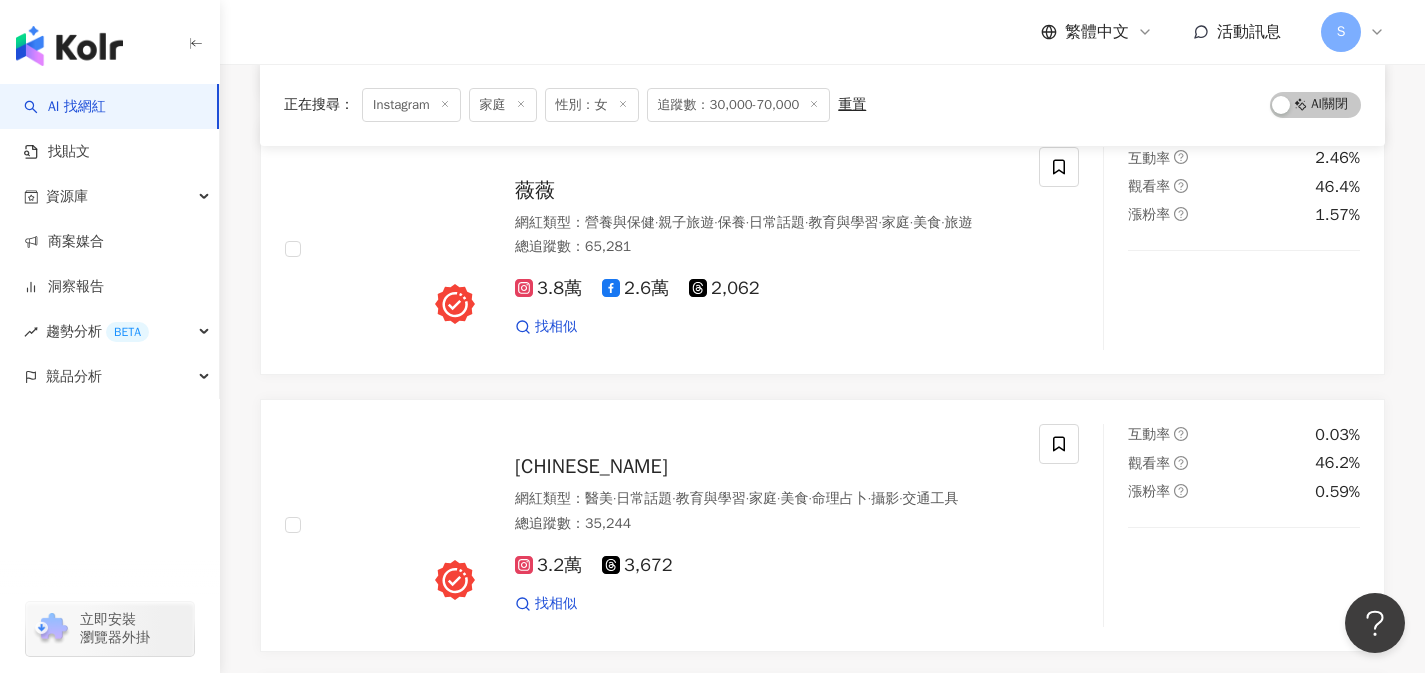 scroll, scrollTop: 2467, scrollLeft: 0, axis: vertical 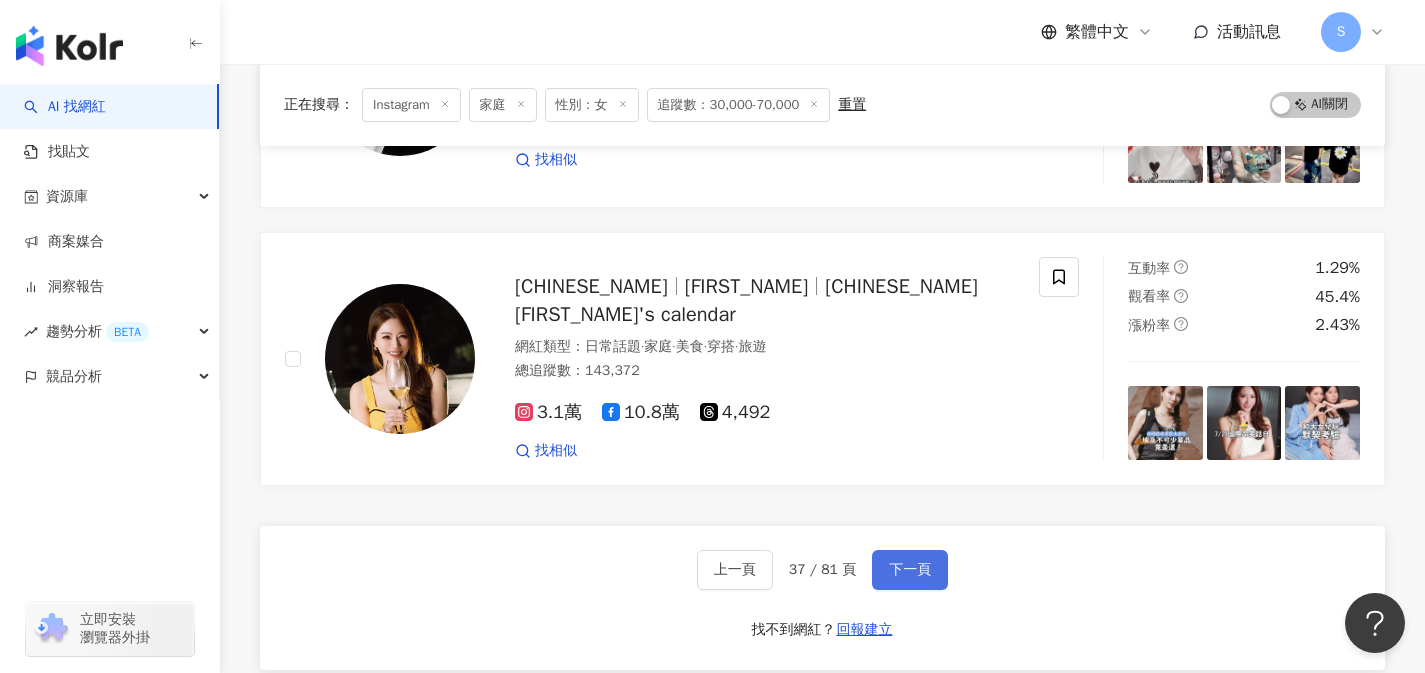 click on "下一頁" at bounding box center (910, 570) 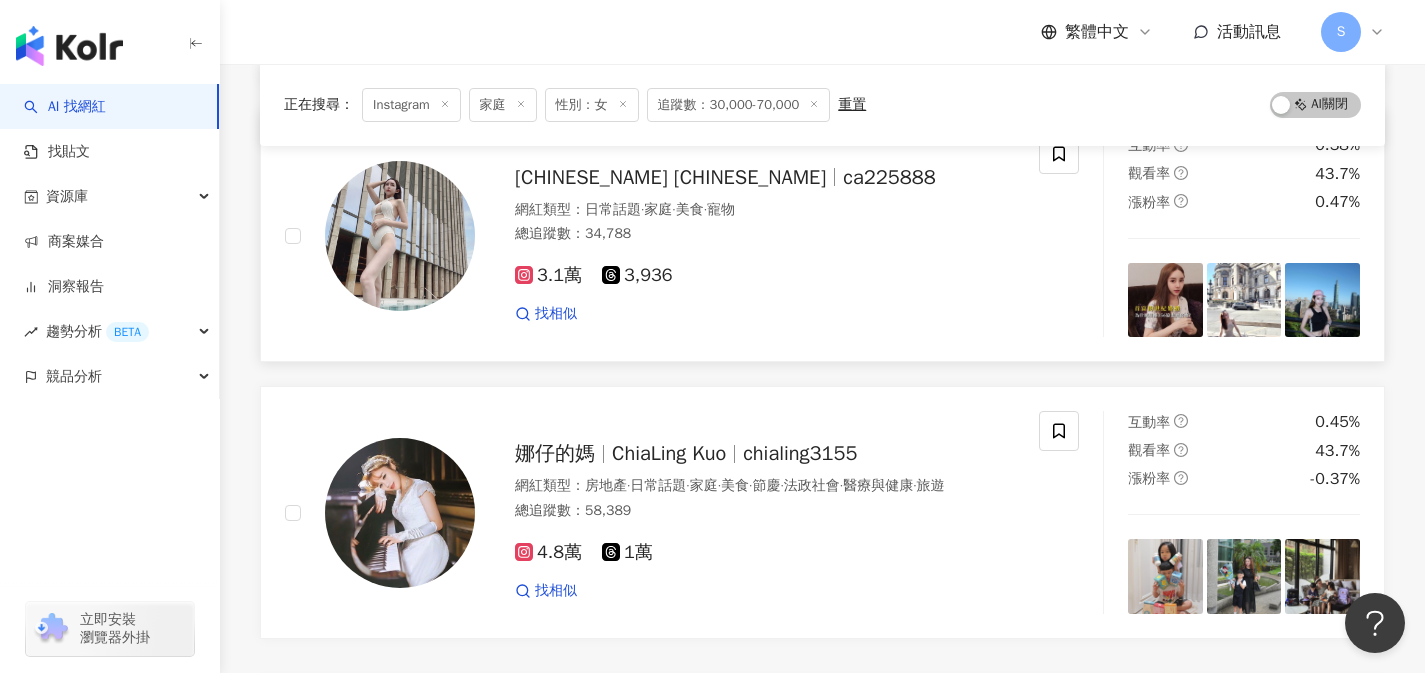 scroll, scrollTop: 3009, scrollLeft: 0, axis: vertical 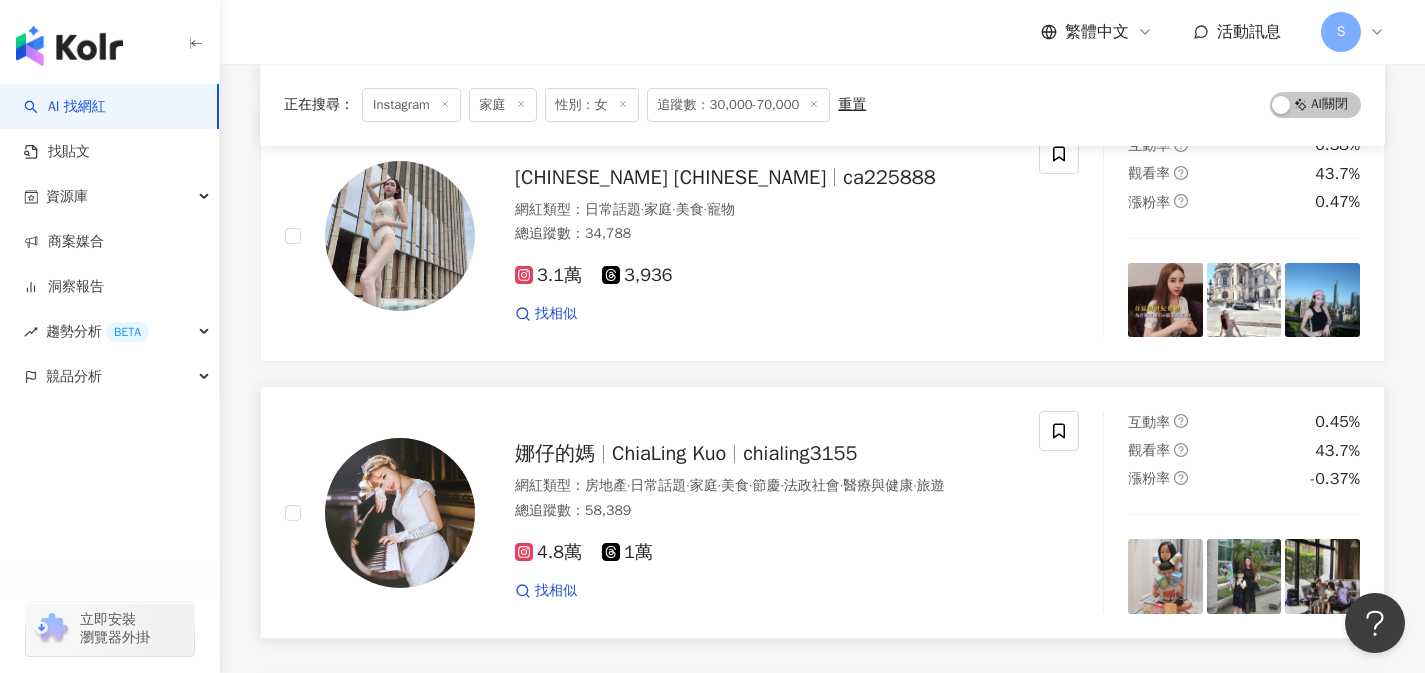click on "4.8萬 1萬 找相似" at bounding box center [765, 563] 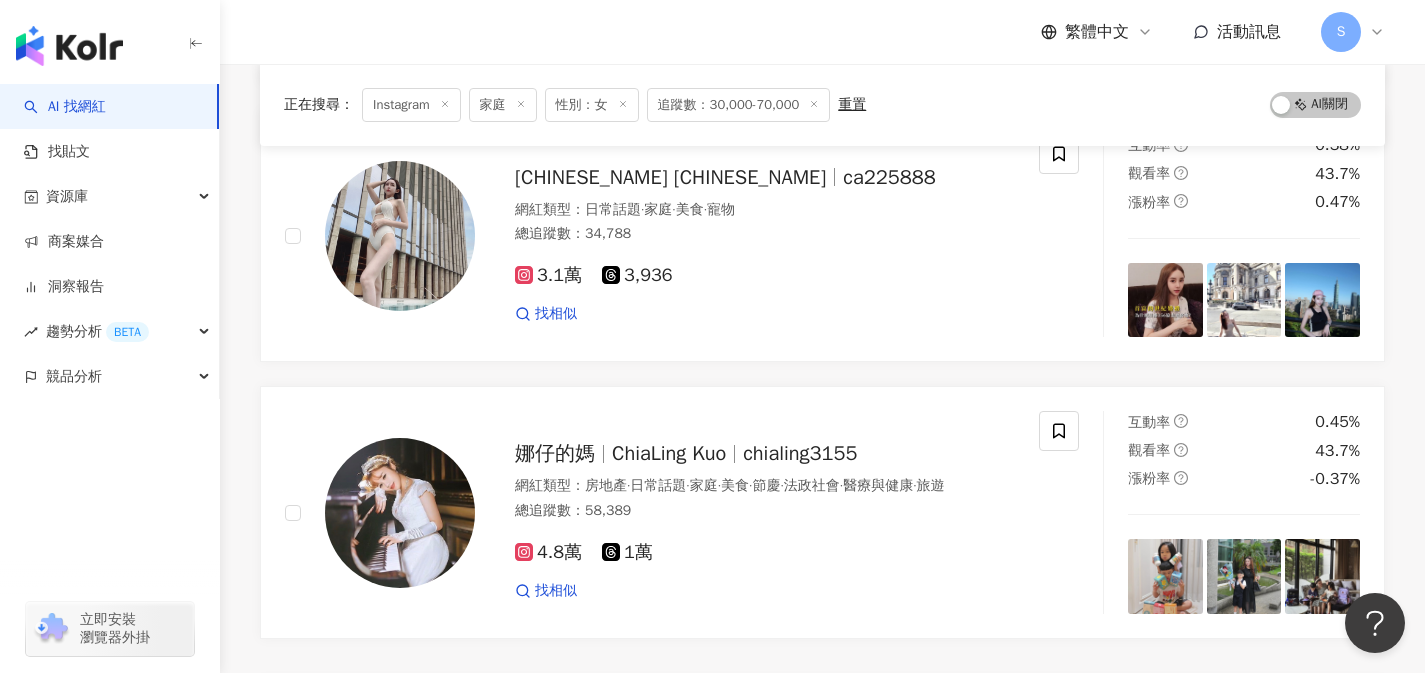 scroll, scrollTop: 3493, scrollLeft: 0, axis: vertical 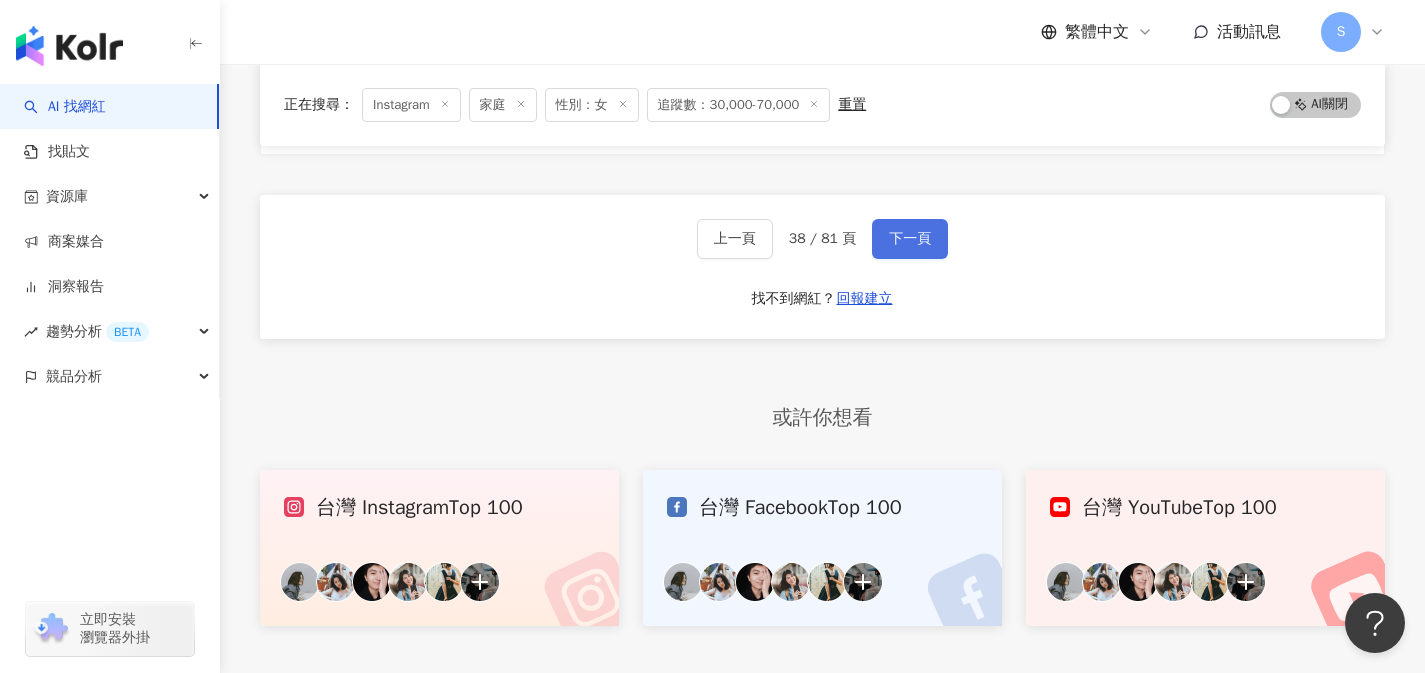 click on "下一頁" at bounding box center (910, 239) 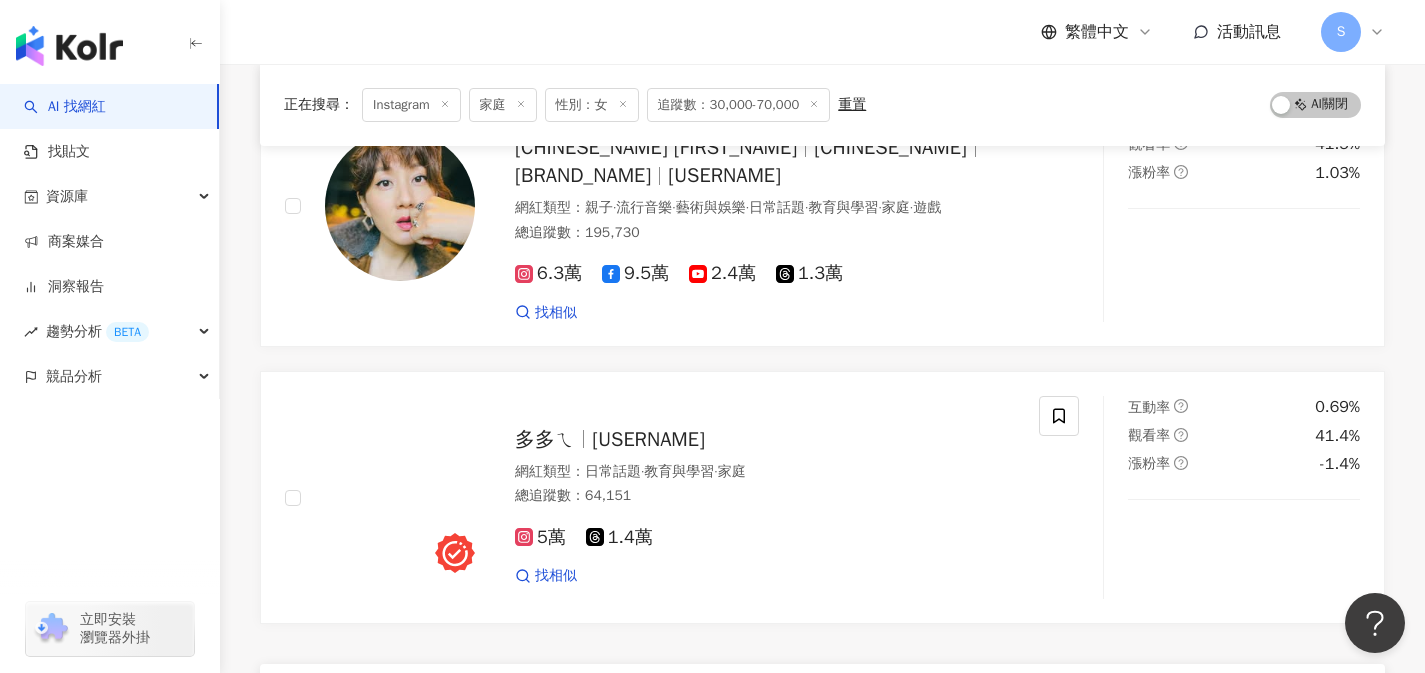 scroll, scrollTop: 3287, scrollLeft: 0, axis: vertical 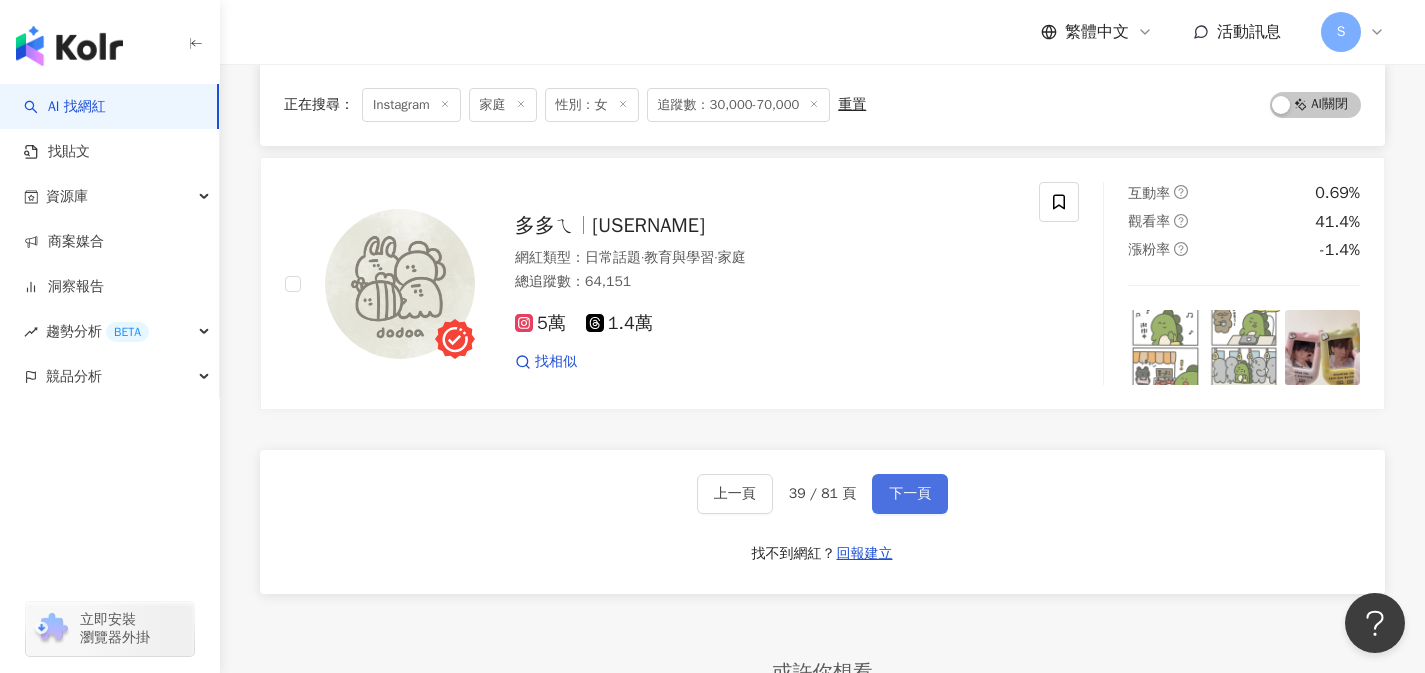 click on "下一頁" at bounding box center [910, 494] 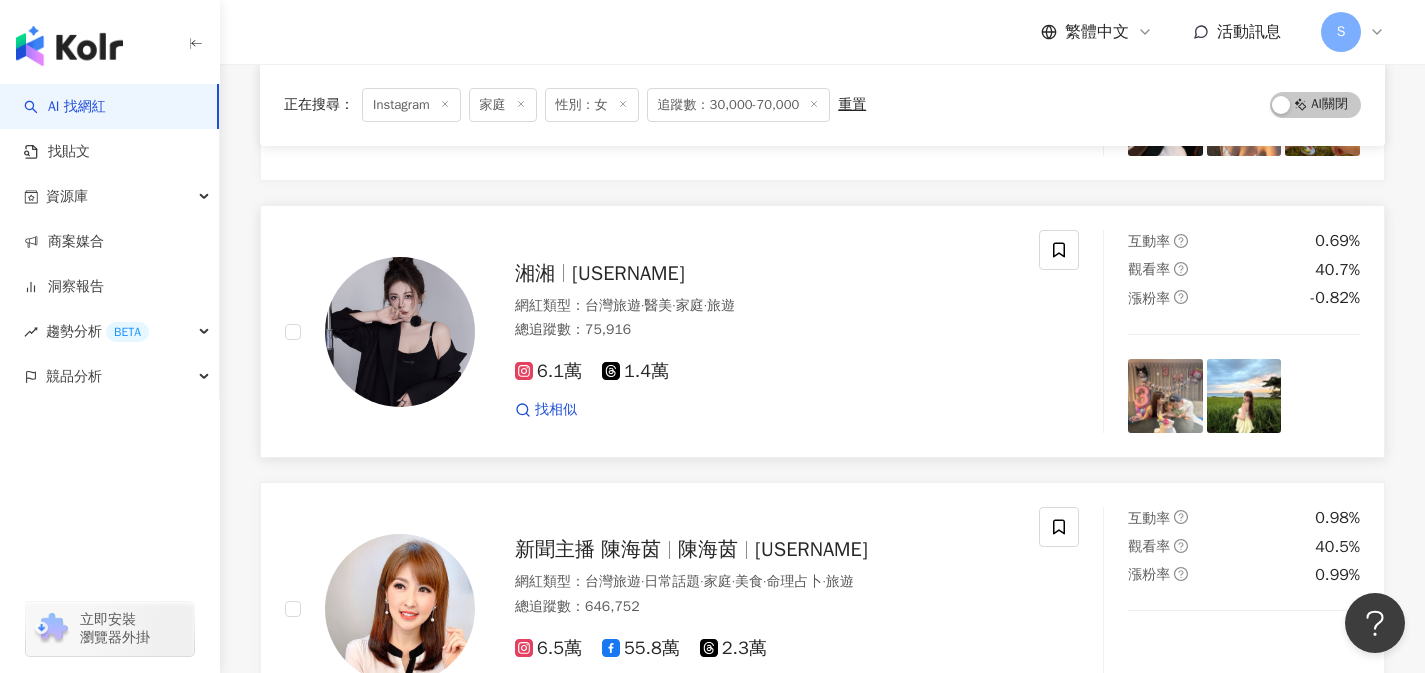 scroll, scrollTop: 449, scrollLeft: 0, axis: vertical 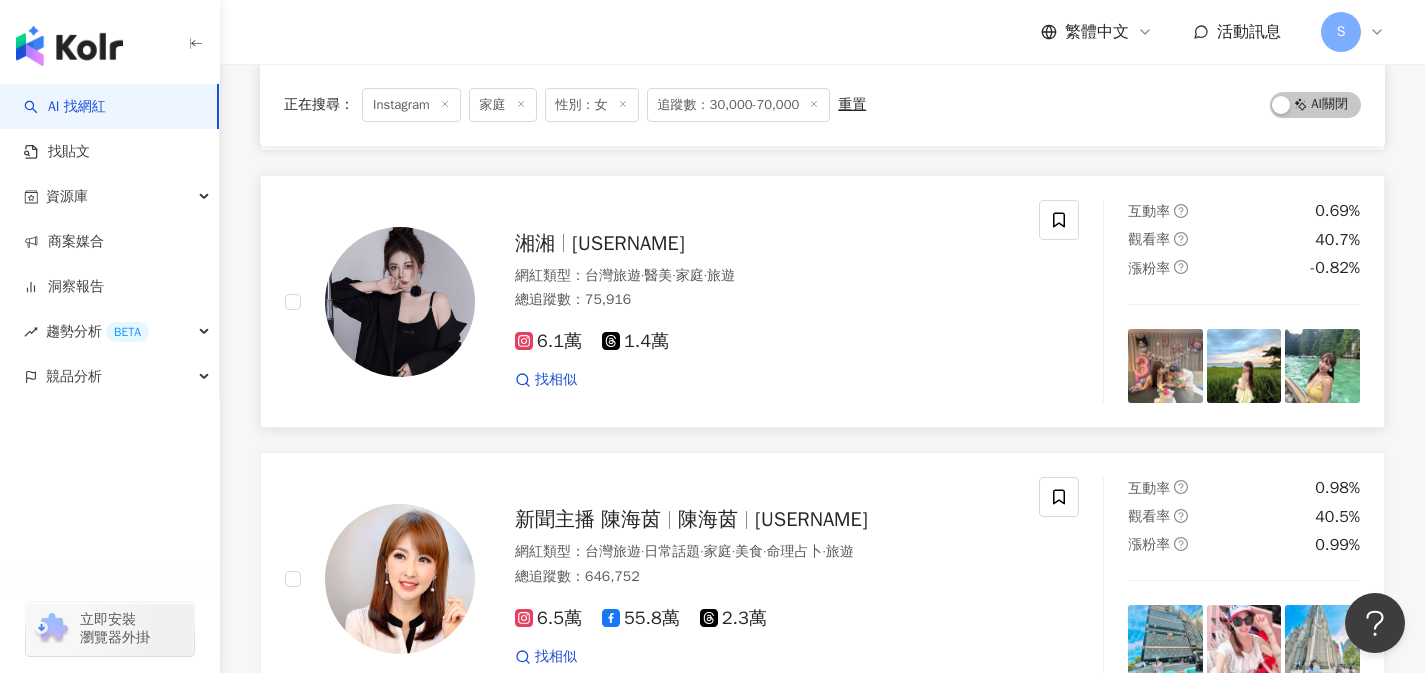 click on "湘湘 boo51732 網紅類型 ： 台灣旅遊  ·  醫美  ·  家庭  ·  旅遊 總追蹤數 ： 75,916 6.1萬 1.4萬 找相似" at bounding box center (662, 301) 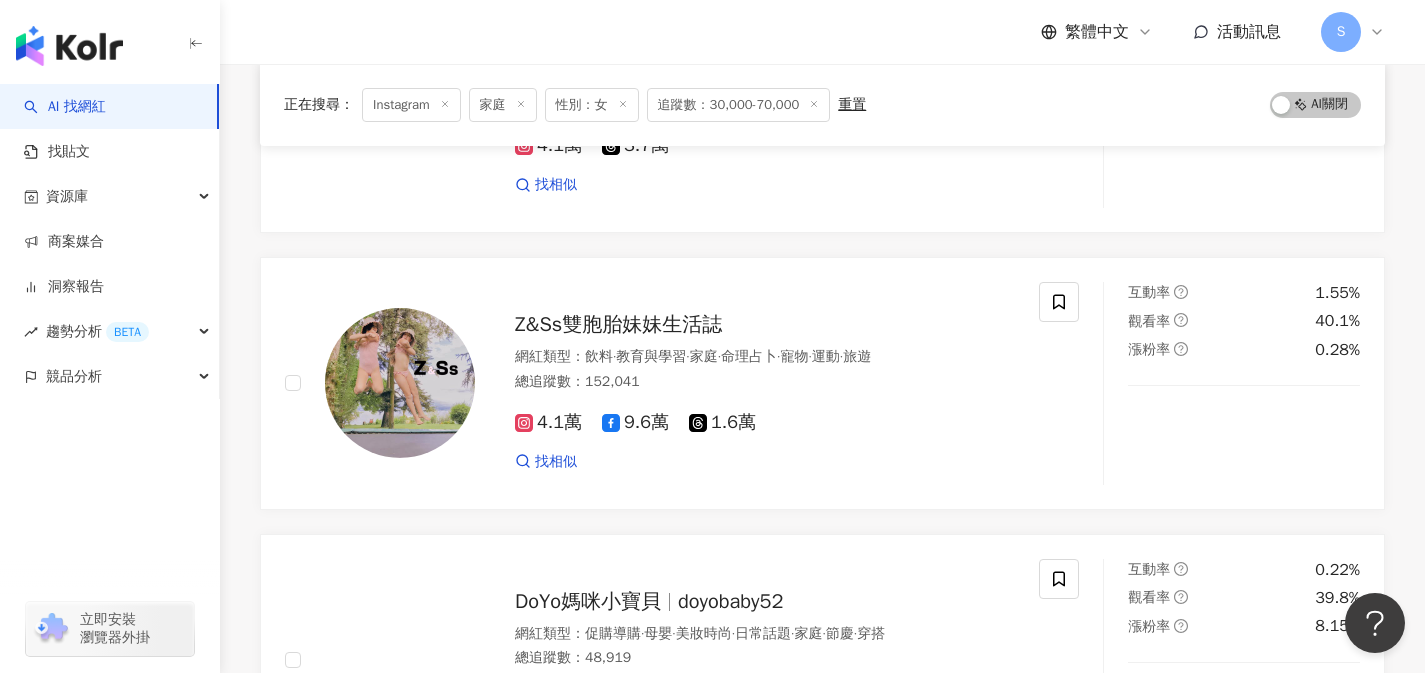 scroll, scrollTop: 1280, scrollLeft: 0, axis: vertical 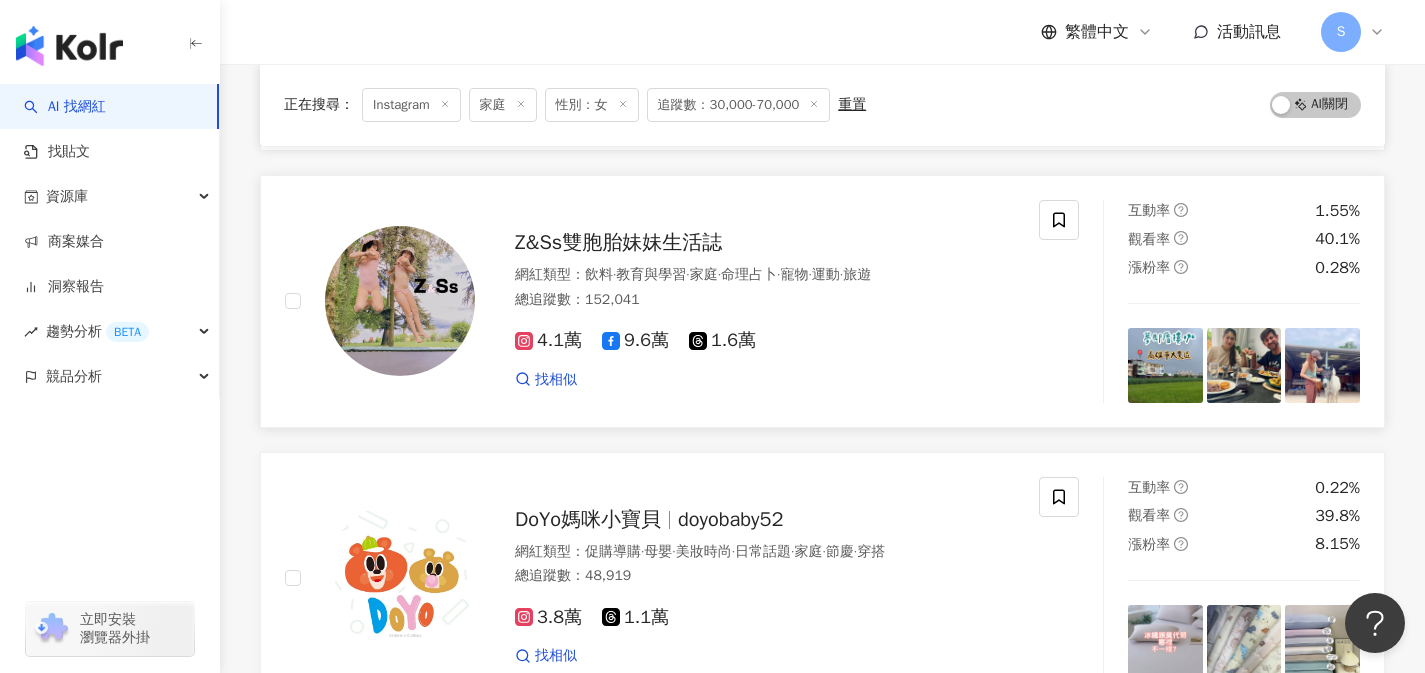 click on "4.1萬 9.6萬 1.6萬" at bounding box center (765, 341) 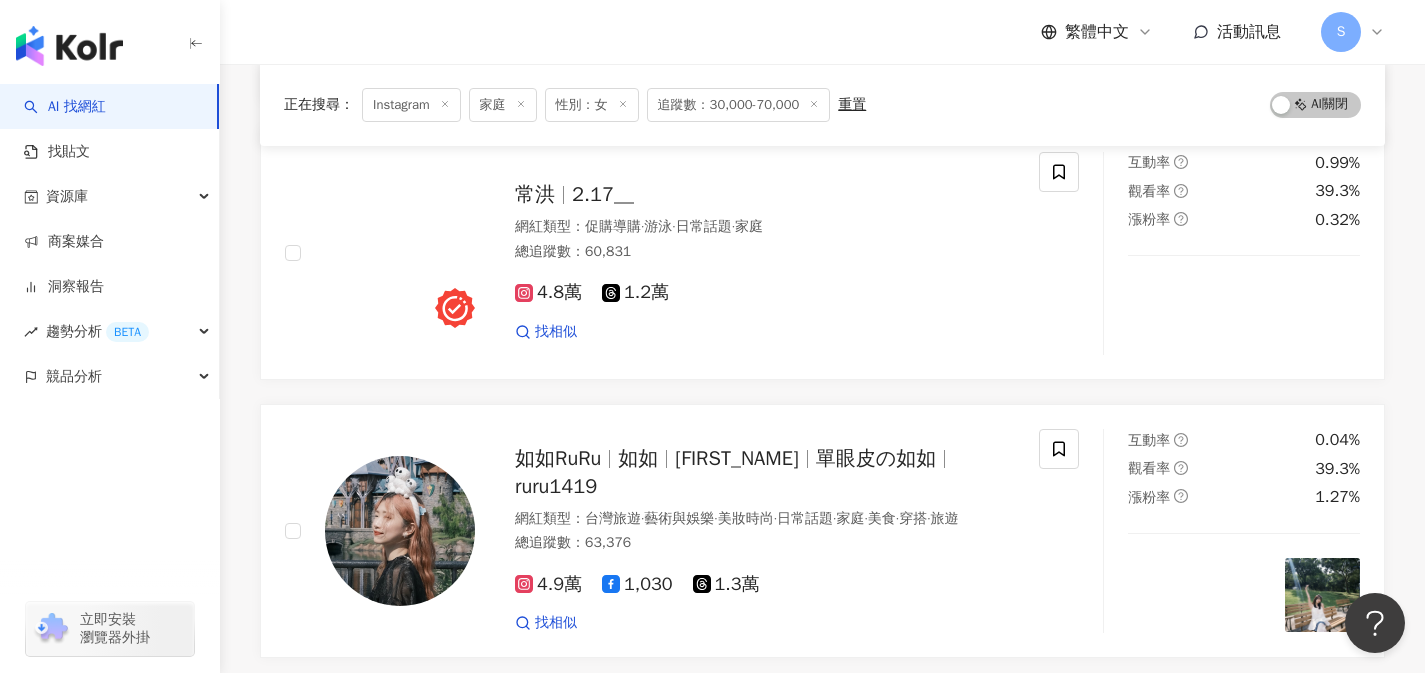 scroll, scrollTop: 3172, scrollLeft: 0, axis: vertical 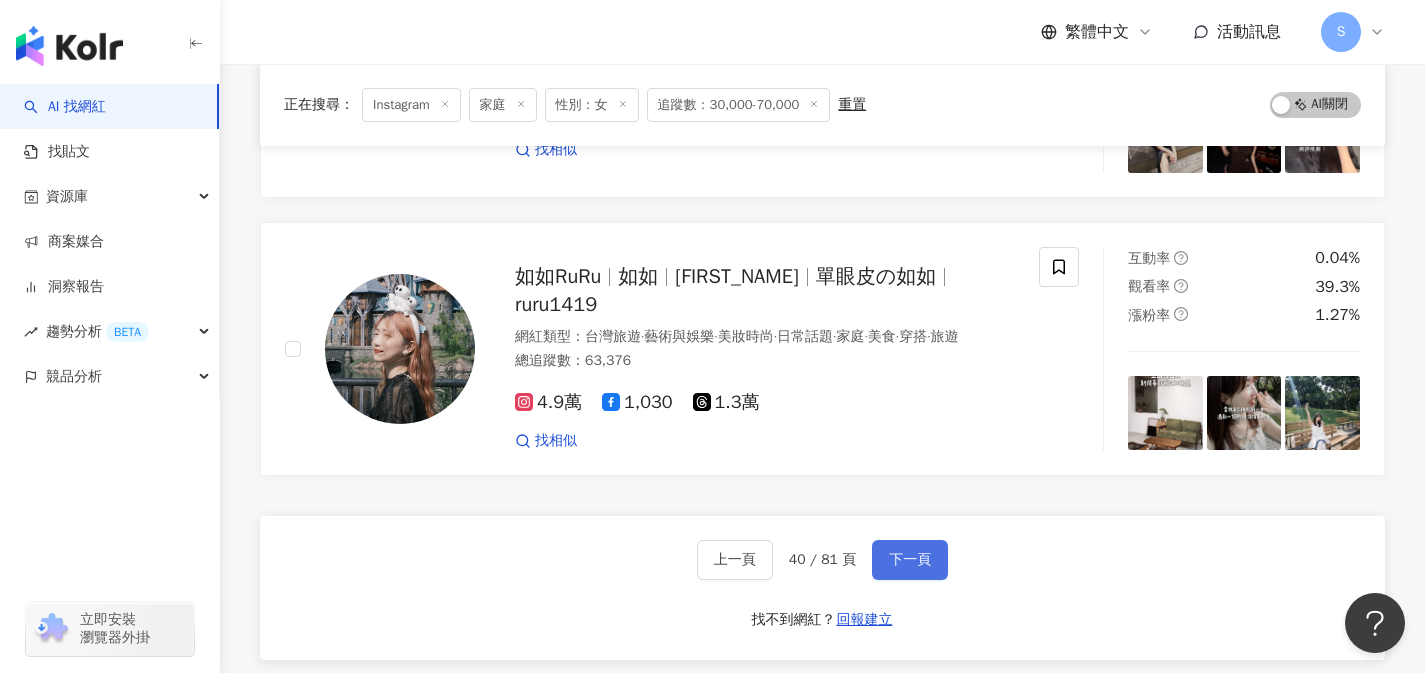 click on "下一頁" at bounding box center [910, 560] 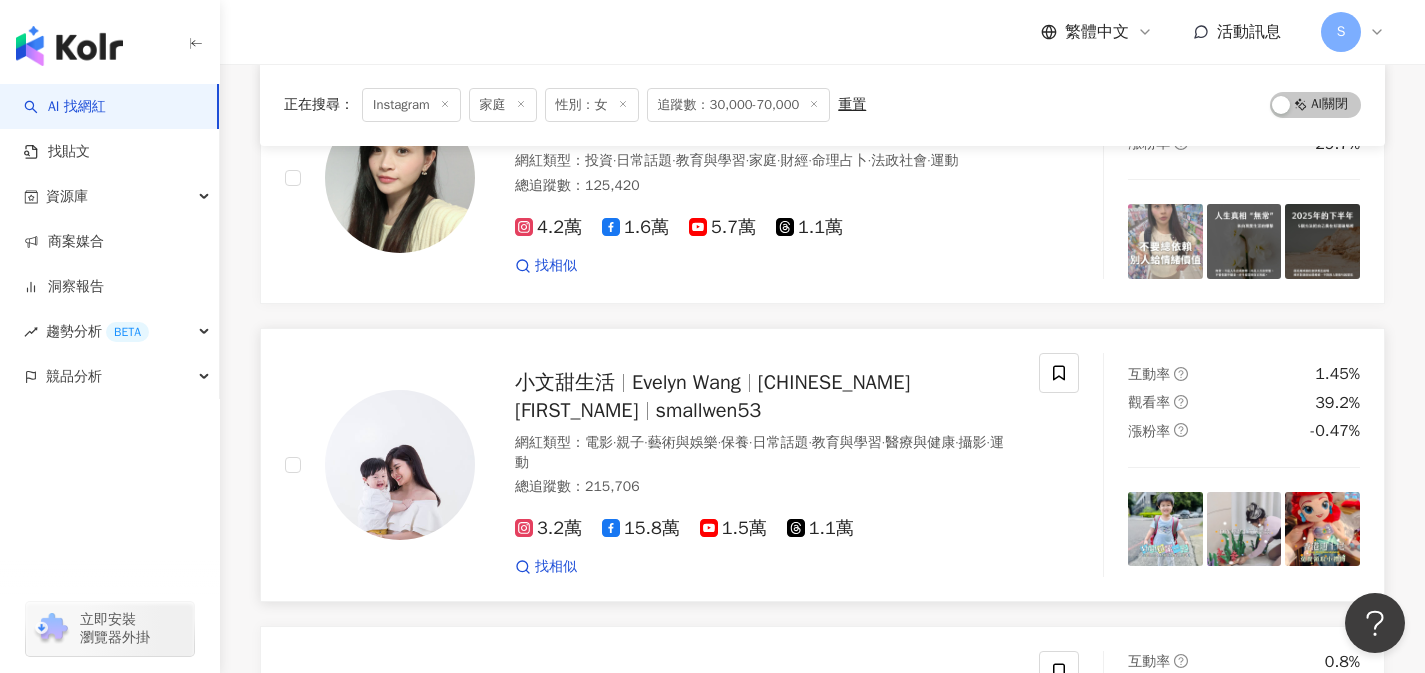 scroll, scrollTop: 982, scrollLeft: 0, axis: vertical 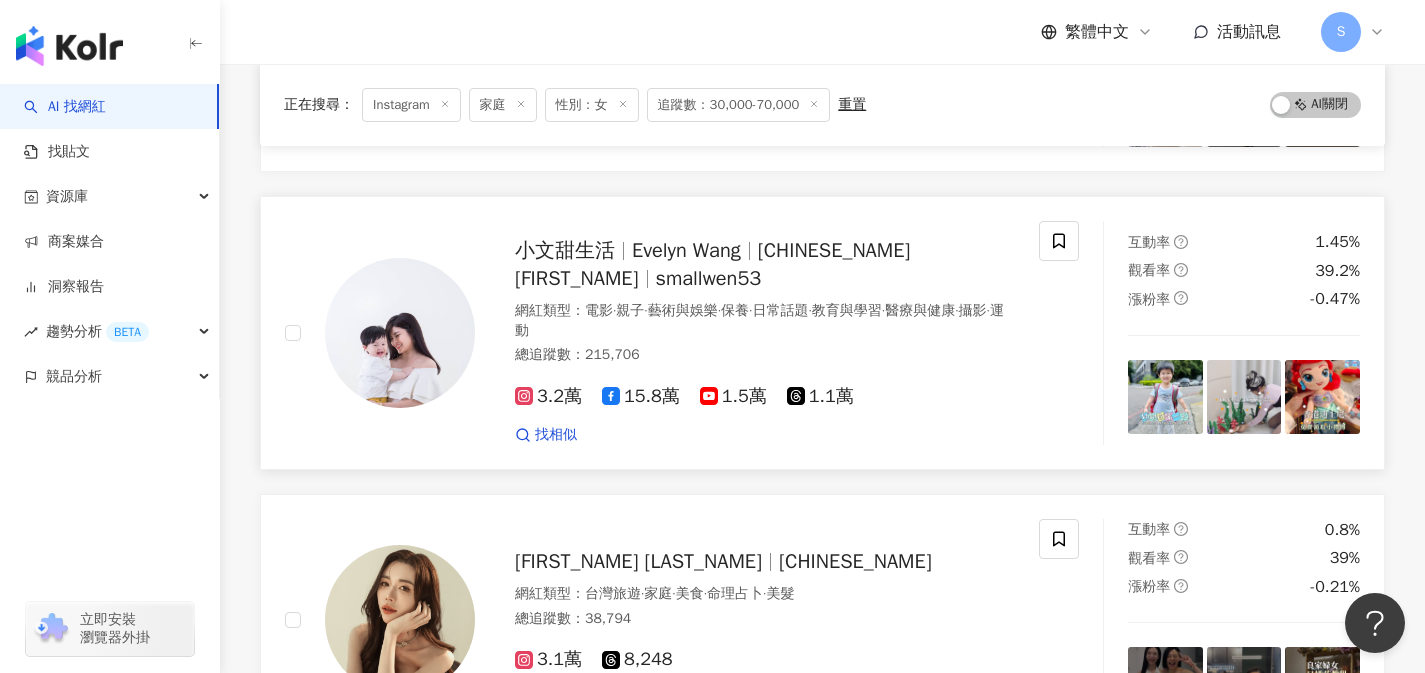 click on "小文甜生活 Evelyn Wang 小文甜生活 Evelyn Wang smallwen53 網紅類型 ： 電影  ·  親子  ·  藝術與娛樂  ·  保養  ·  日常話題  ·  教育與學習  ·  醫療與健康  ·  攝影  ·  運動 總追蹤數 ： 215,706 3.2萬 15.8萬 1.5萬 1.1萬 找相似 互動率 1.45% 觀看率 39.2% 漲粉率 -0.47%" at bounding box center (822, 333) 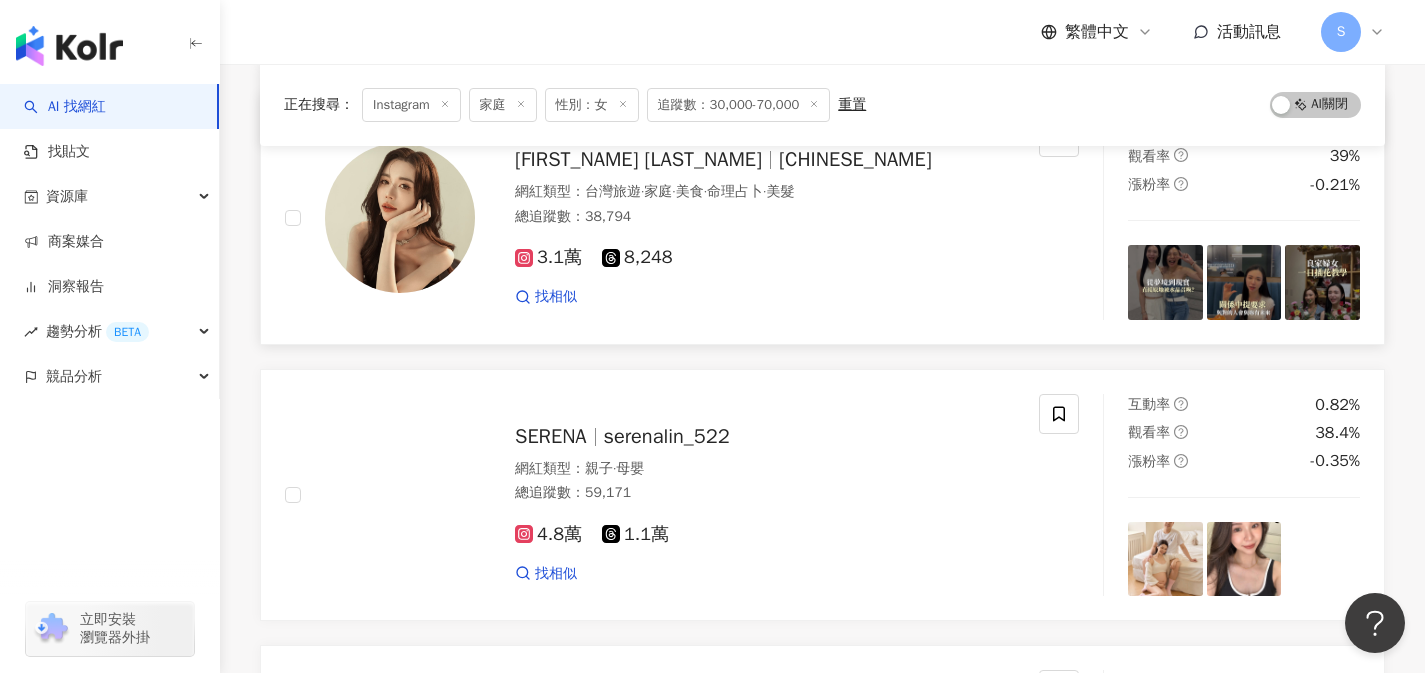 scroll, scrollTop: 1401, scrollLeft: 0, axis: vertical 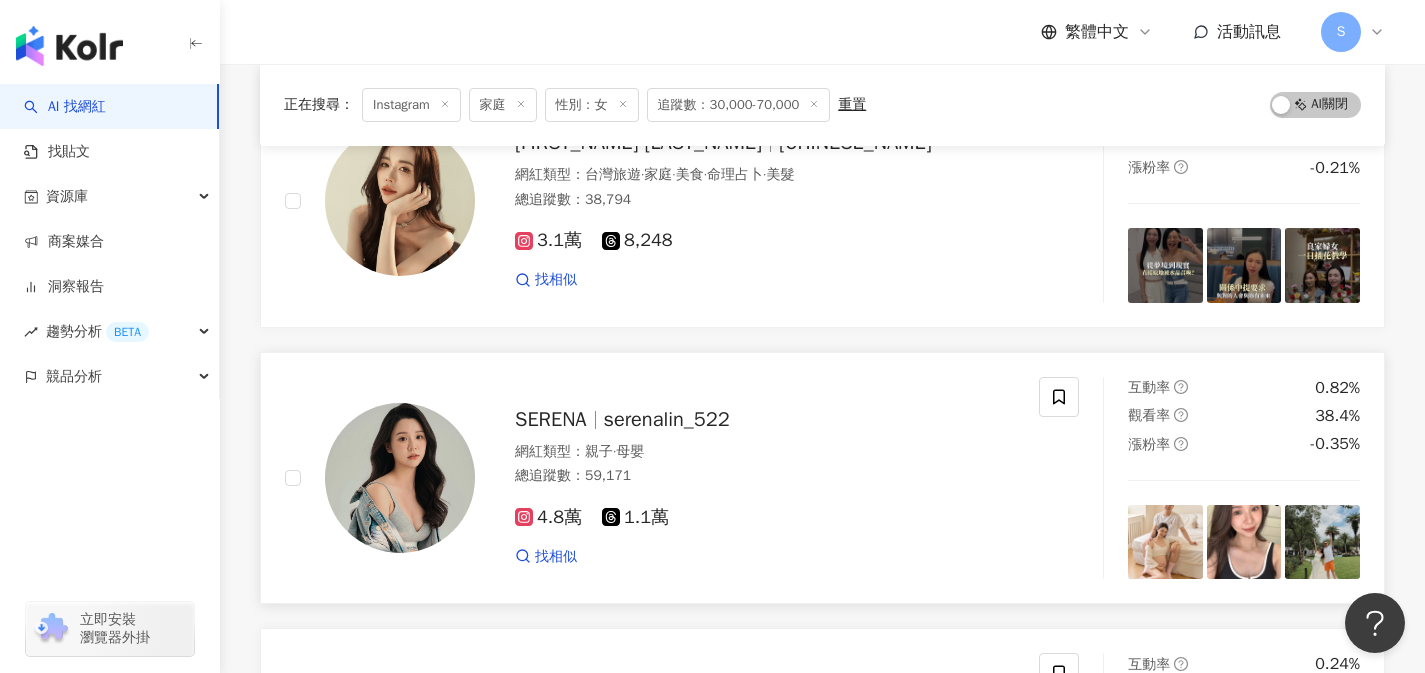 click on "SERENA serenalin_522" at bounding box center [765, 420] 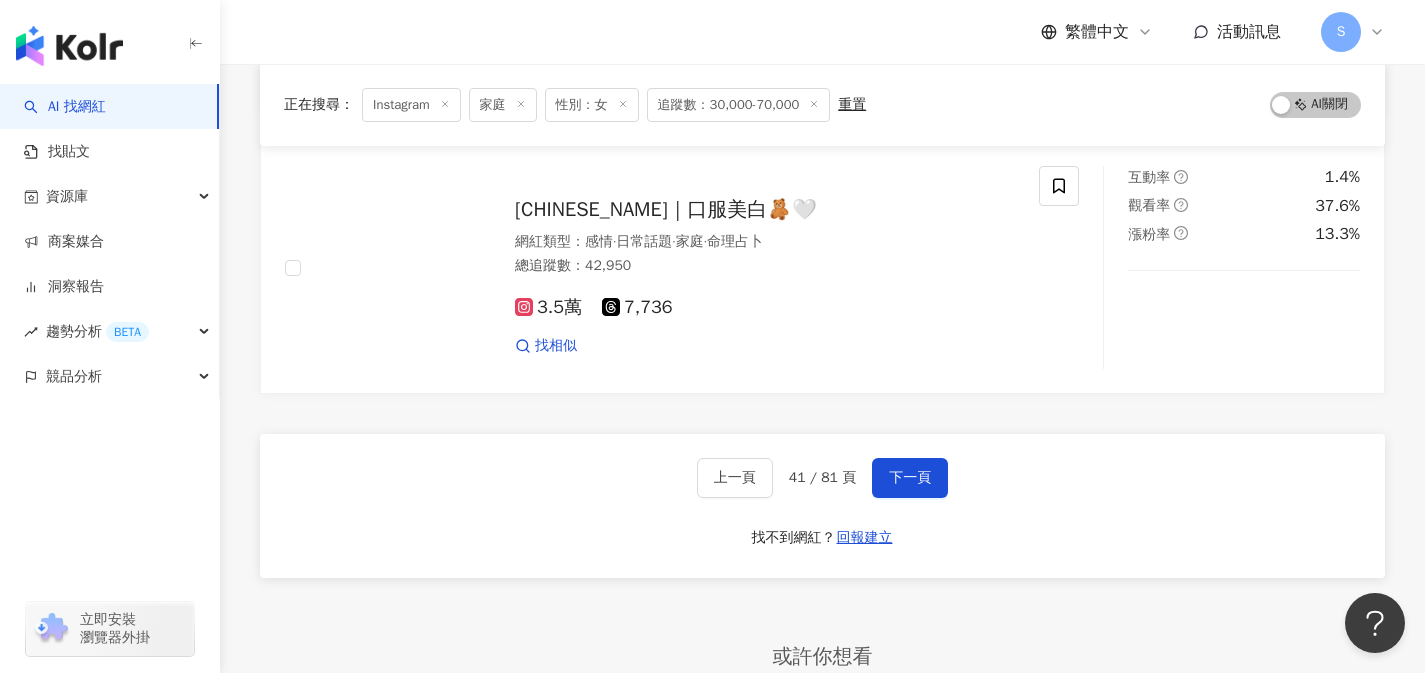 scroll, scrollTop: 3273, scrollLeft: 0, axis: vertical 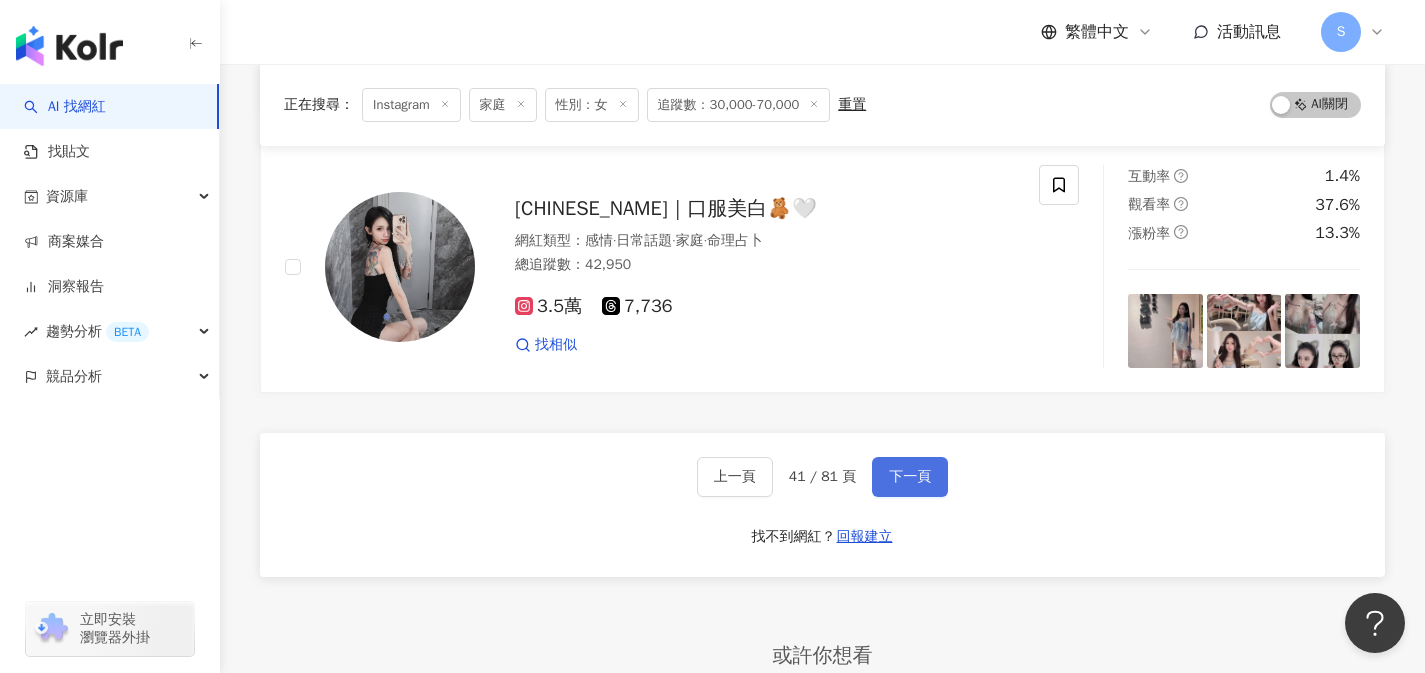 click on "下一頁" at bounding box center (910, 477) 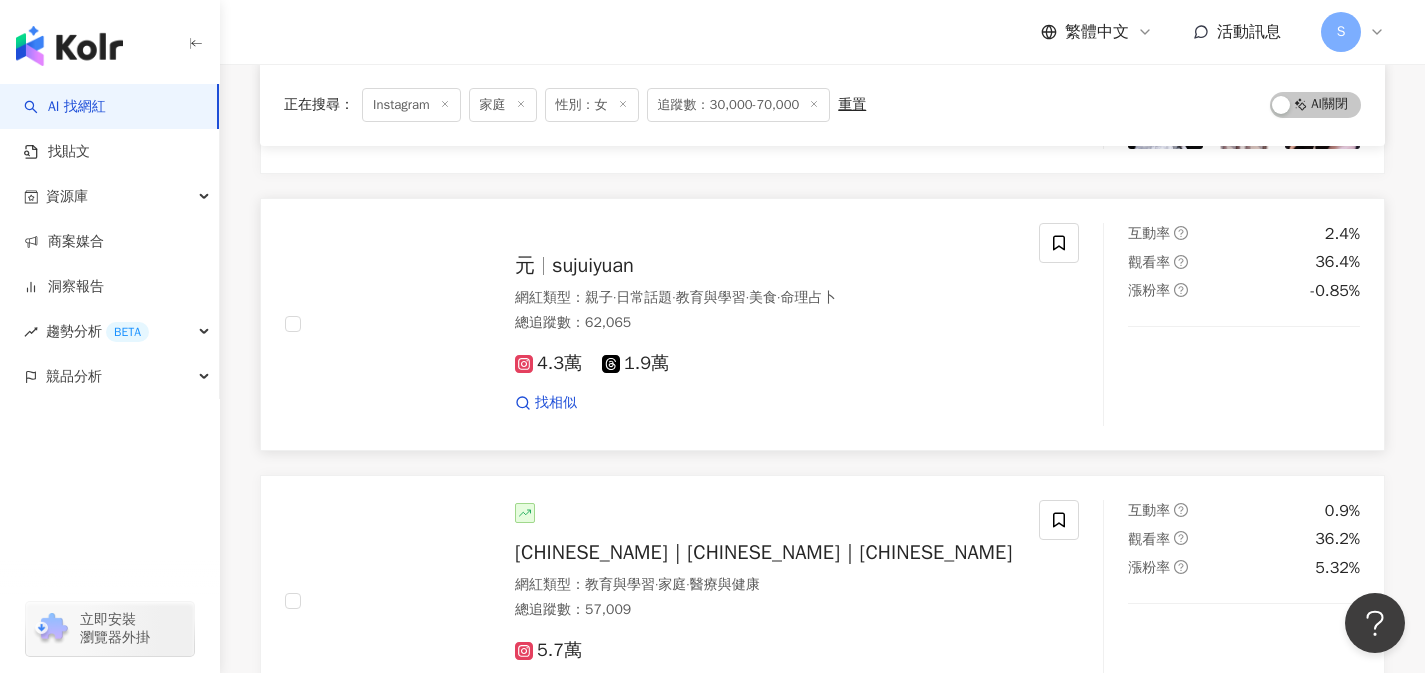 scroll, scrollTop: 2925, scrollLeft: 0, axis: vertical 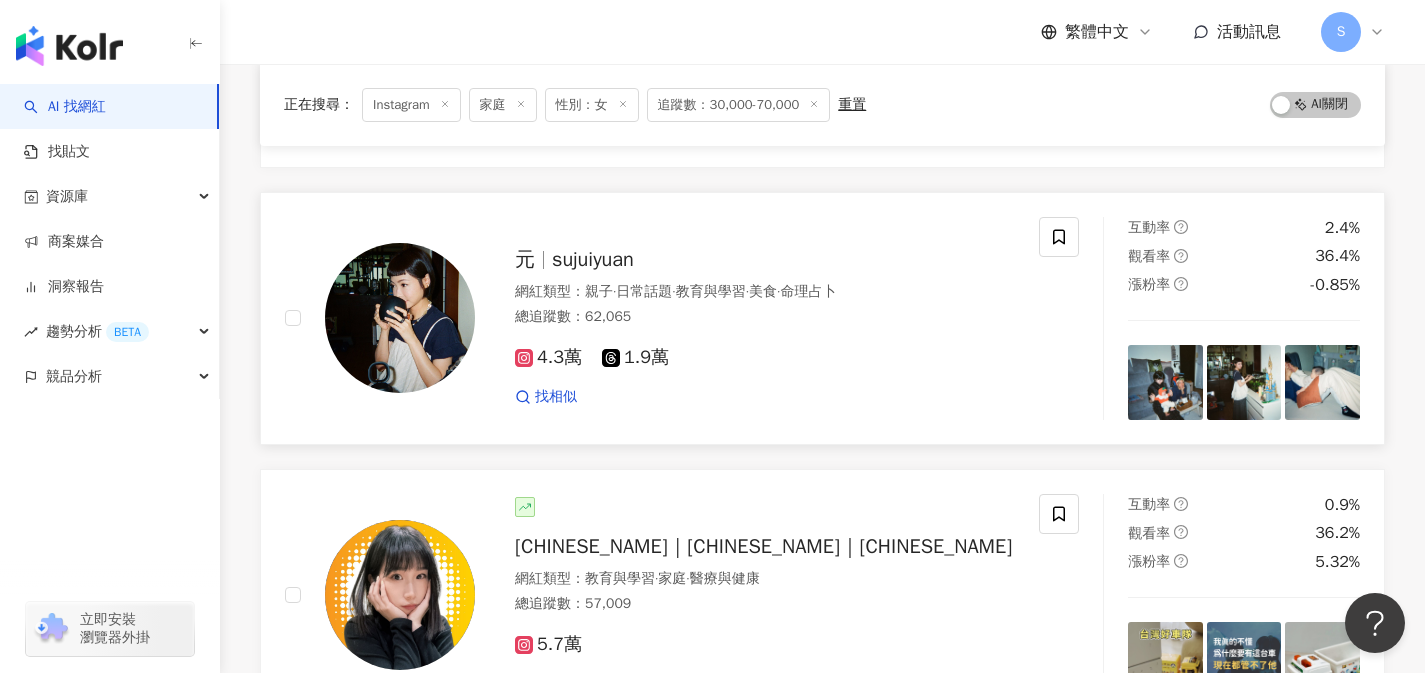 click on "4.3萬 1.9萬" at bounding box center [765, 358] 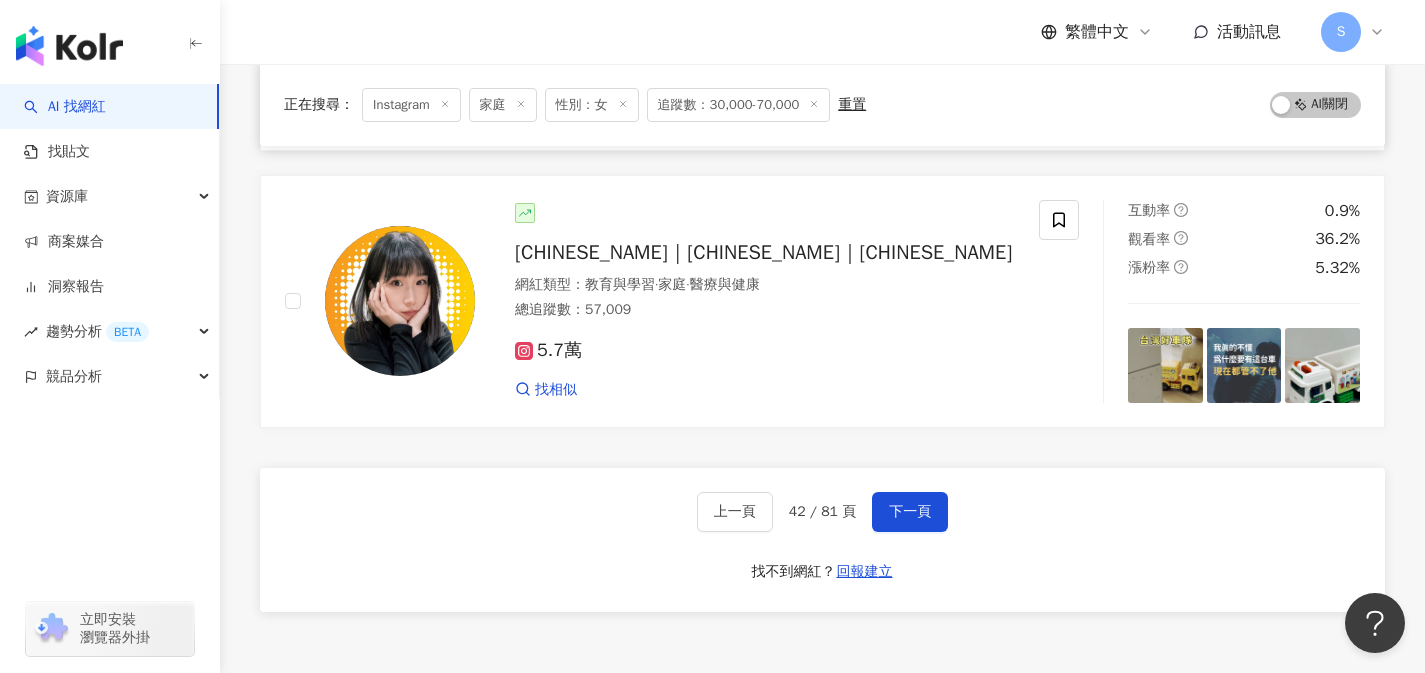 scroll, scrollTop: 3226, scrollLeft: 0, axis: vertical 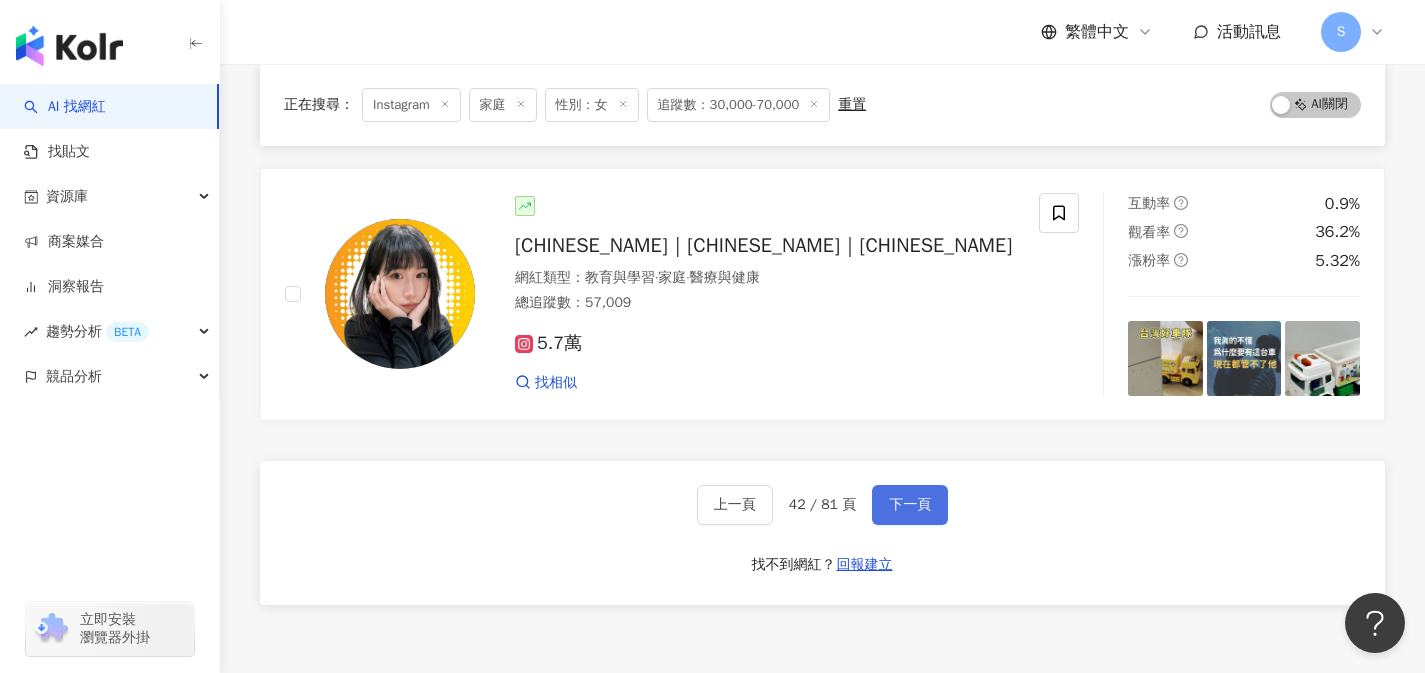 click on "下一頁" at bounding box center (910, 505) 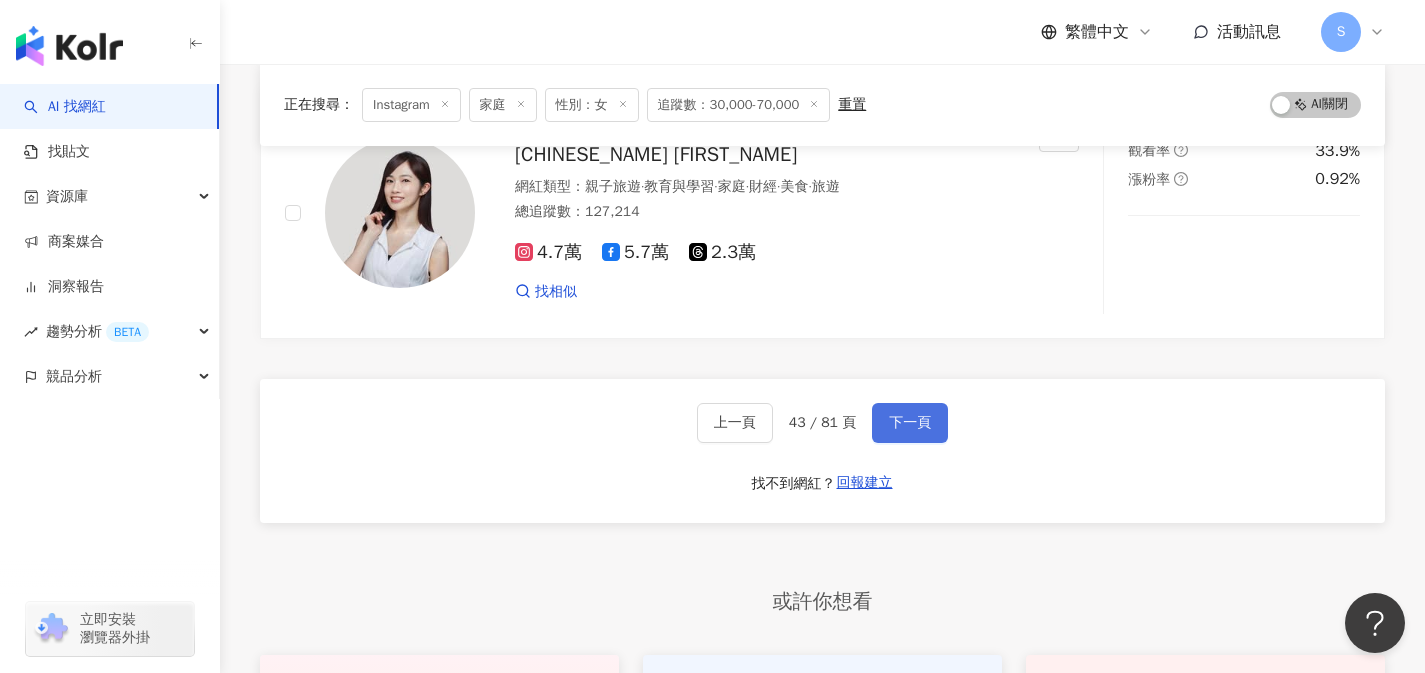 scroll, scrollTop: 3314, scrollLeft: 0, axis: vertical 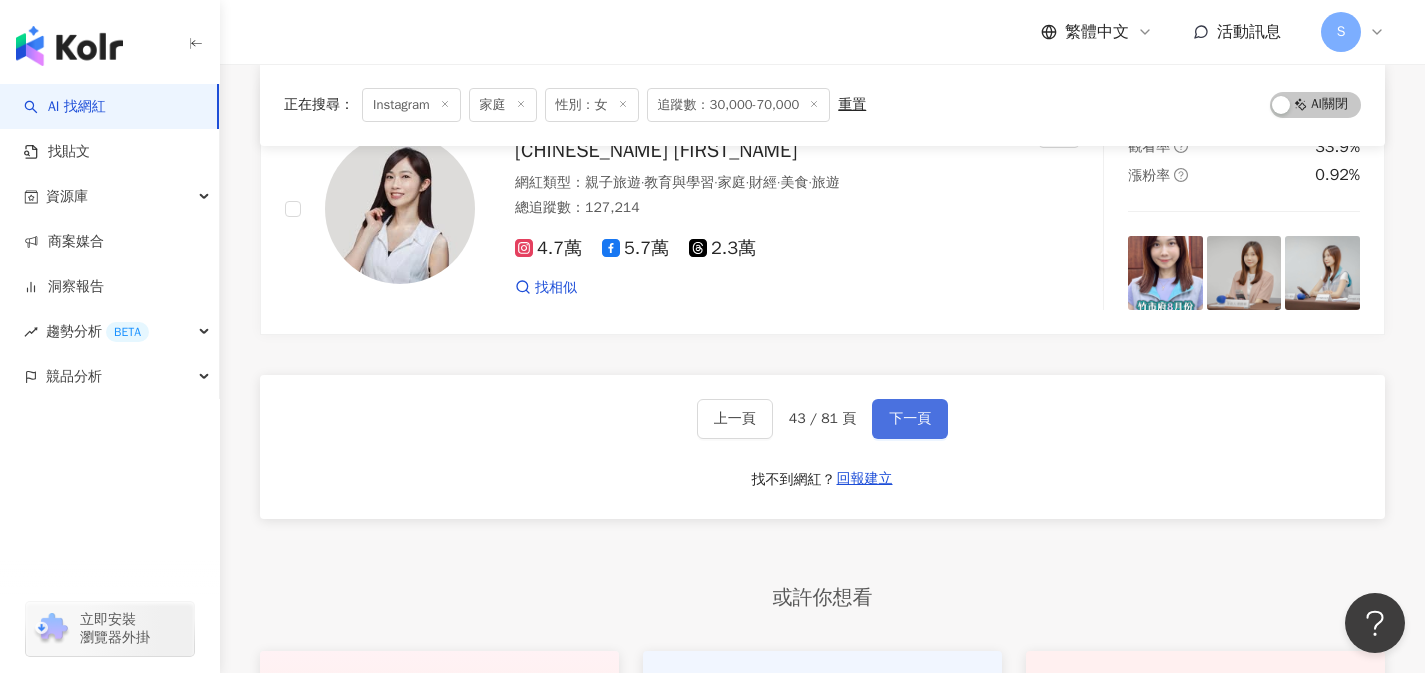 click on "下一頁" at bounding box center [910, 419] 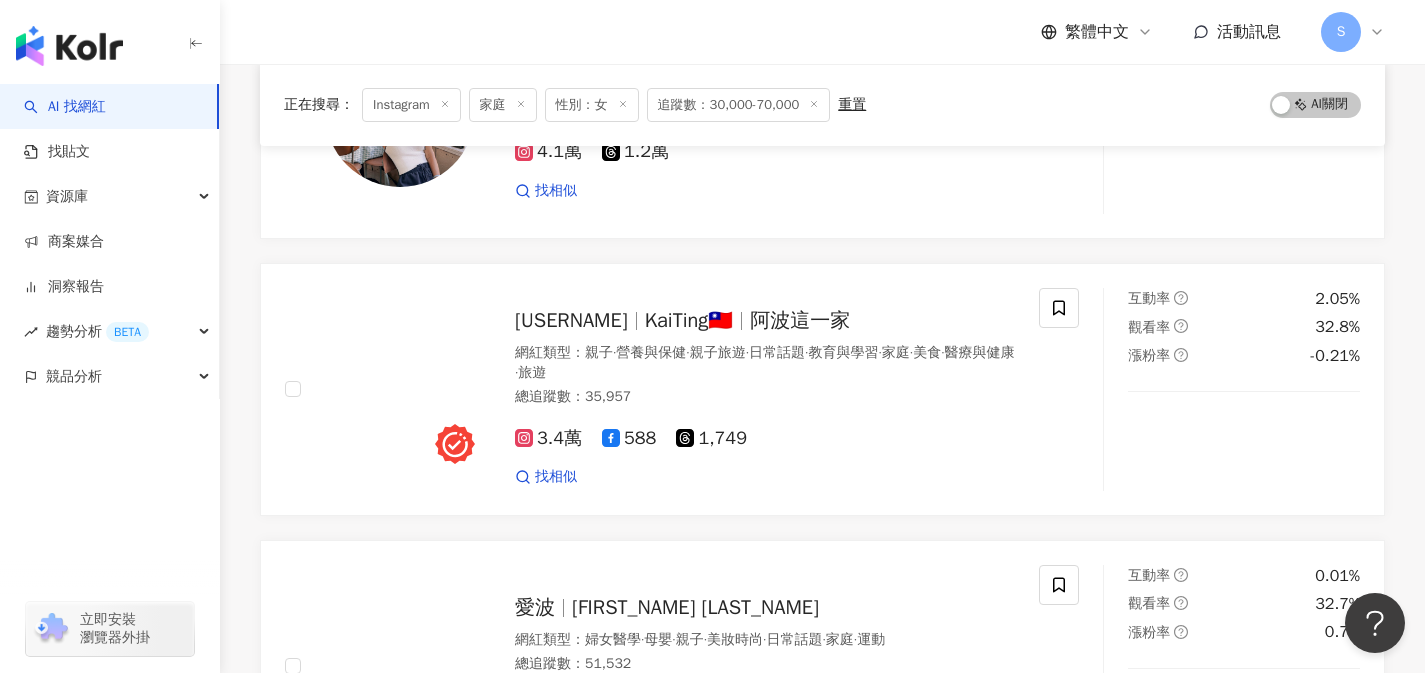 scroll, scrollTop: 1216, scrollLeft: 0, axis: vertical 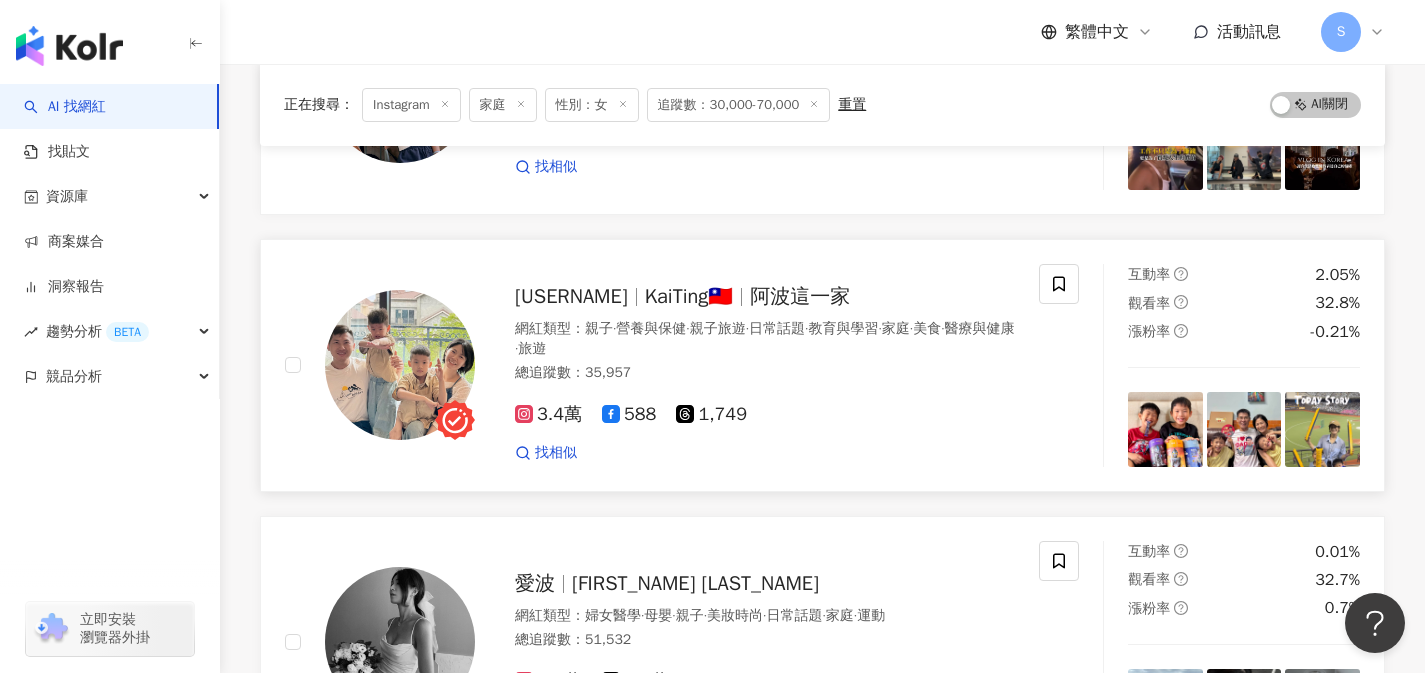 click on "3.4萬 588 1,749" at bounding box center (765, 415) 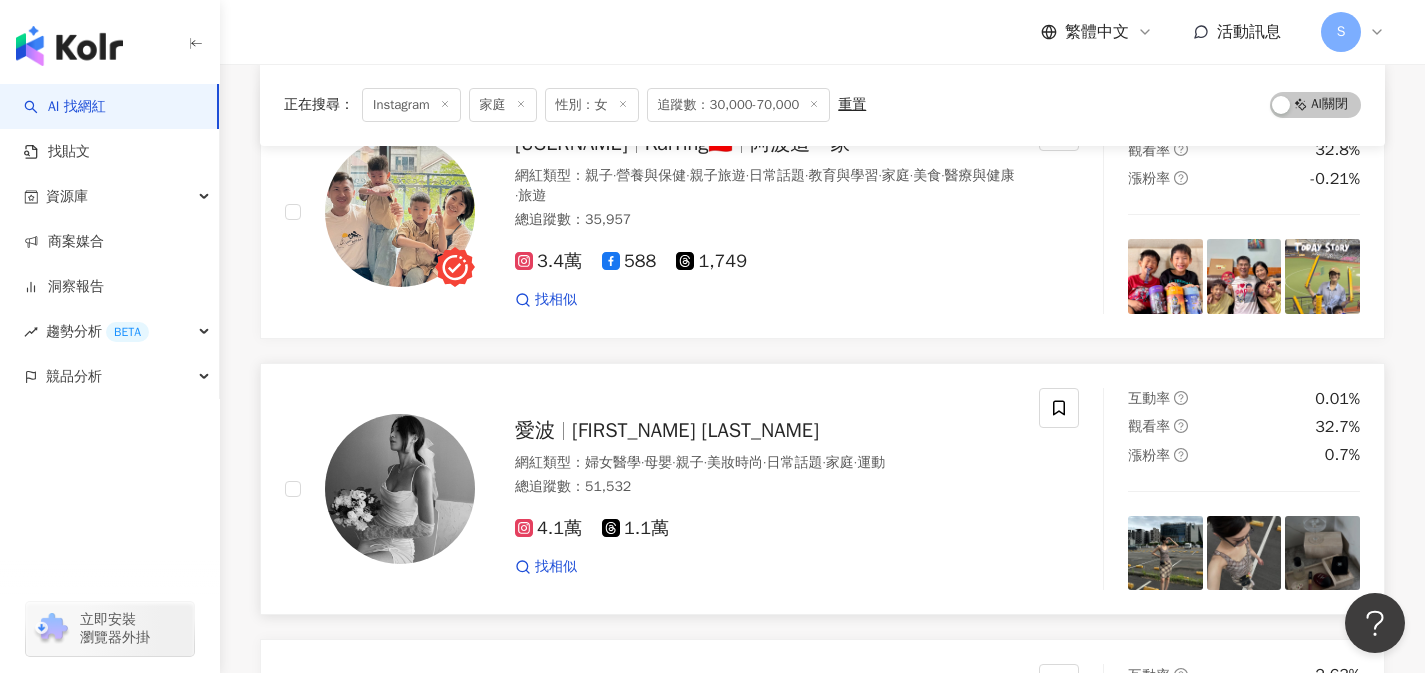 scroll, scrollTop: 1342, scrollLeft: 0, axis: vertical 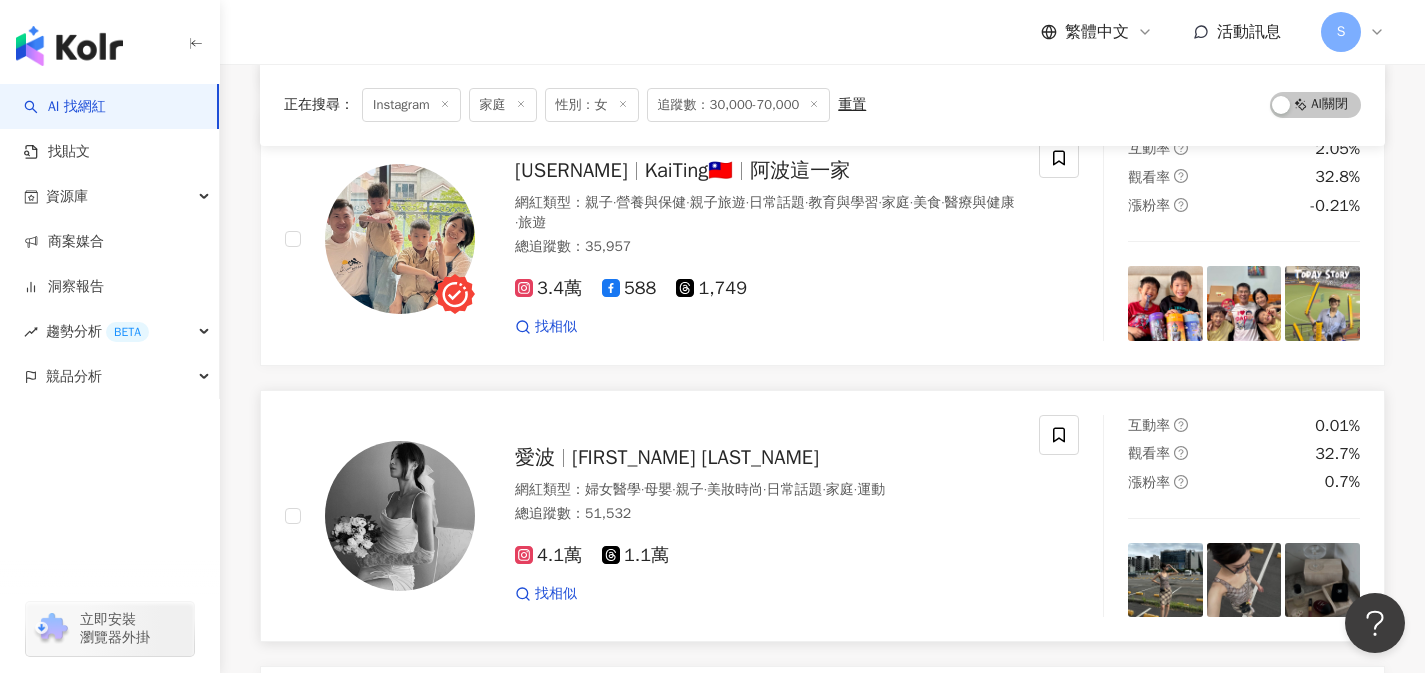 click on "3.4萬 588 1,749" at bounding box center [765, 289] 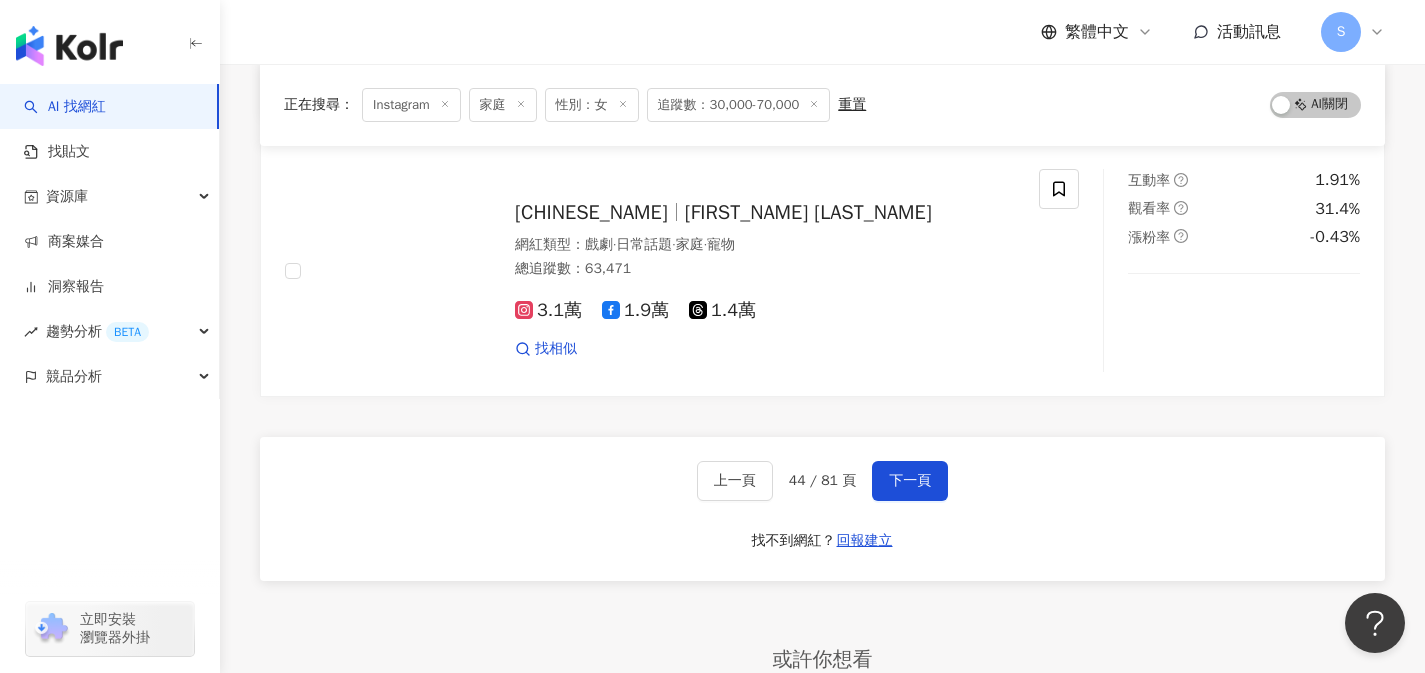 scroll, scrollTop: 3251, scrollLeft: 0, axis: vertical 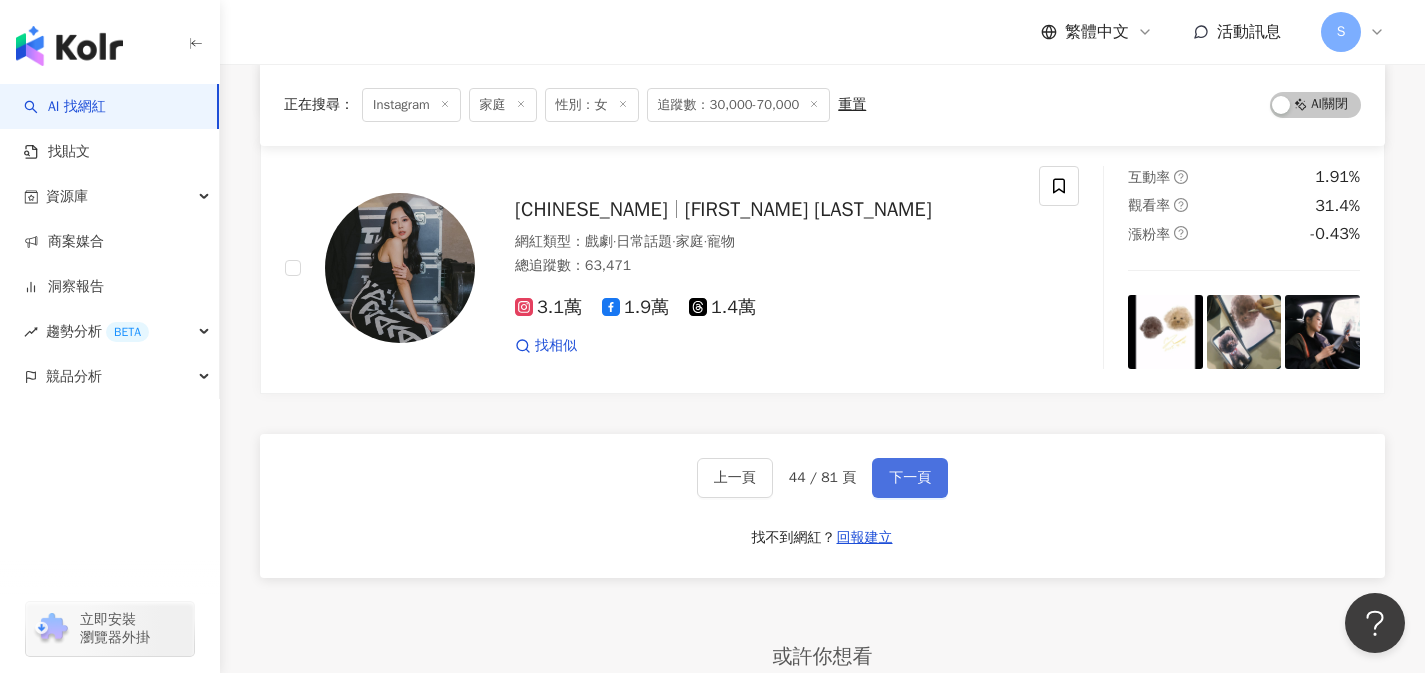 click on "下一頁" at bounding box center (910, 478) 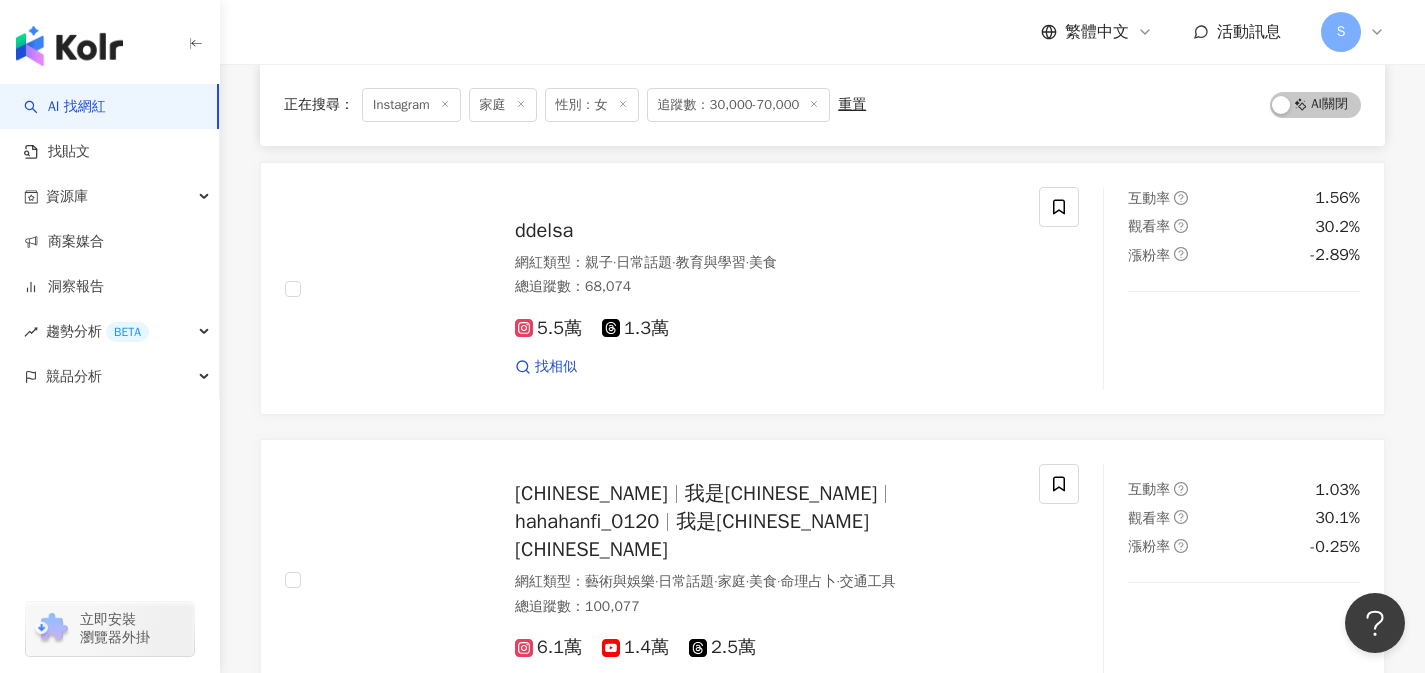 scroll, scrollTop: 1842, scrollLeft: 0, axis: vertical 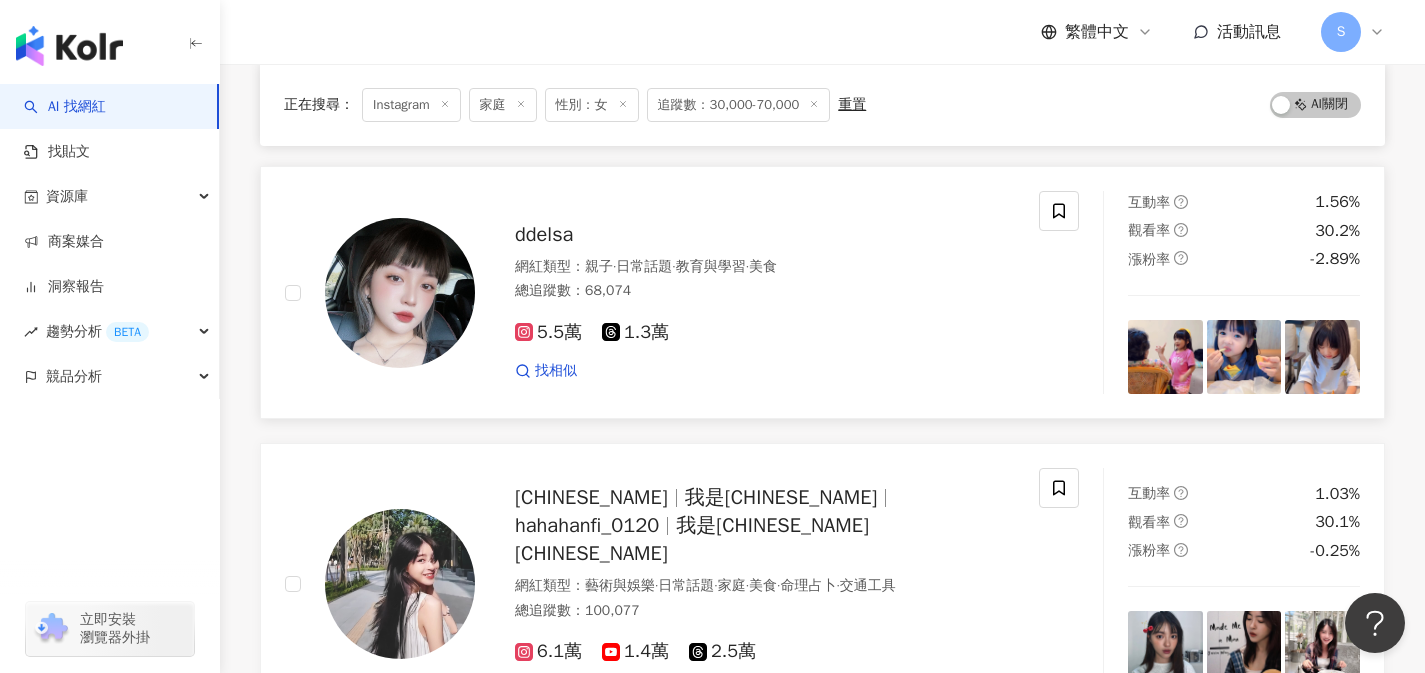 click on "5.5萬 1.3萬 找相似" at bounding box center (765, 343) 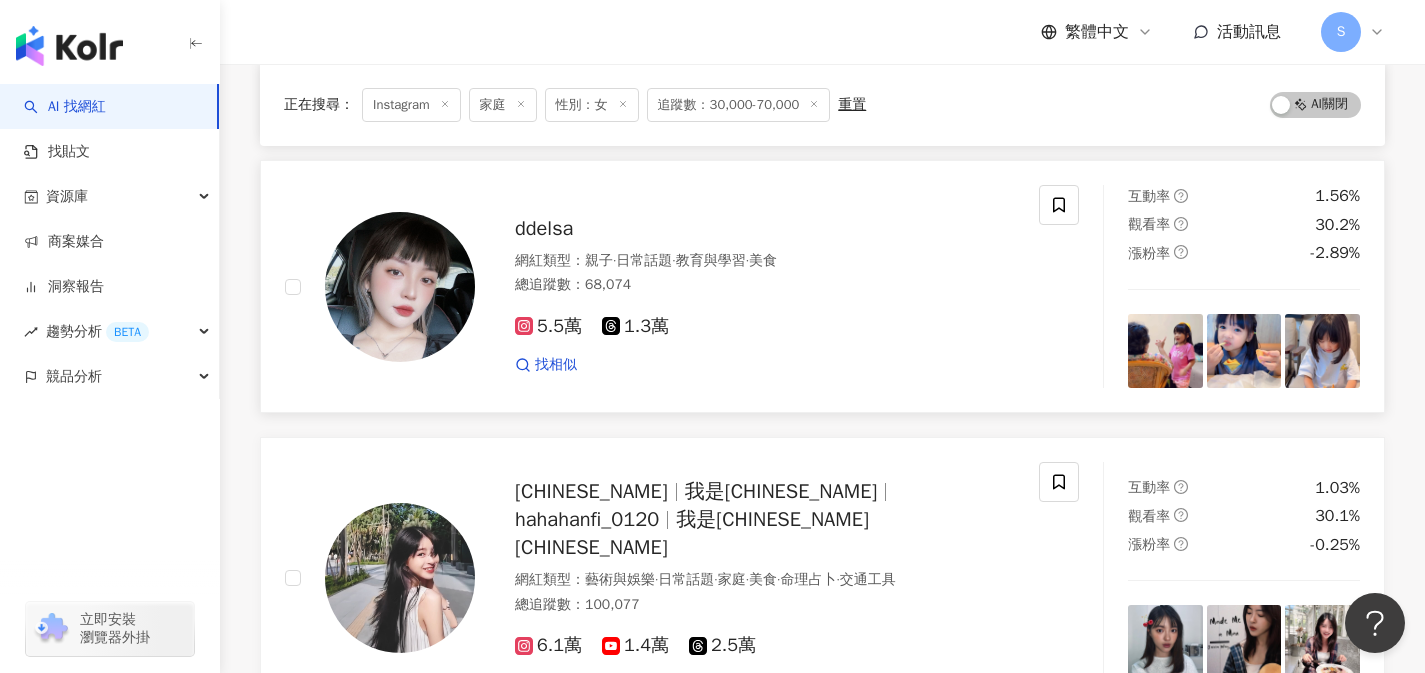 scroll, scrollTop: 1986, scrollLeft: 0, axis: vertical 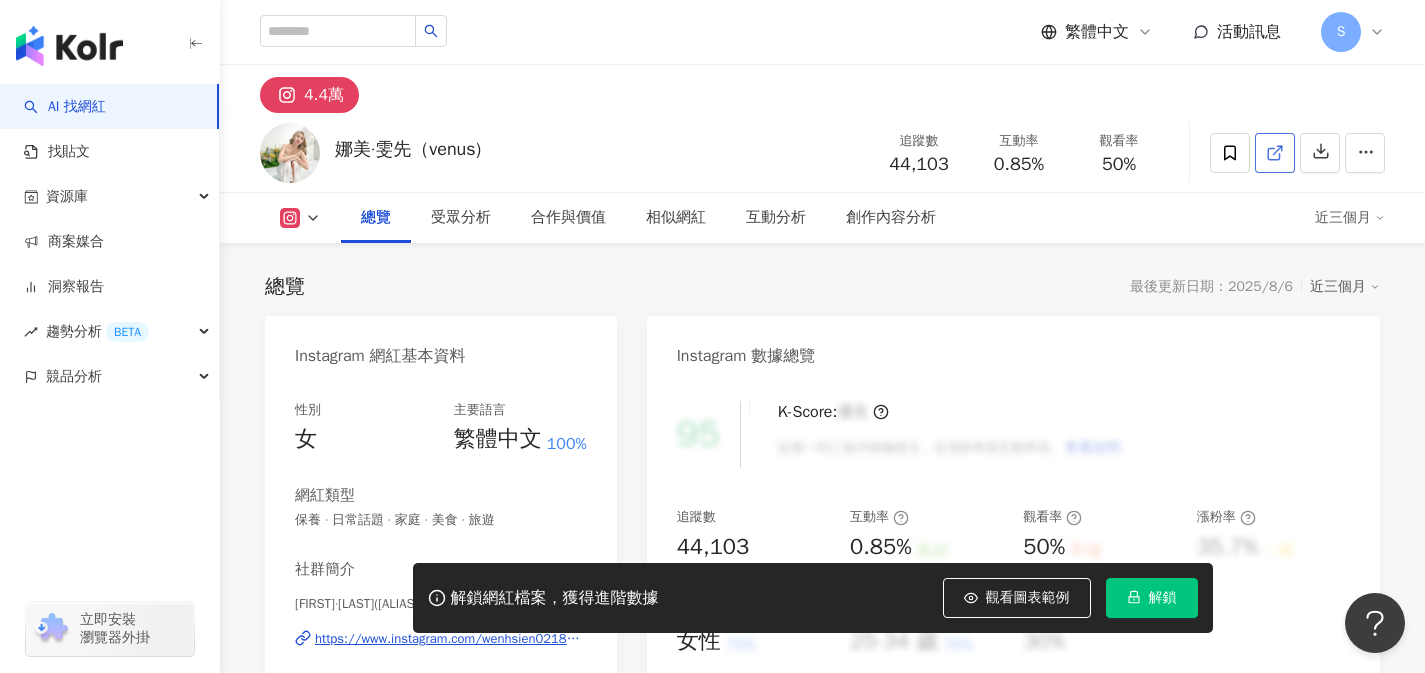 click at bounding box center (1275, 153) 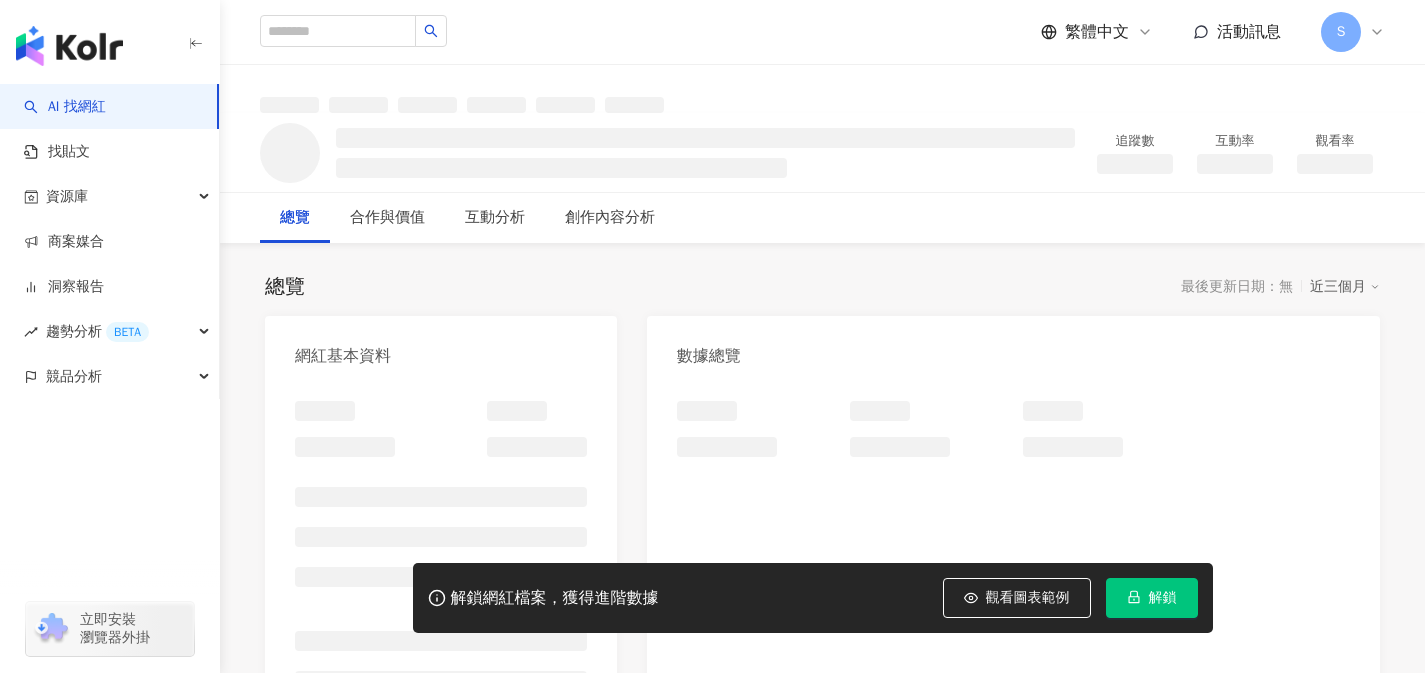 scroll, scrollTop: 0, scrollLeft: 0, axis: both 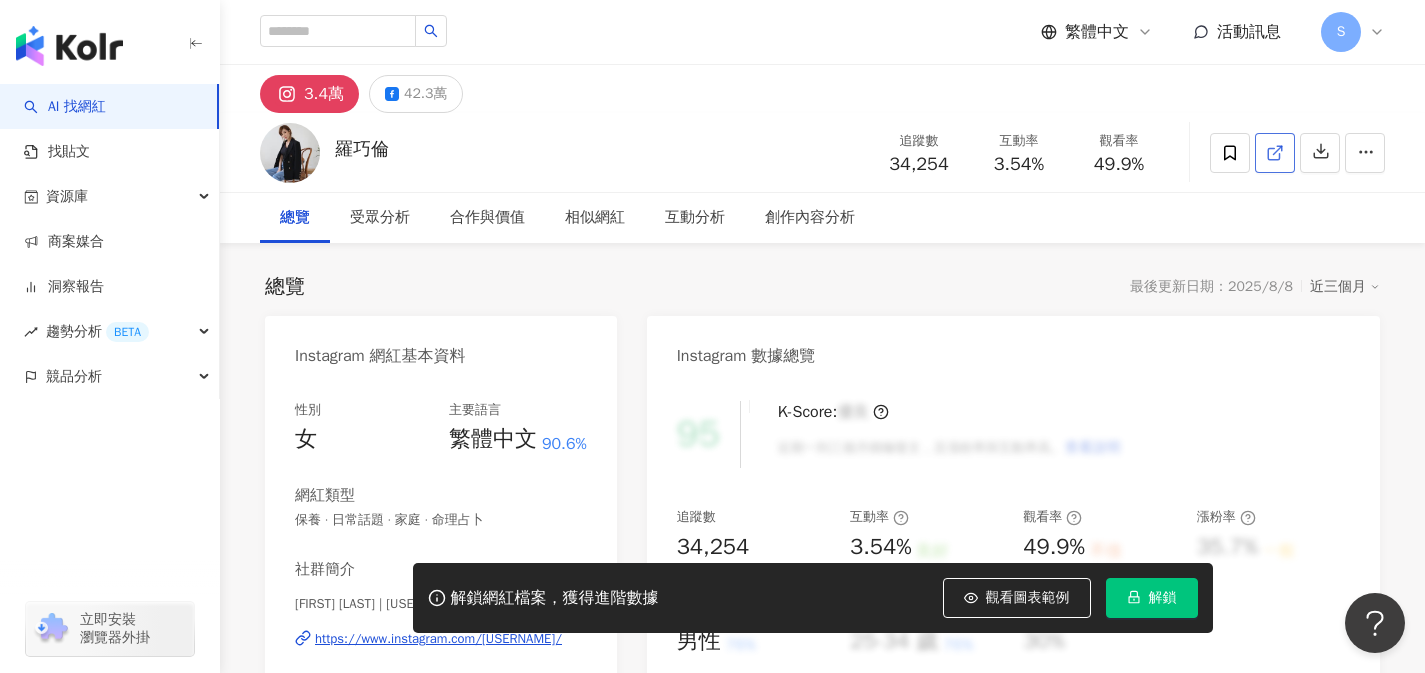 click at bounding box center (1275, 153) 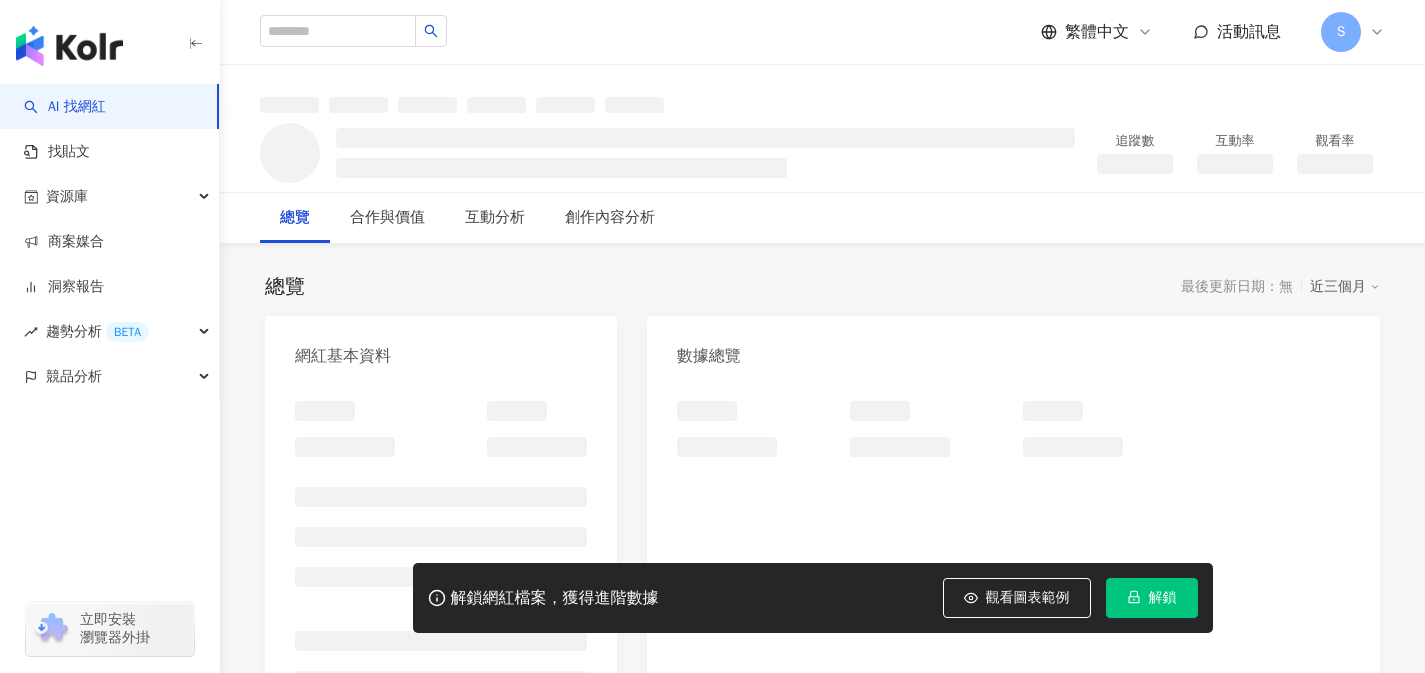 scroll, scrollTop: 0, scrollLeft: 0, axis: both 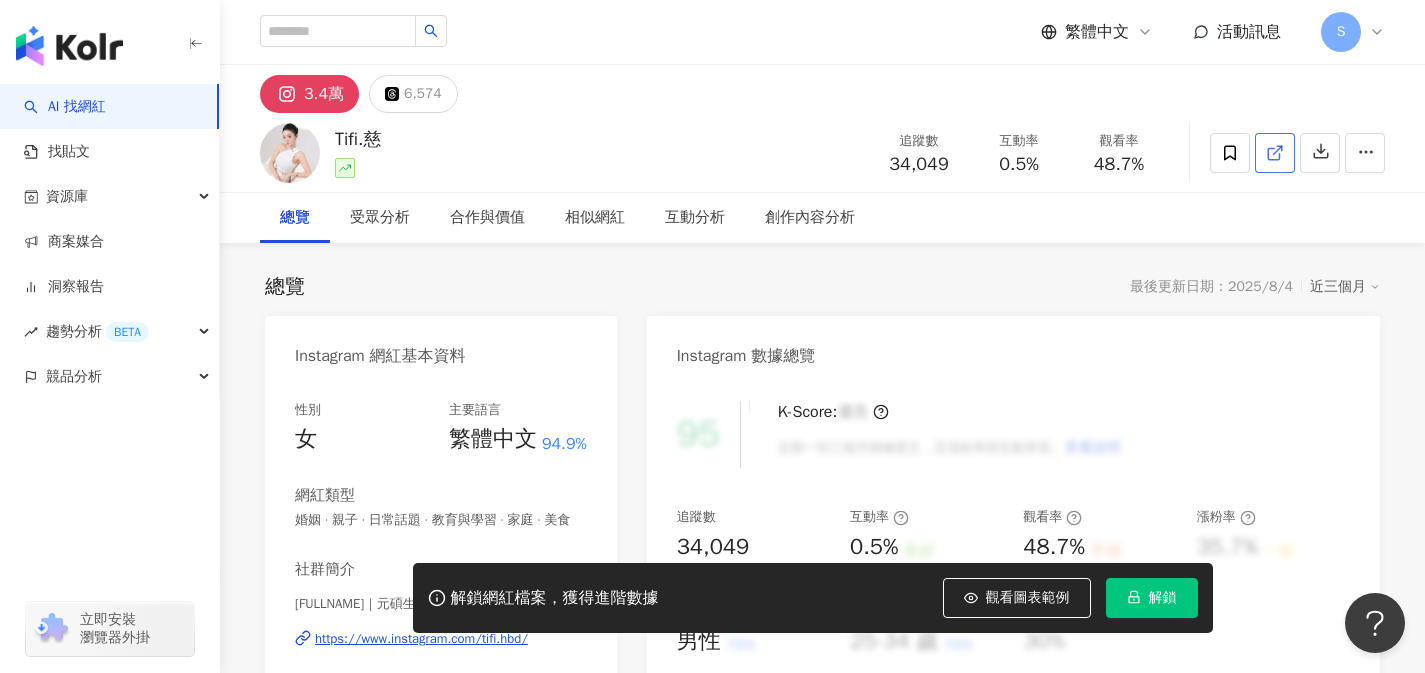 click 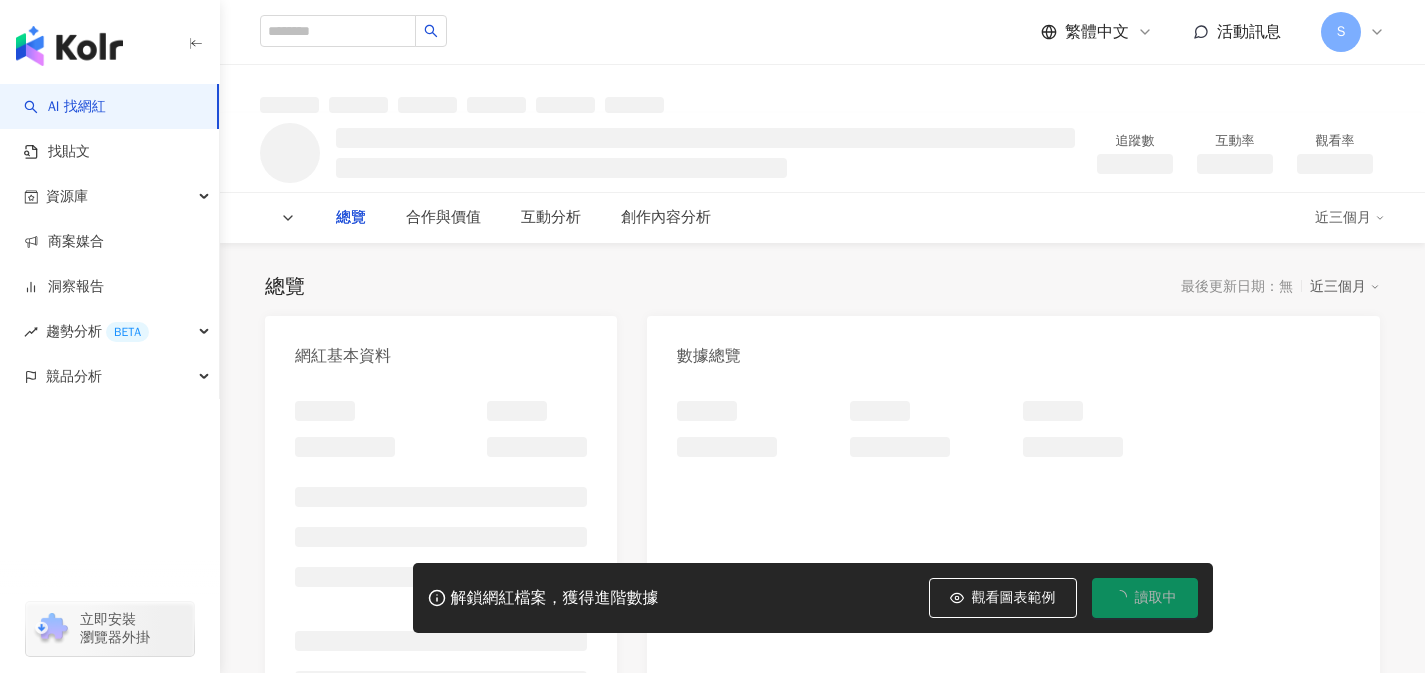 scroll, scrollTop: 0, scrollLeft: 0, axis: both 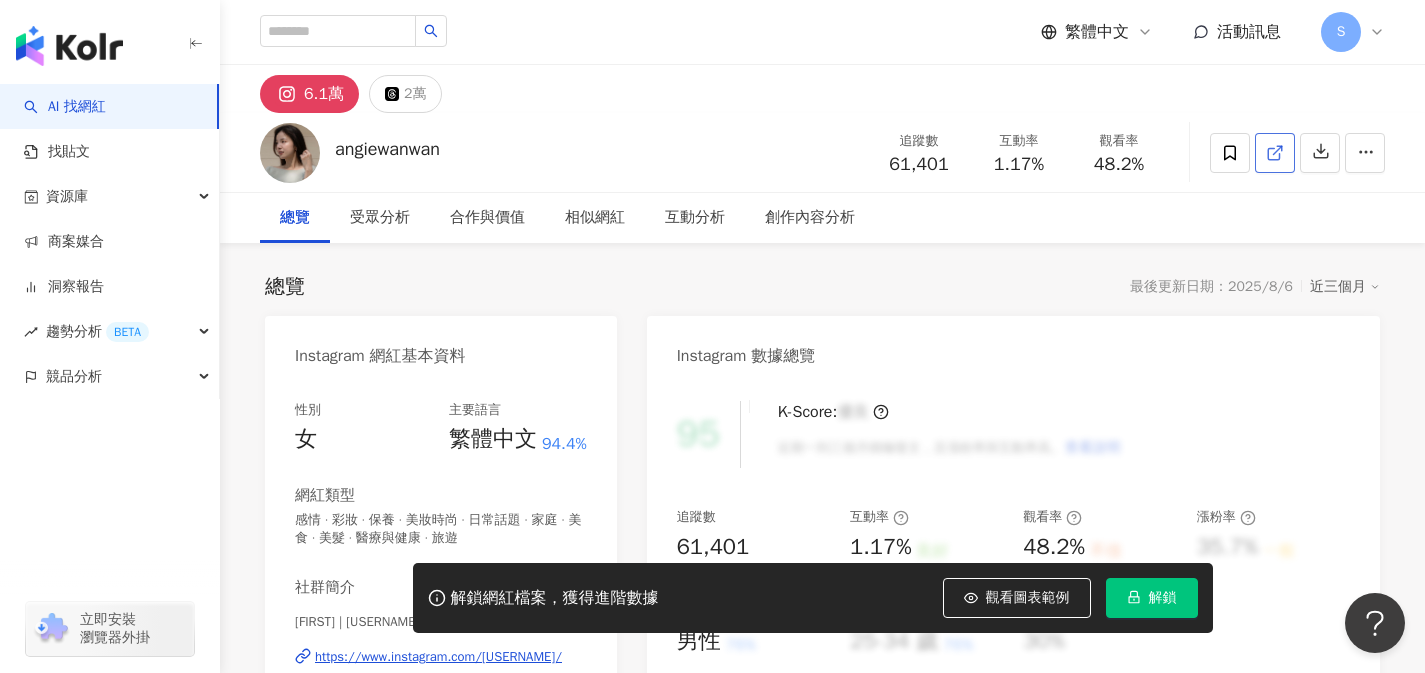 click at bounding box center [1275, 153] 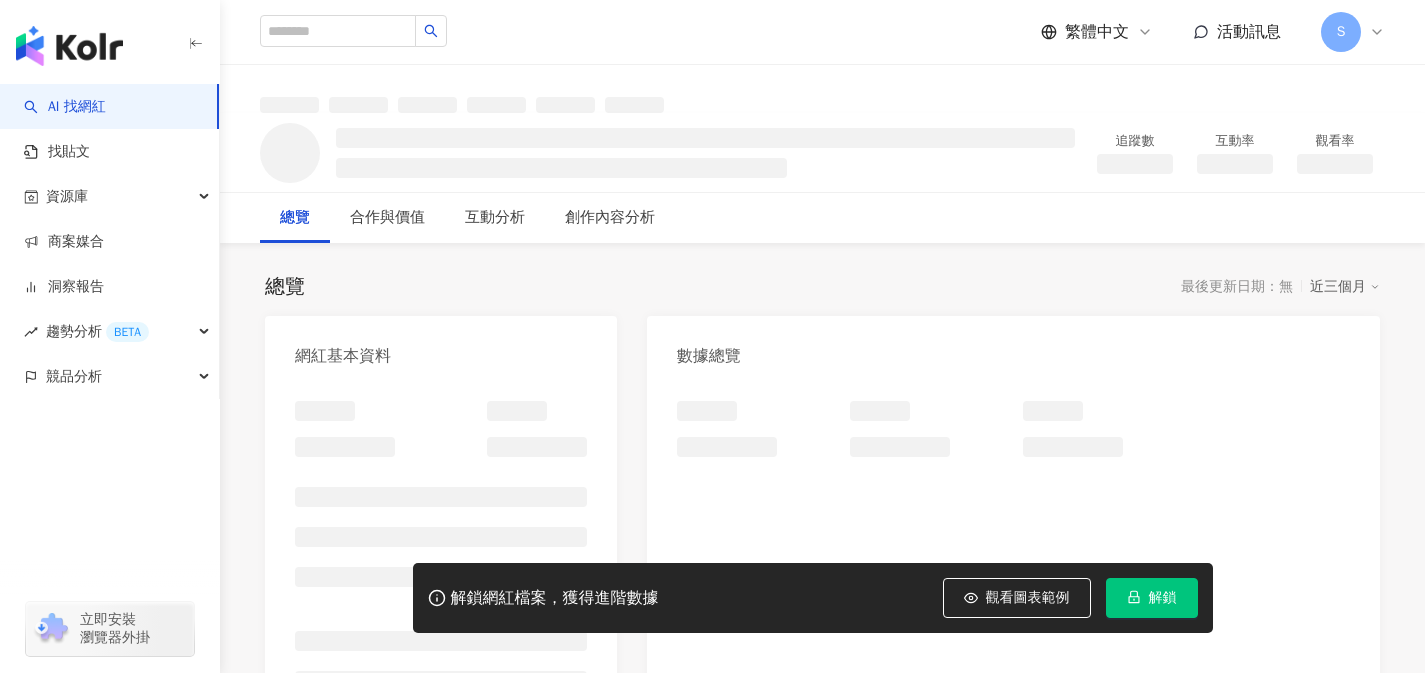 scroll, scrollTop: 0, scrollLeft: 0, axis: both 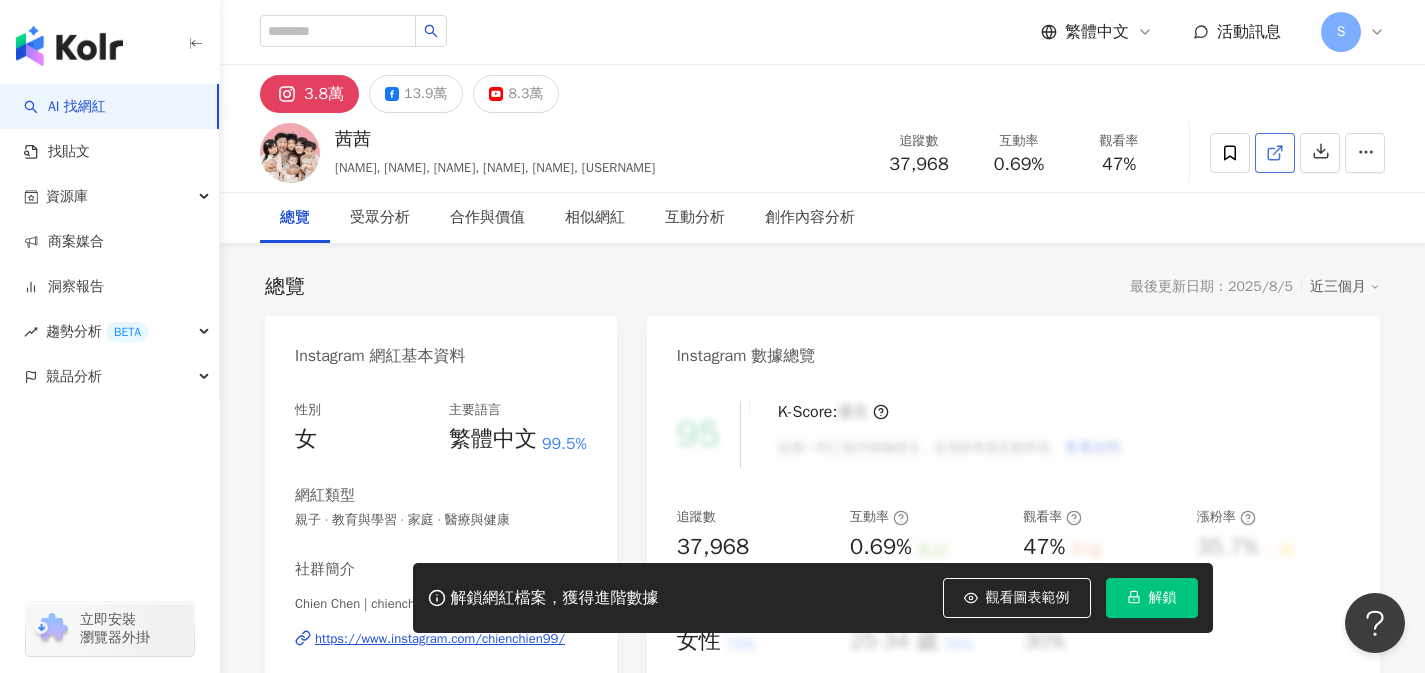 click at bounding box center [1275, 153] 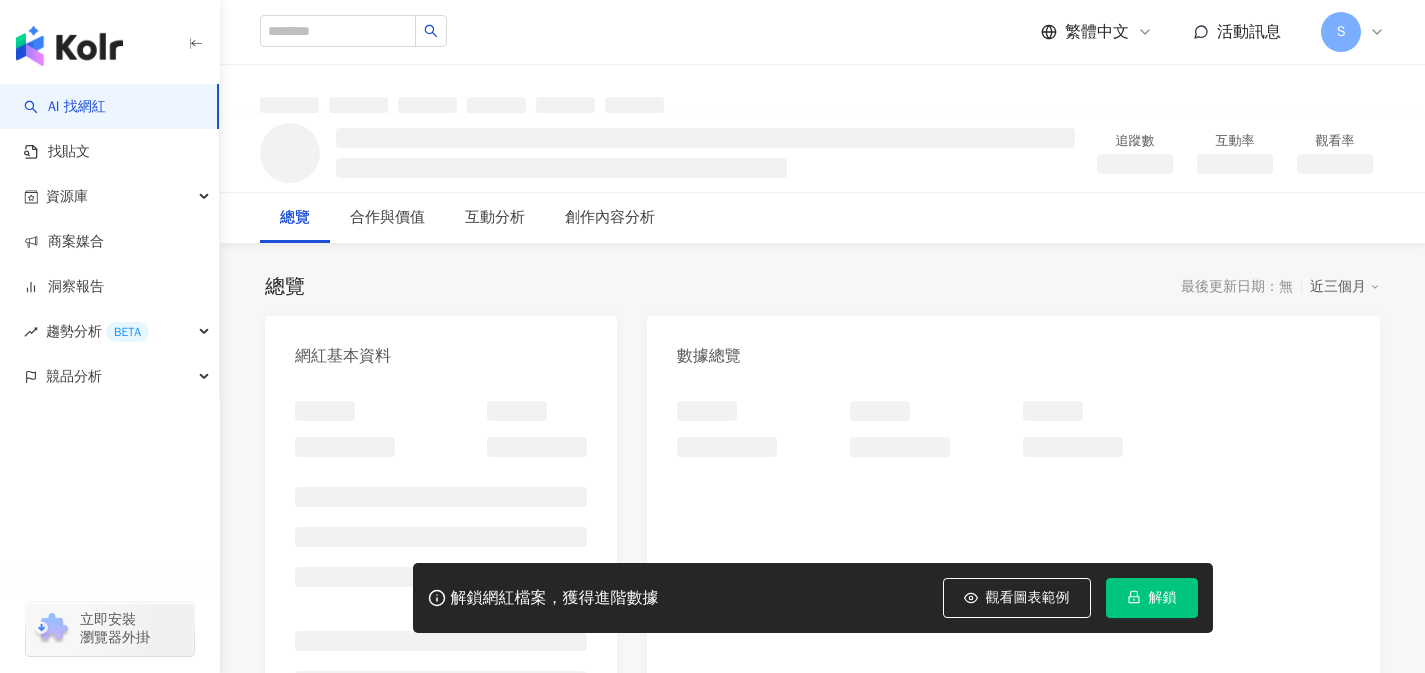 scroll, scrollTop: 0, scrollLeft: 0, axis: both 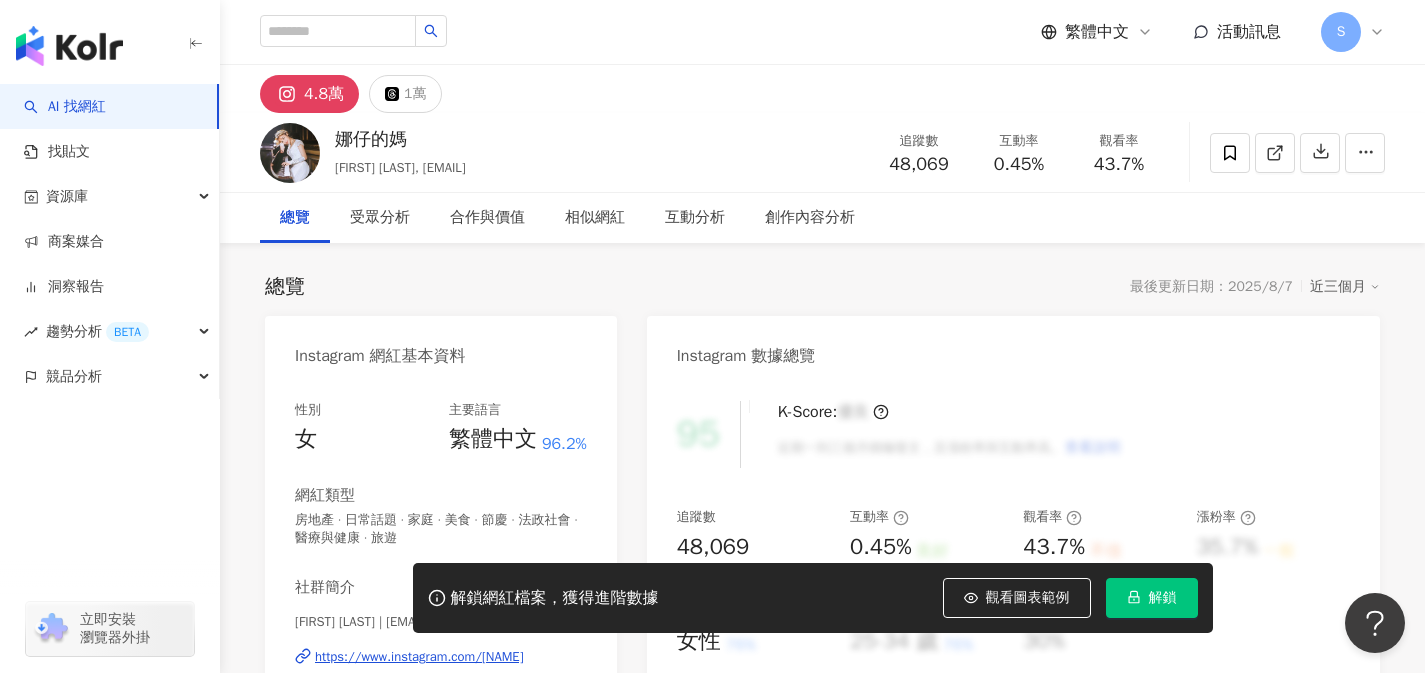 click 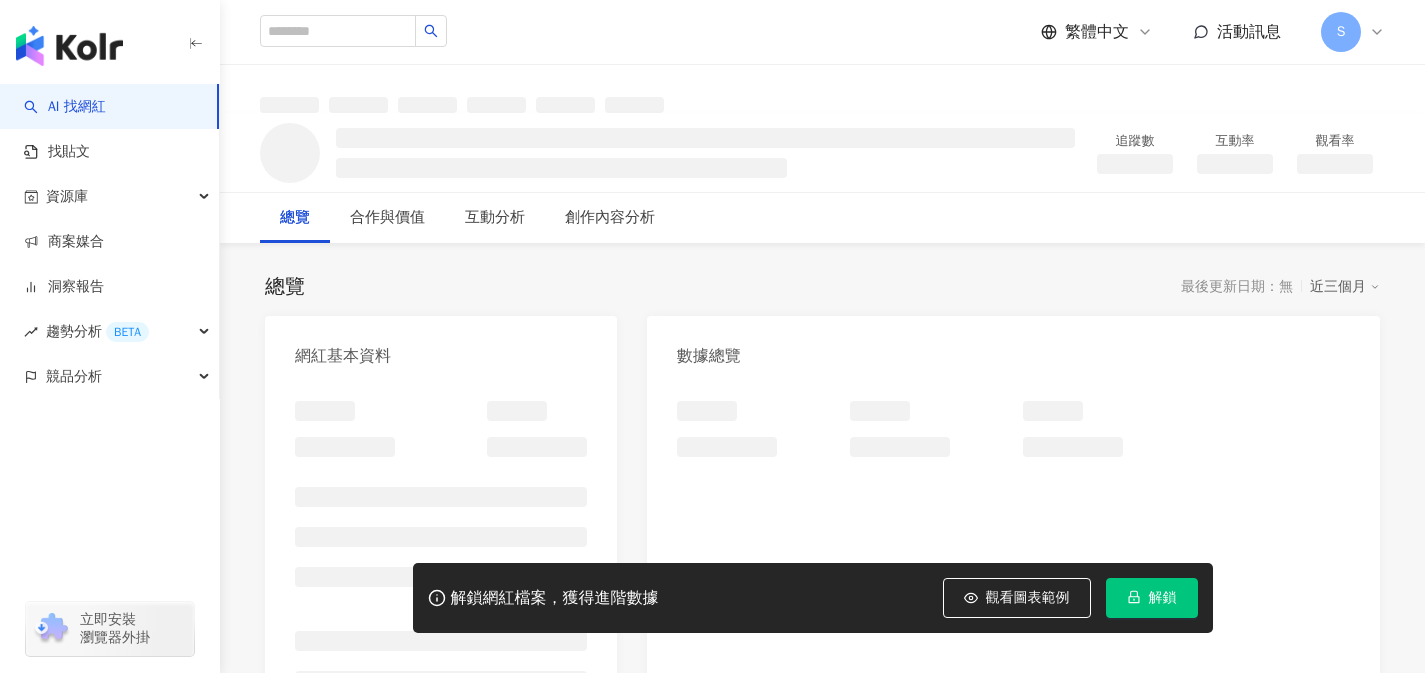scroll, scrollTop: 0, scrollLeft: 0, axis: both 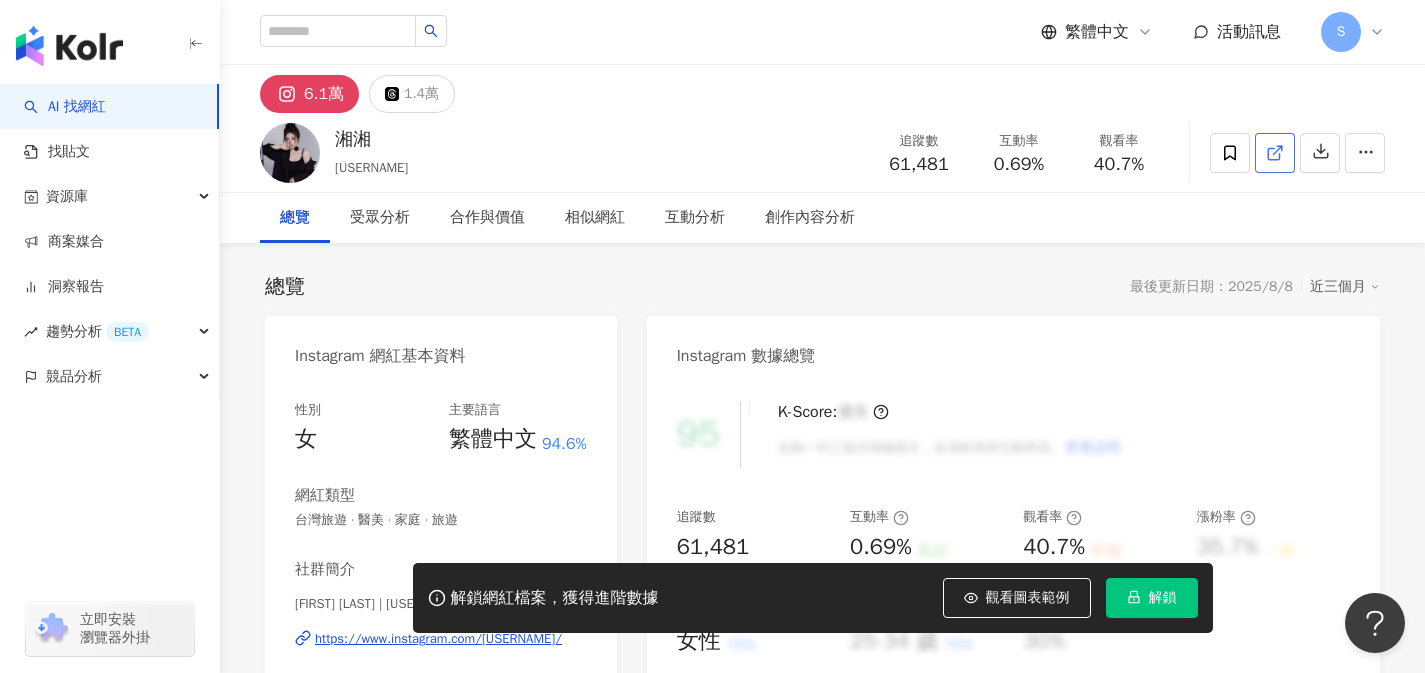 click 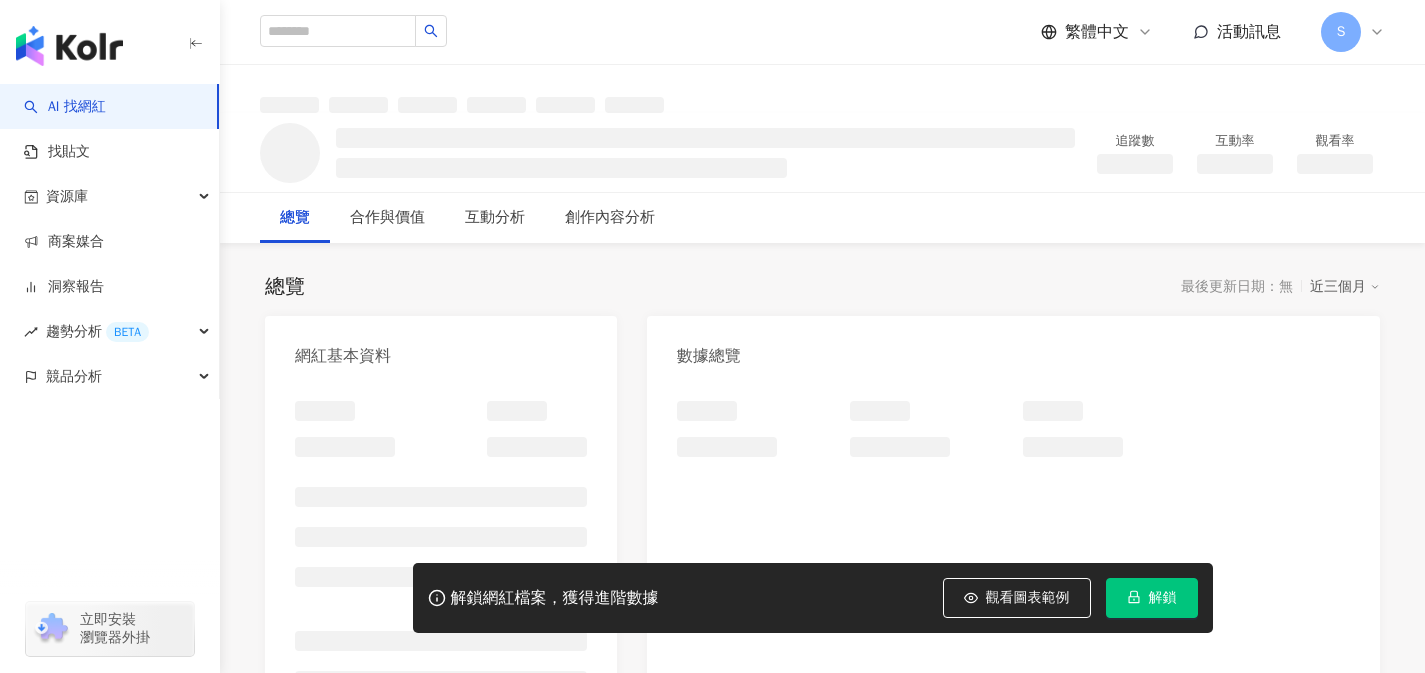 scroll, scrollTop: 0, scrollLeft: 0, axis: both 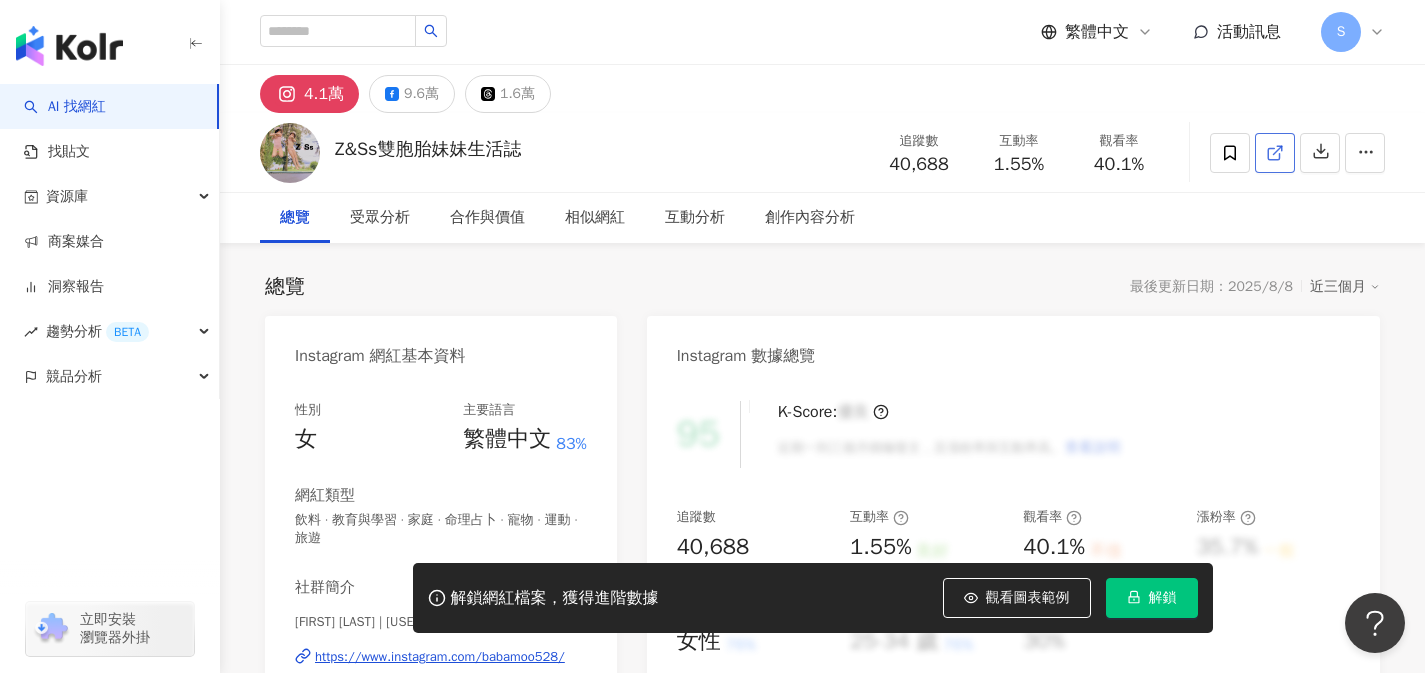 click 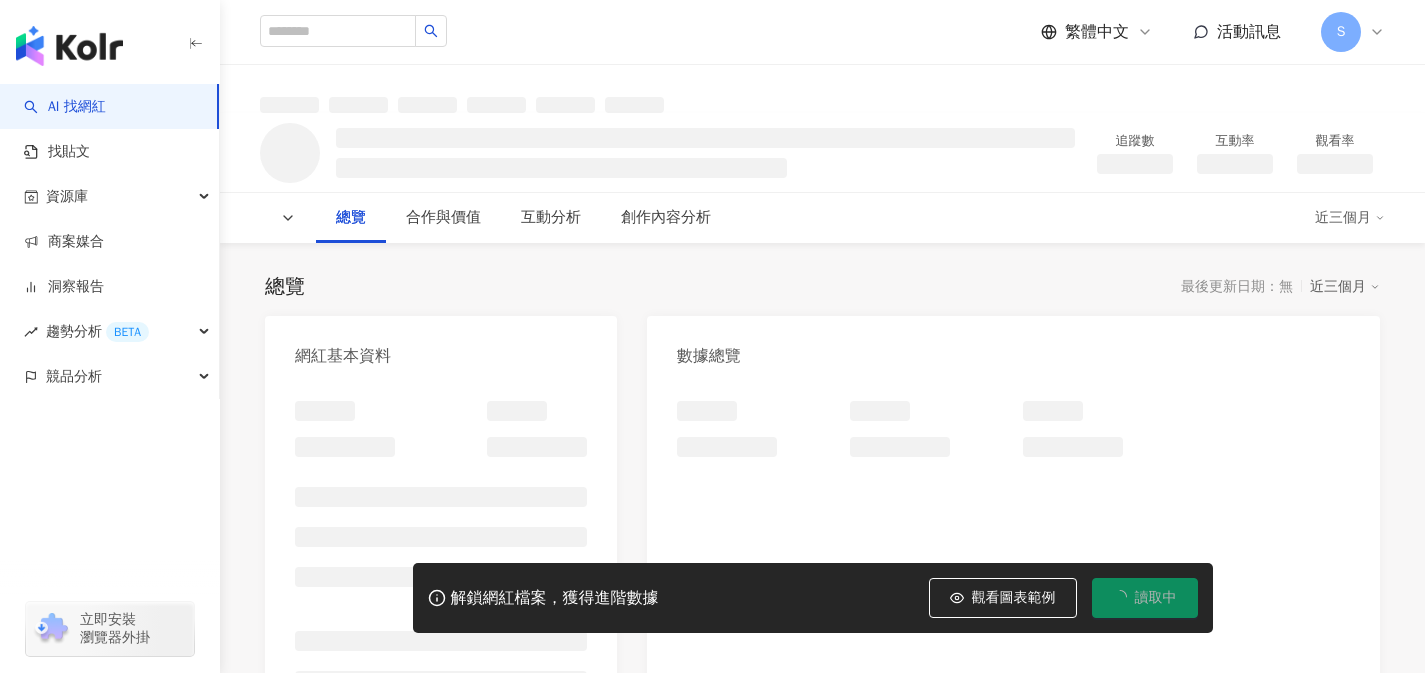 scroll, scrollTop: 0, scrollLeft: 0, axis: both 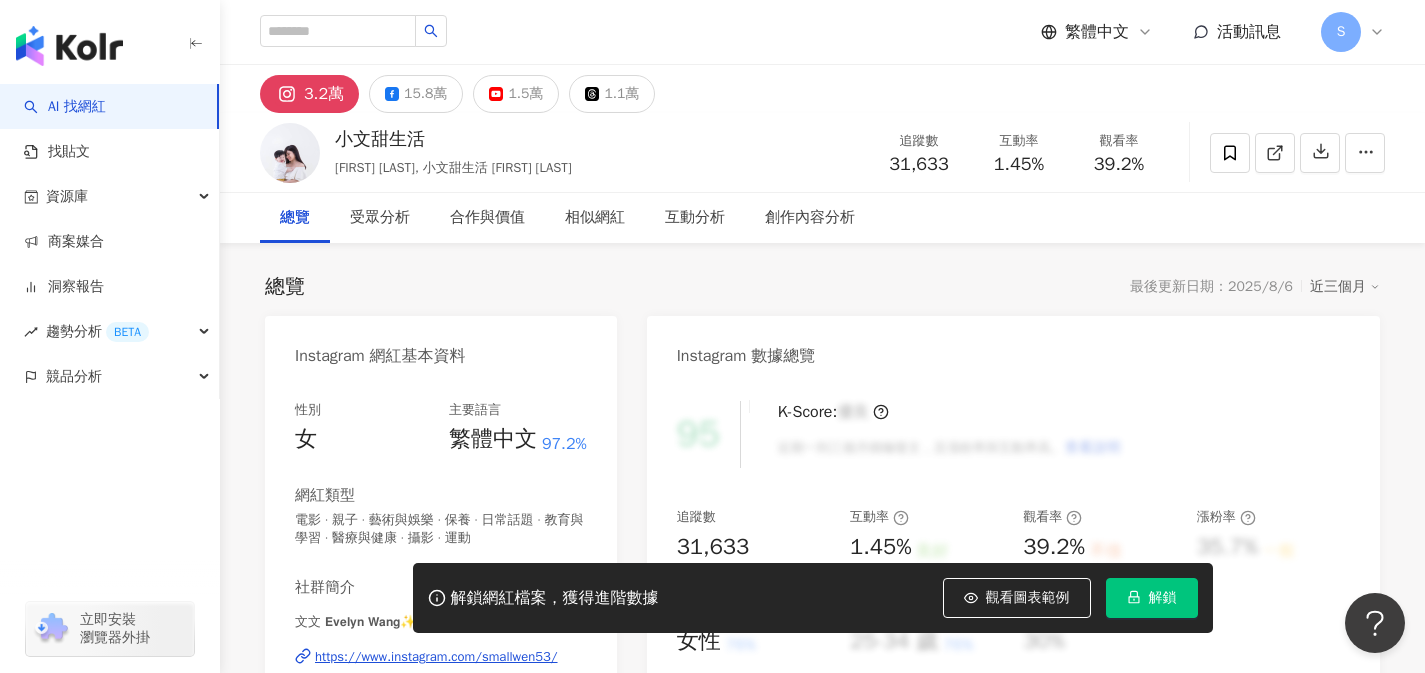click at bounding box center [1275, 153] 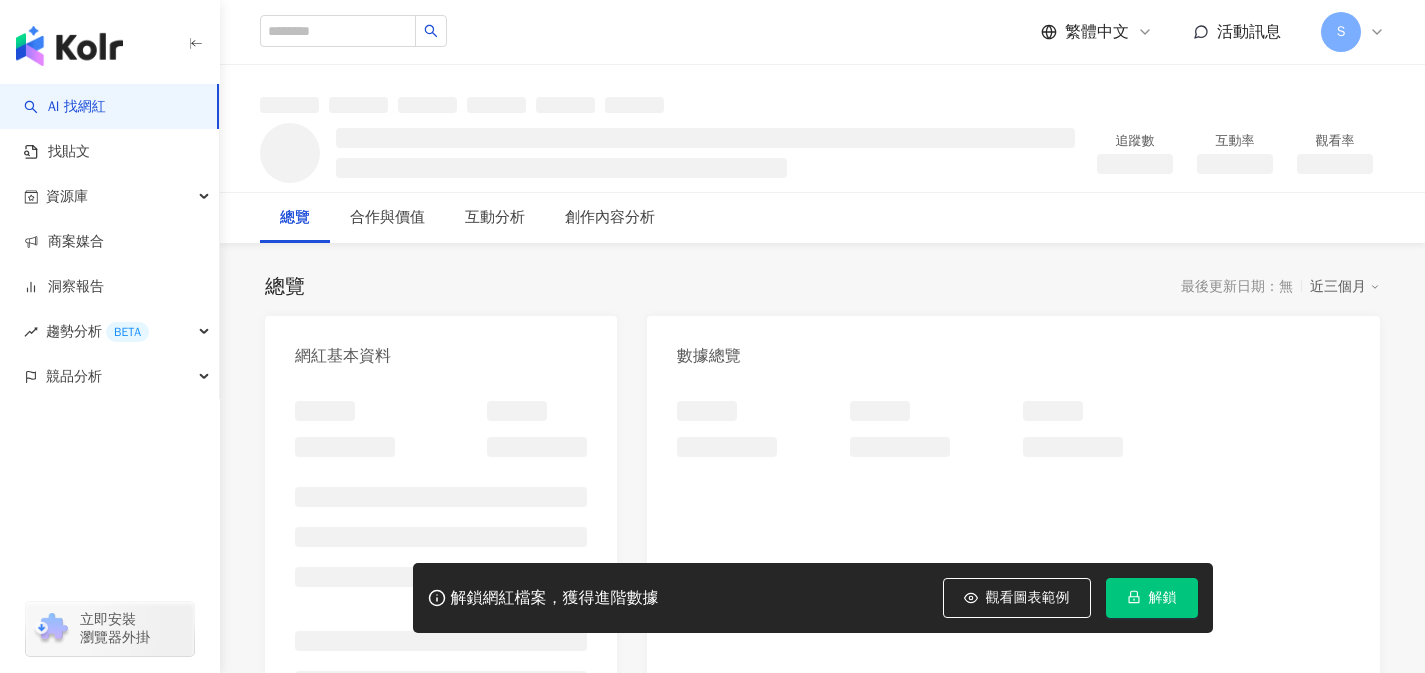 scroll, scrollTop: 0, scrollLeft: 0, axis: both 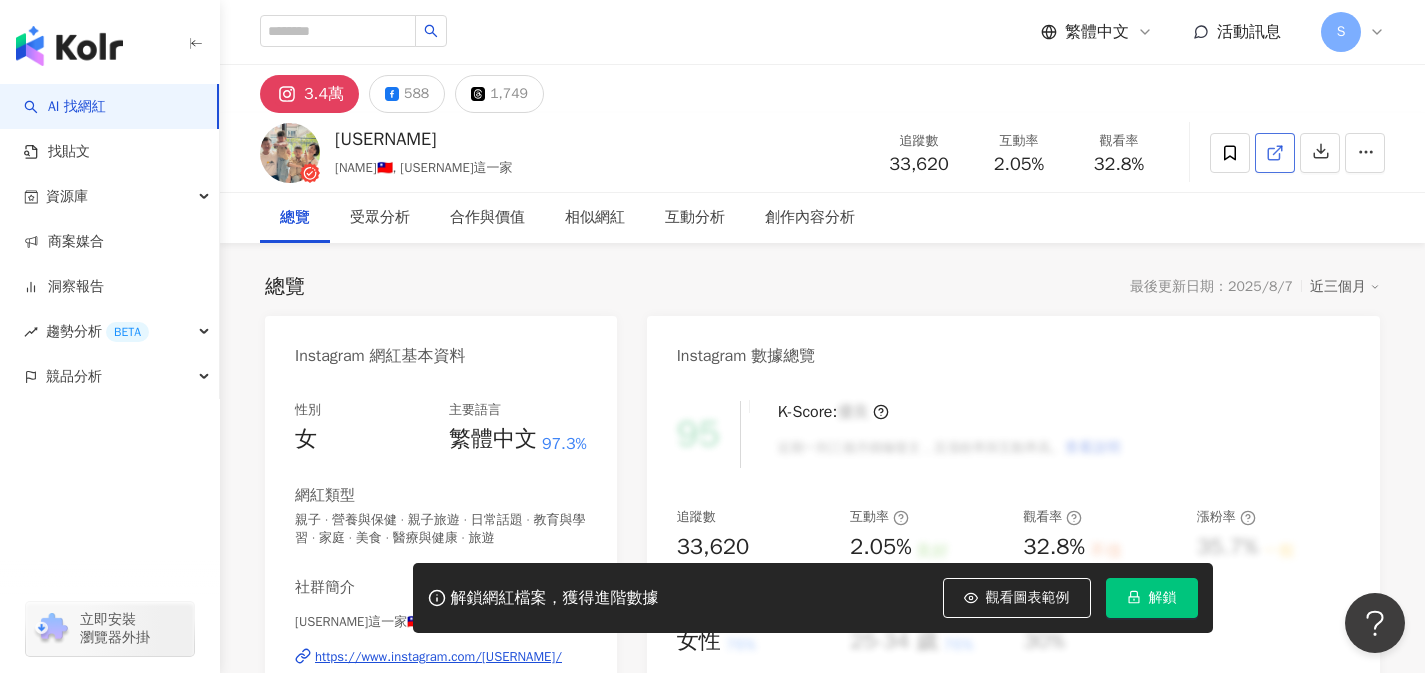 click 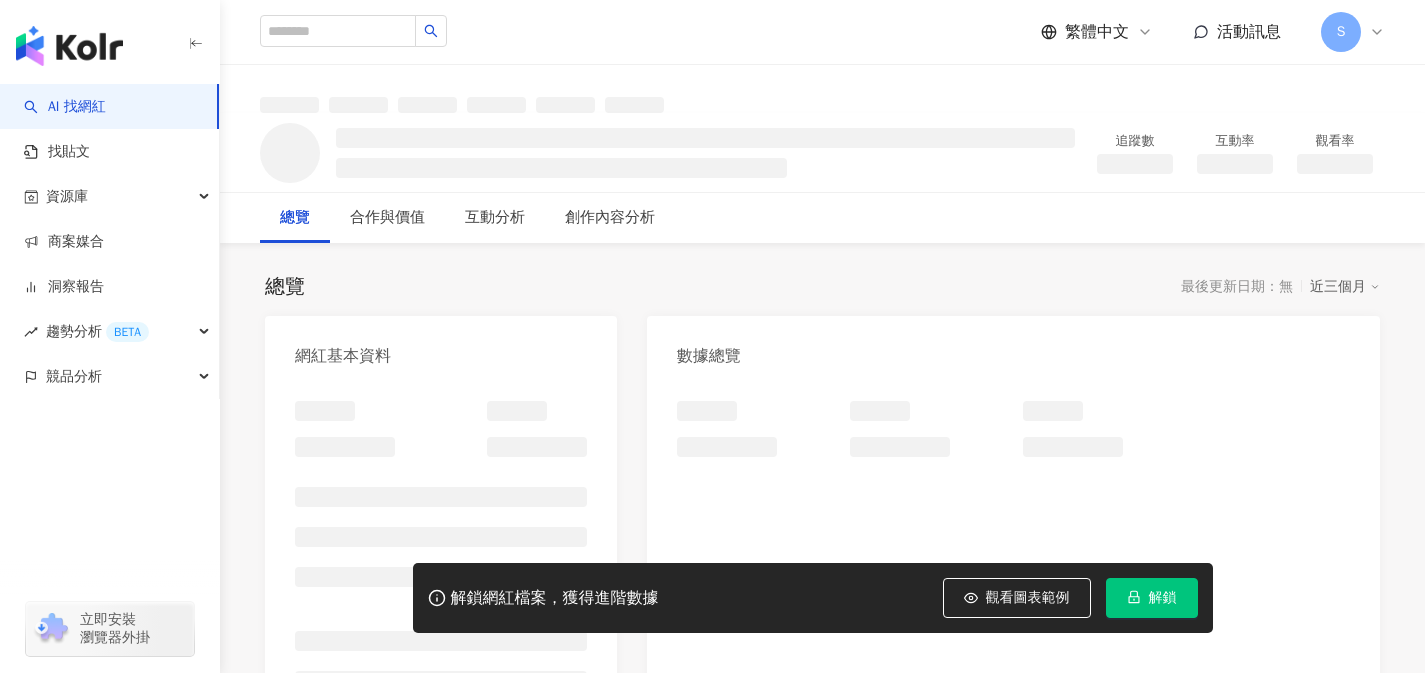 scroll, scrollTop: 0, scrollLeft: 0, axis: both 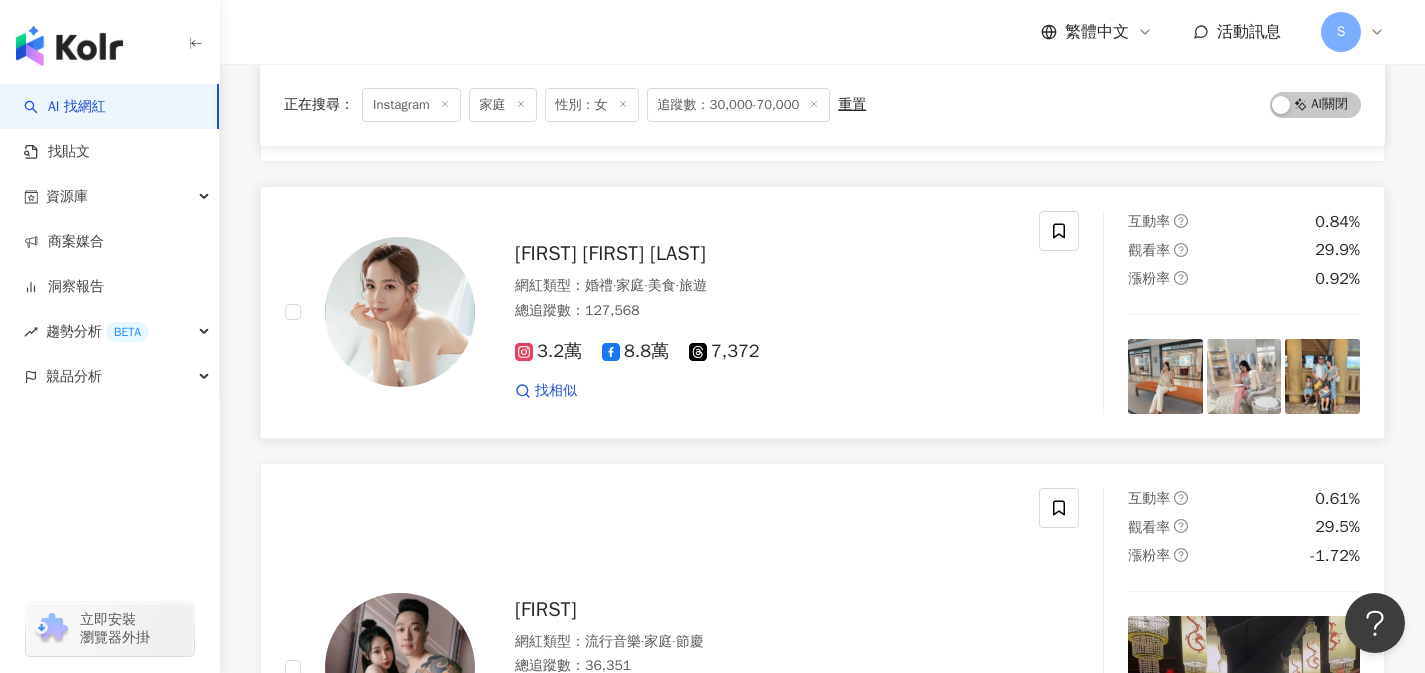 click on "3.2萬 8.8萬 7,372" at bounding box center (765, 352) 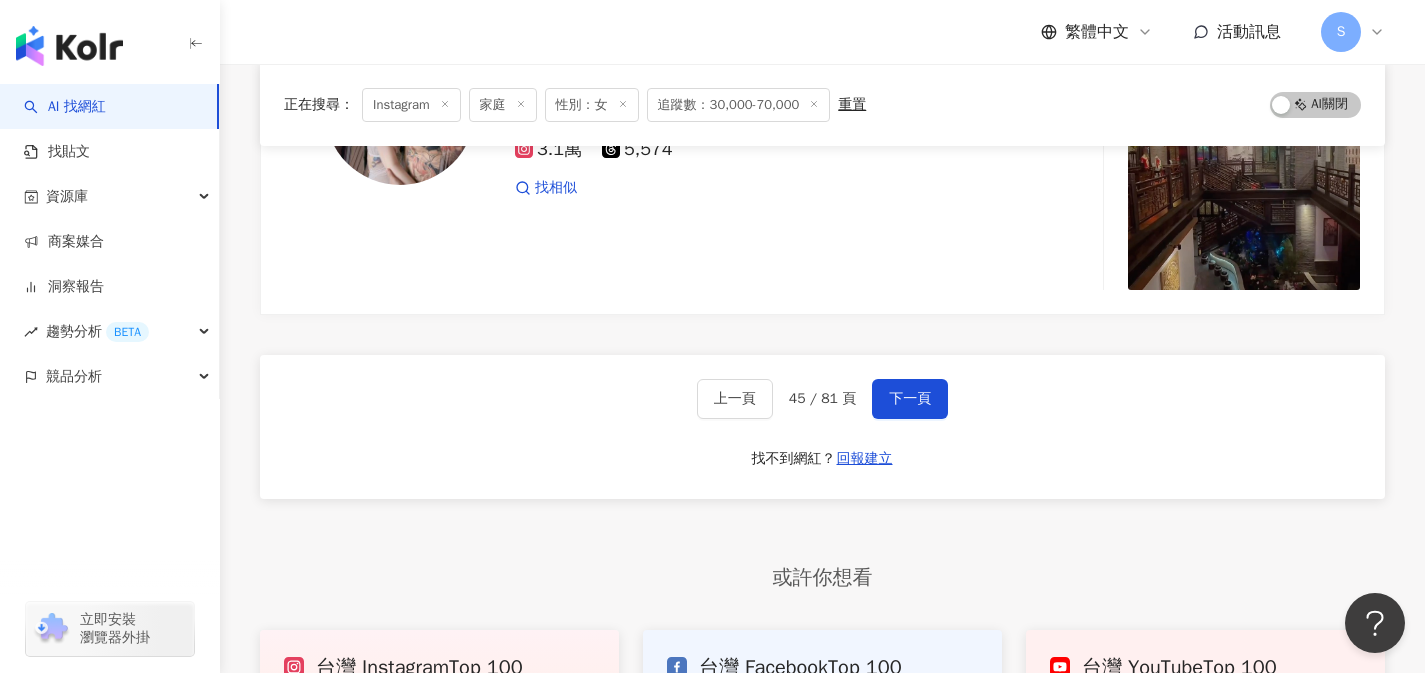 scroll, scrollTop: 3493, scrollLeft: 0, axis: vertical 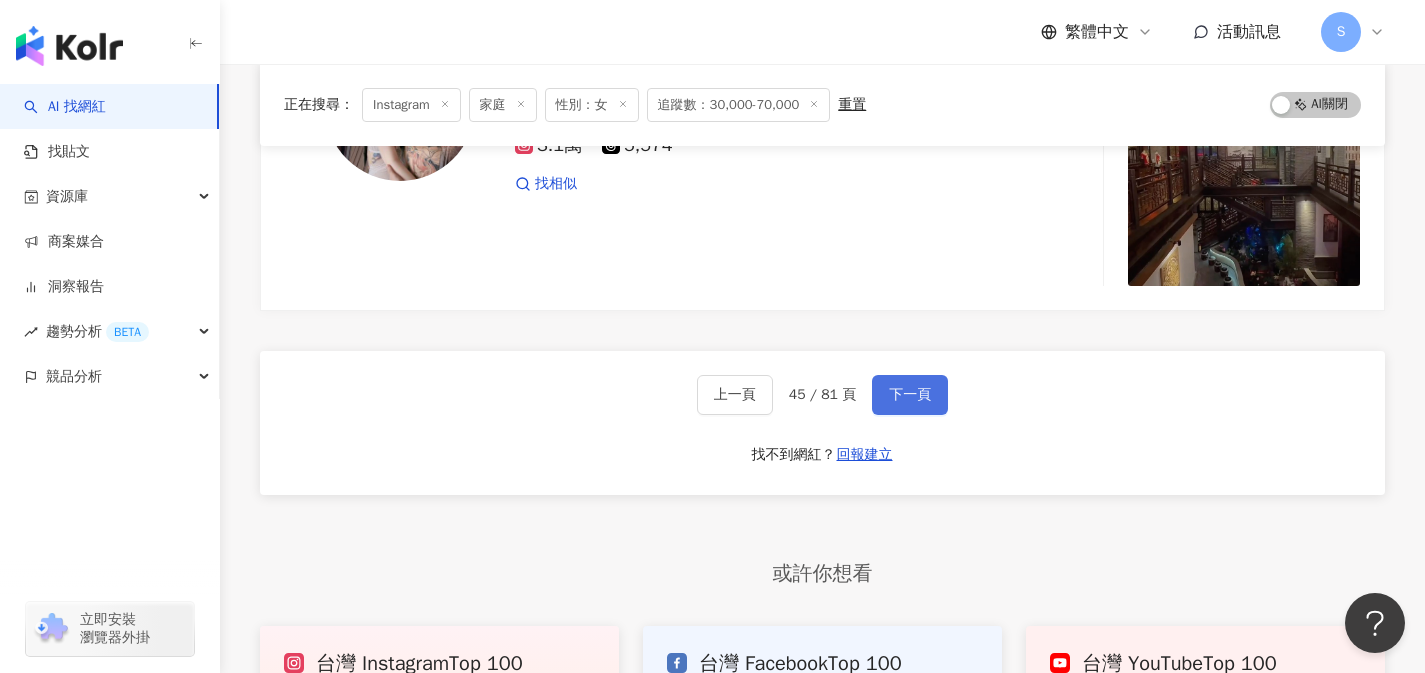 click on "下一頁" at bounding box center [910, 395] 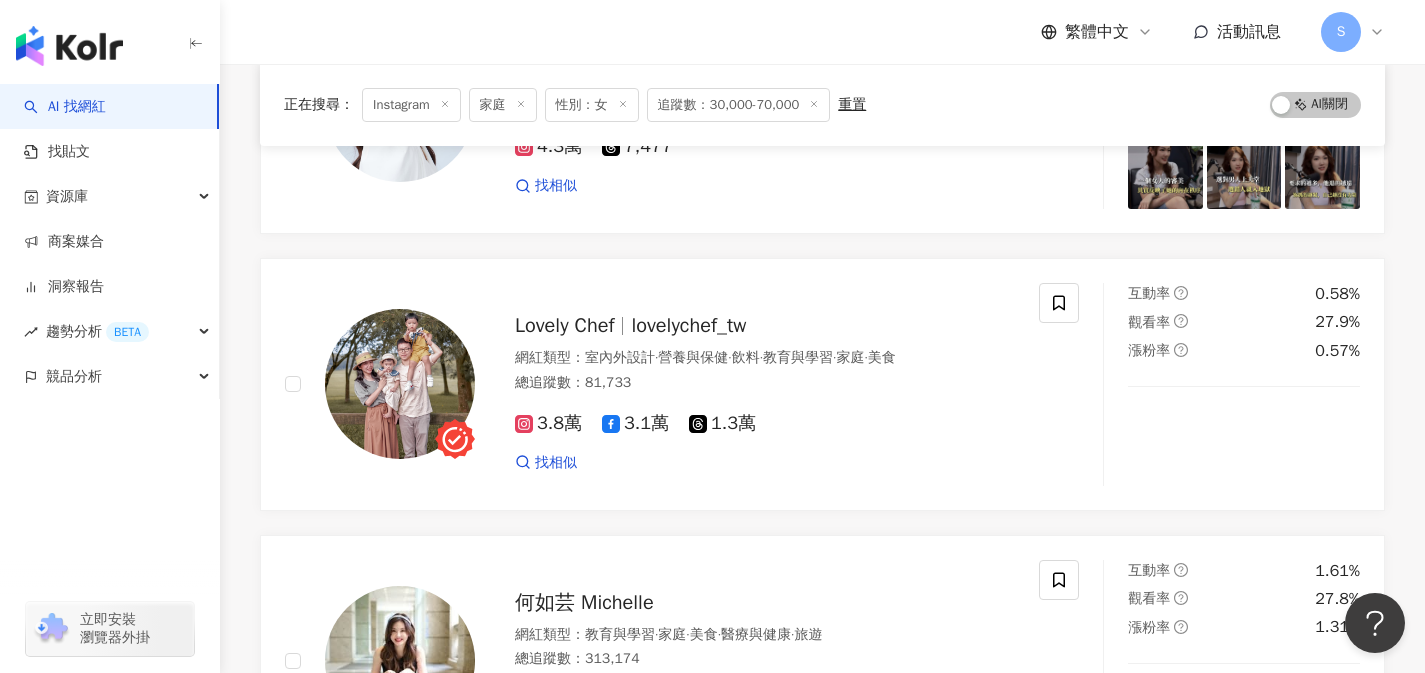 scroll, scrollTop: 2683, scrollLeft: 0, axis: vertical 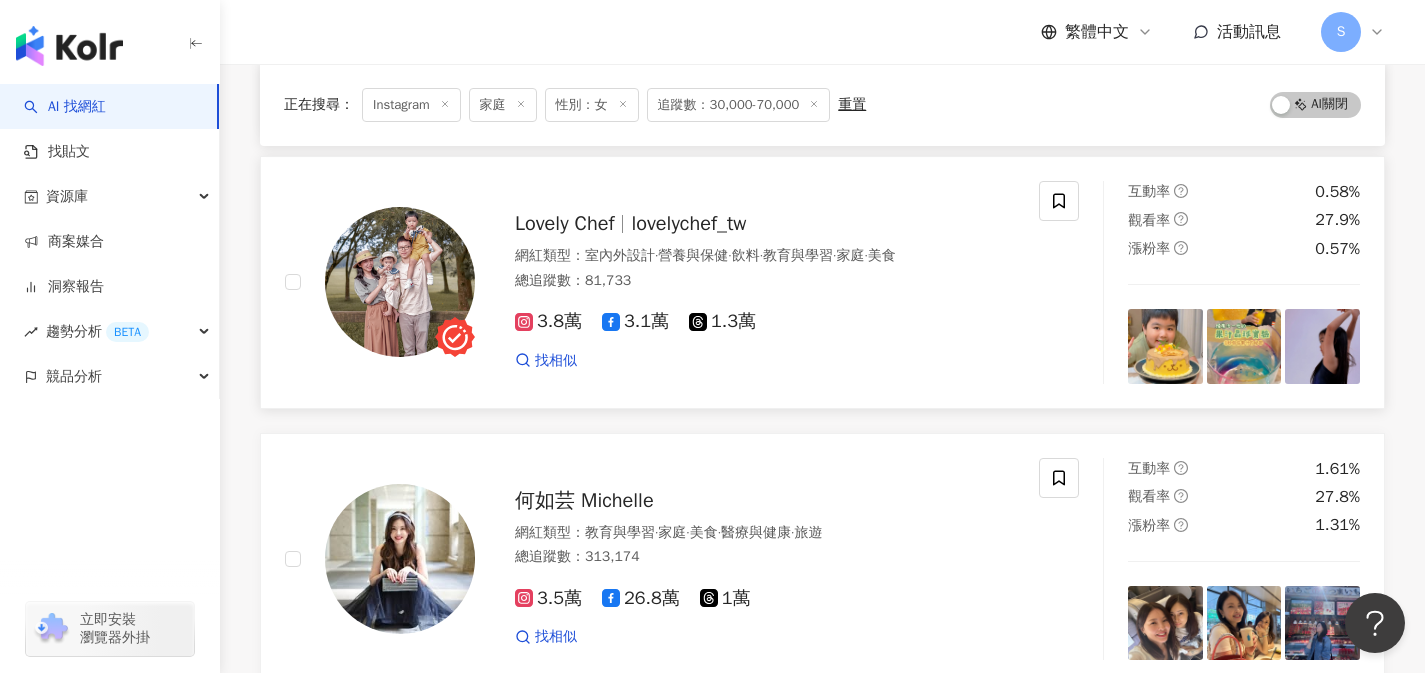 click on "3.8萬 3.1萬 1.3萬 找相似" at bounding box center (765, 332) 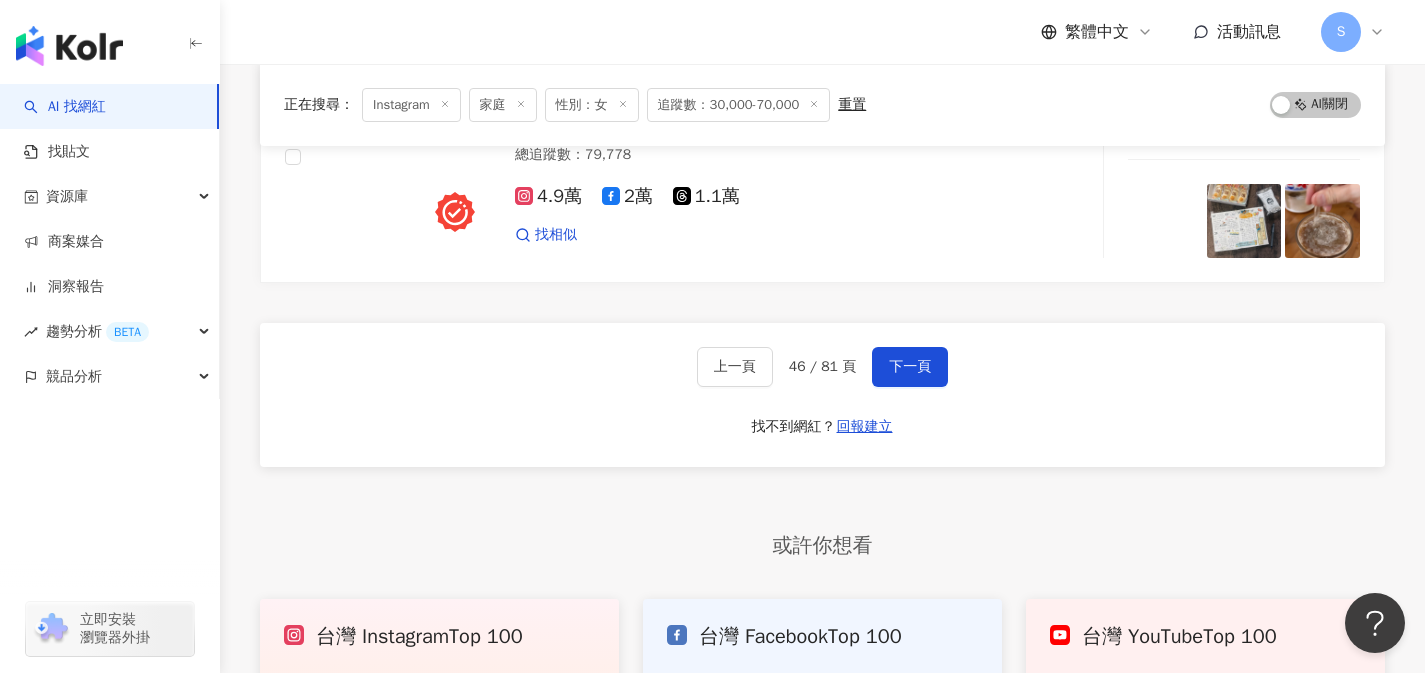 scroll, scrollTop: 3348, scrollLeft: 0, axis: vertical 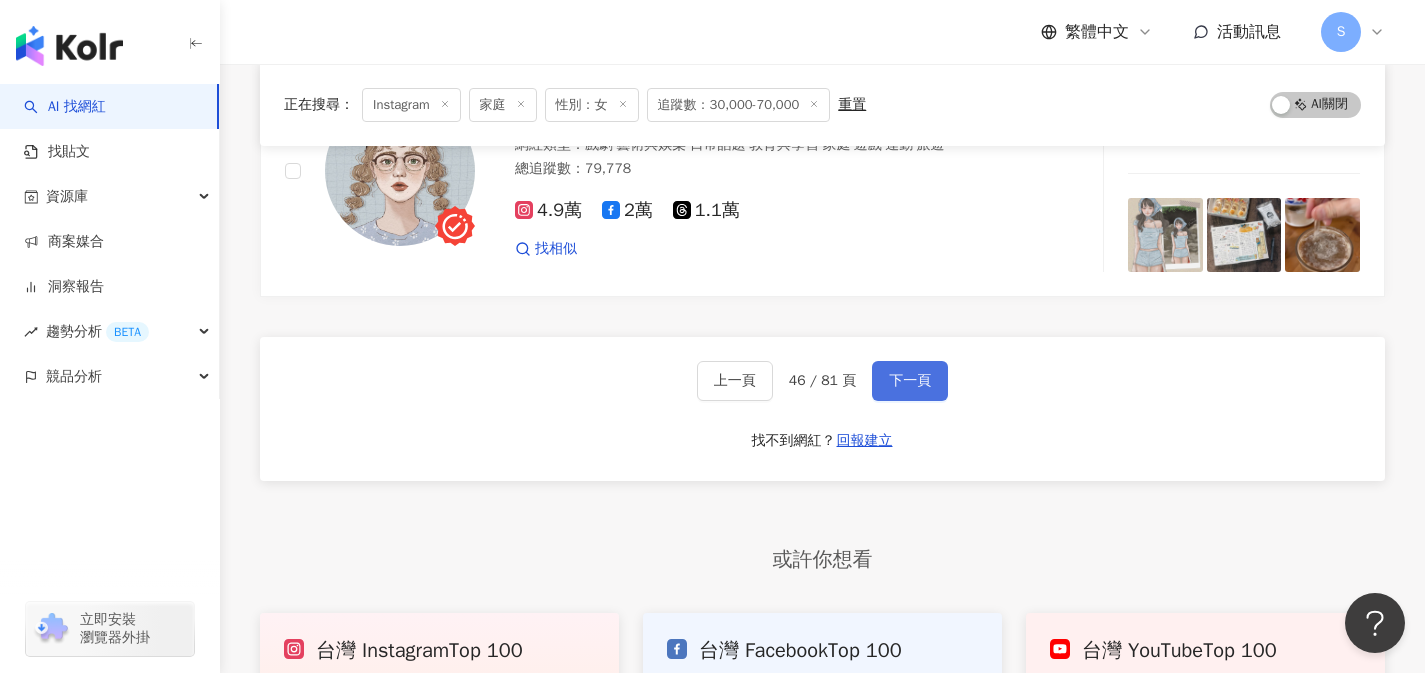 click on "下一頁" at bounding box center (910, 381) 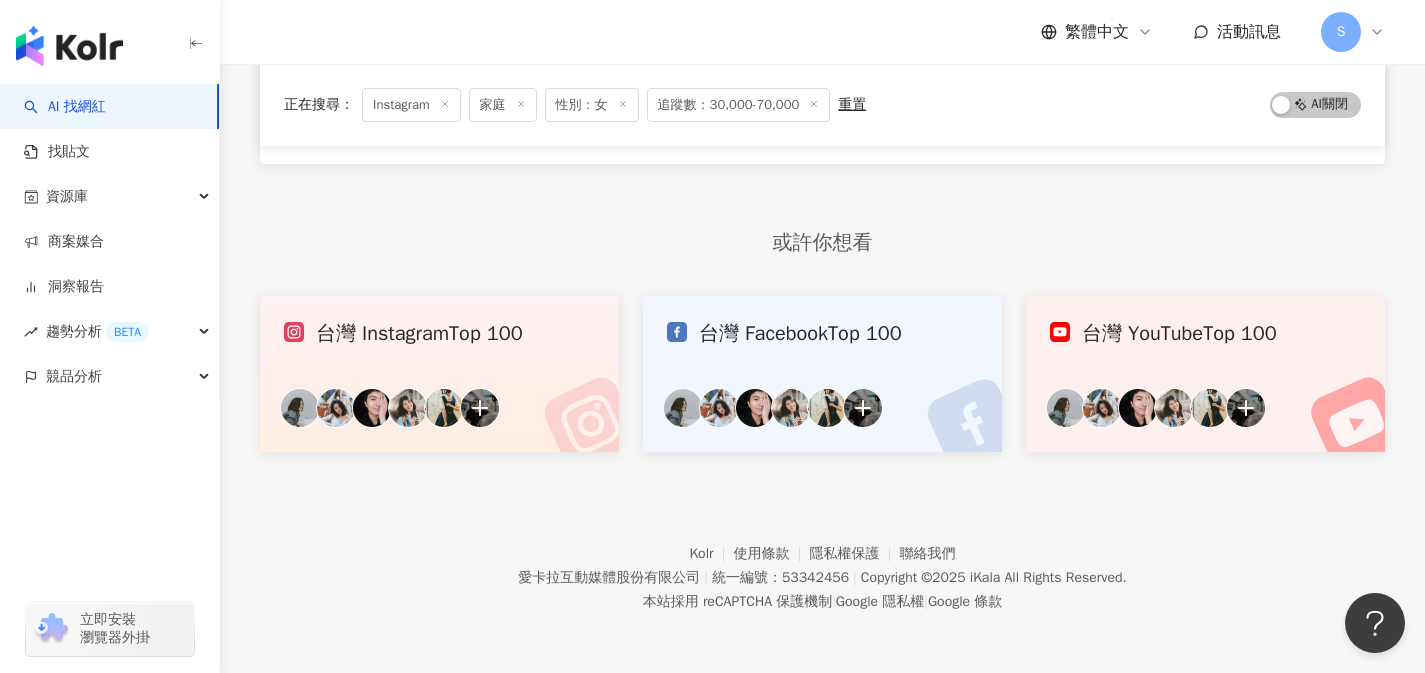 scroll, scrollTop: 3160, scrollLeft: 0, axis: vertical 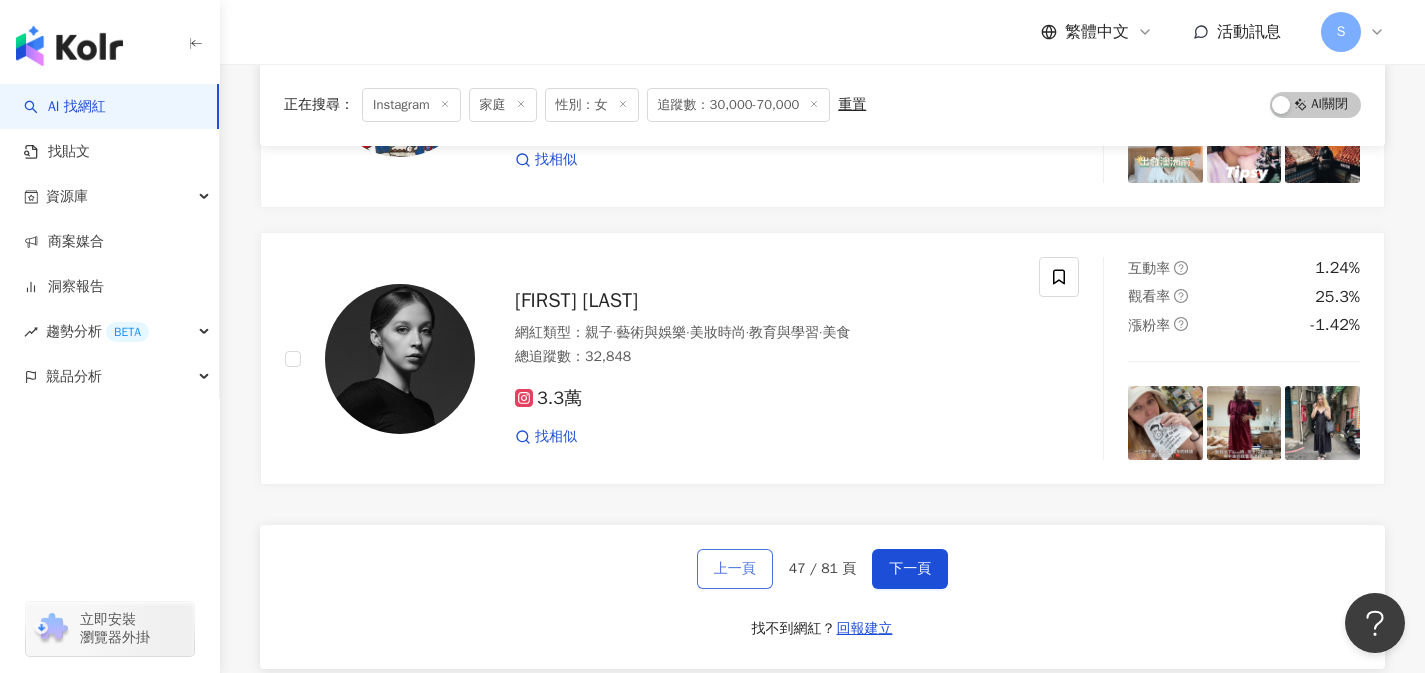 click on "上一頁" at bounding box center (735, 569) 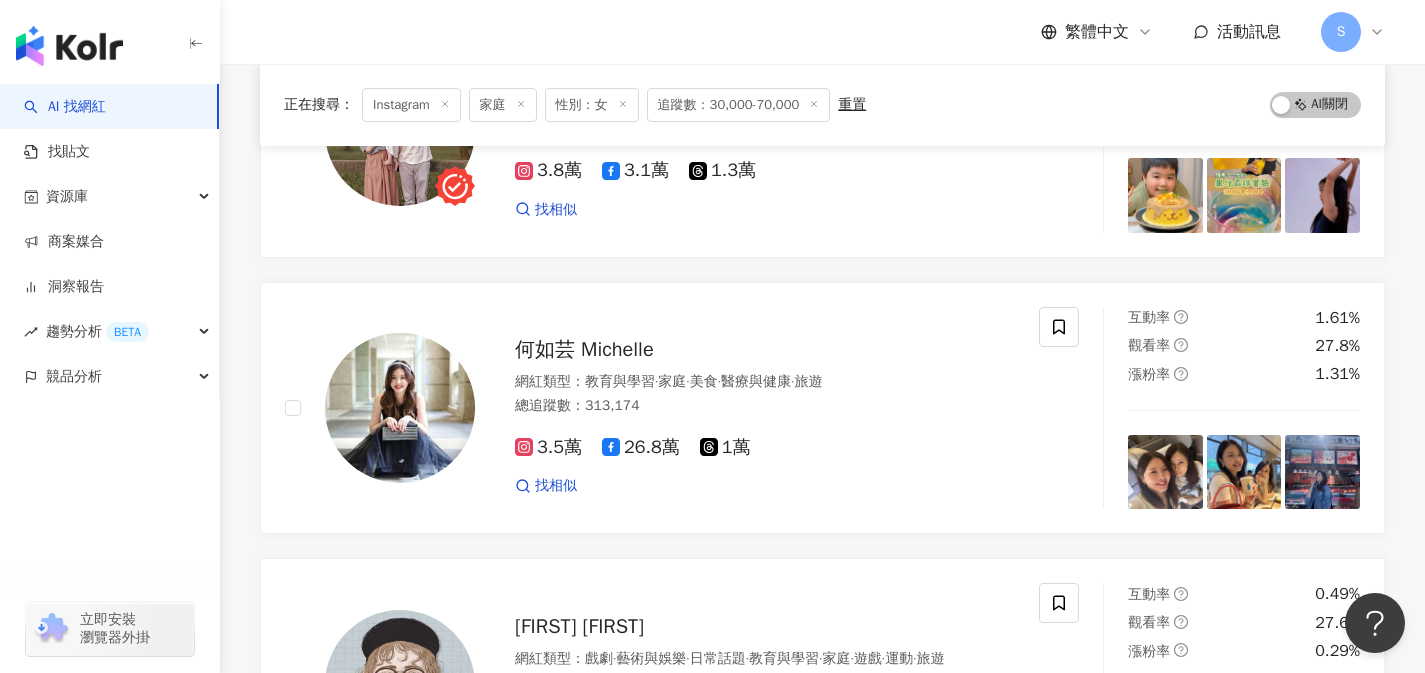 scroll, scrollTop: 3424, scrollLeft: 0, axis: vertical 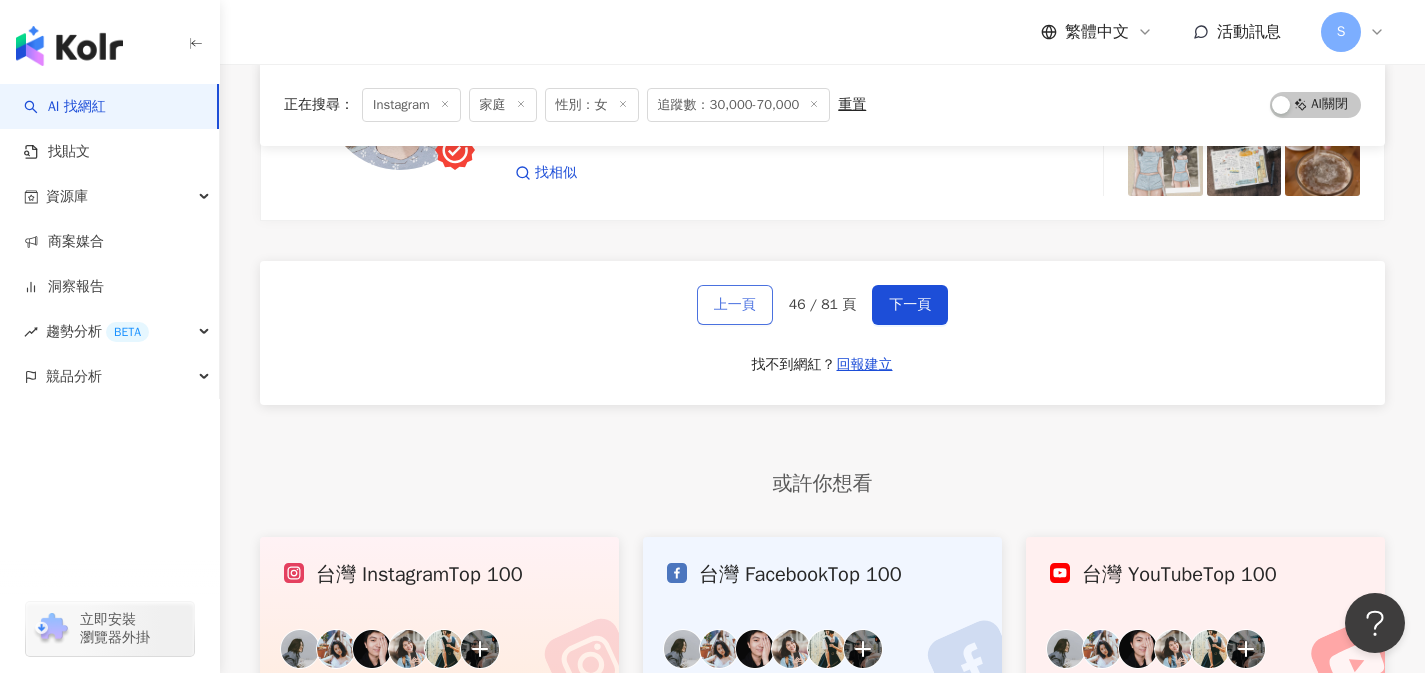 click on "上一頁" at bounding box center [735, 305] 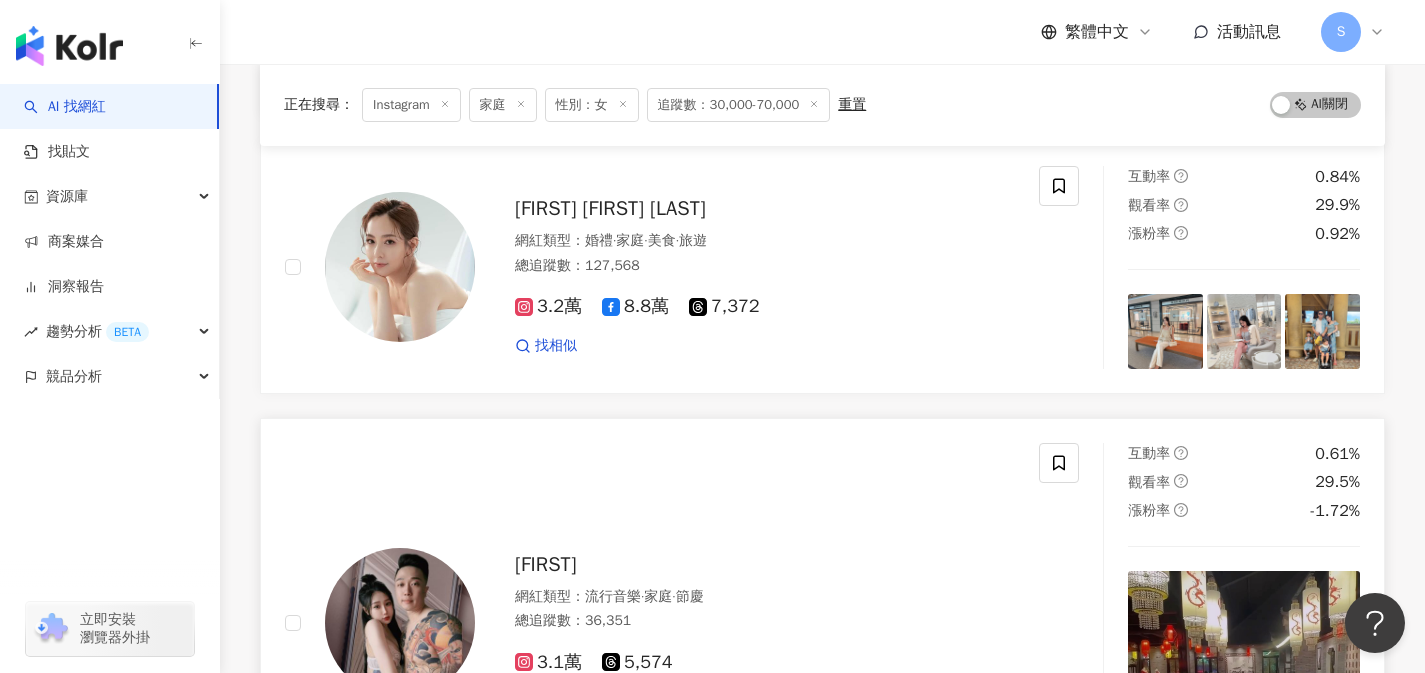 scroll, scrollTop: 3247, scrollLeft: 0, axis: vertical 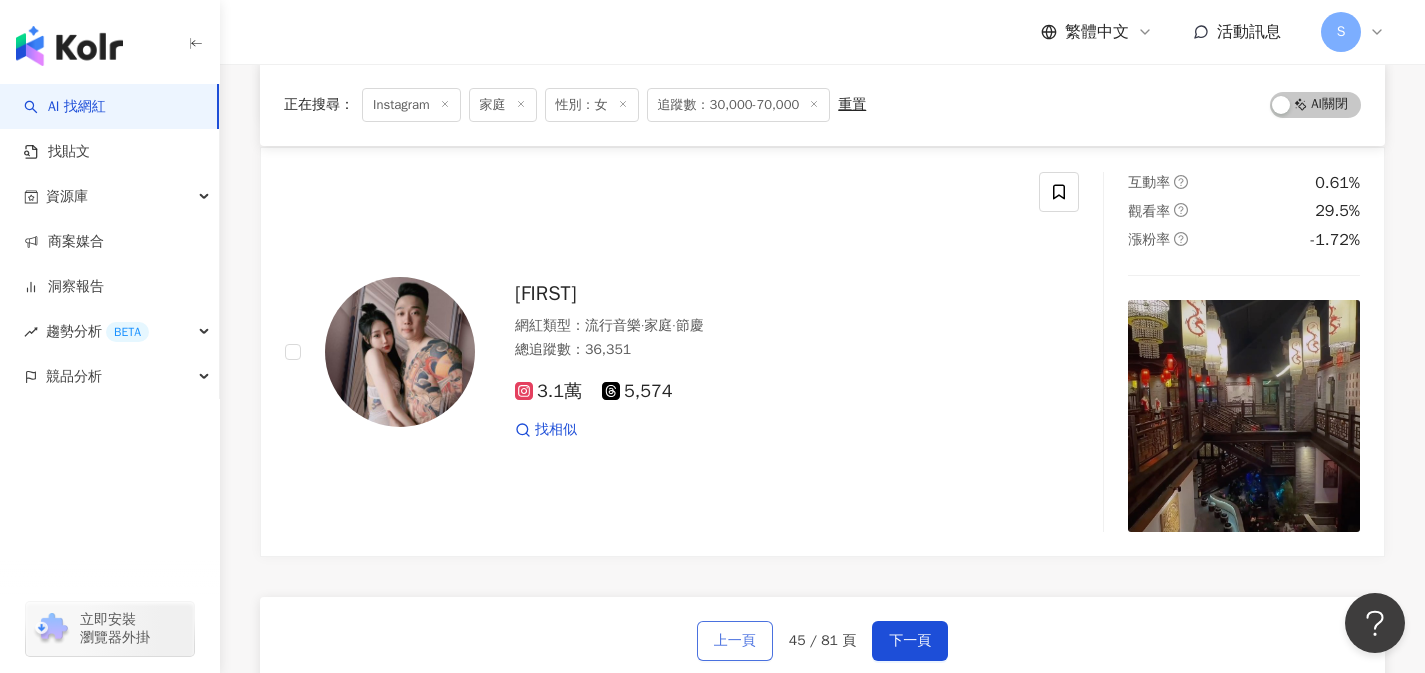 click on "上一頁" at bounding box center (735, 641) 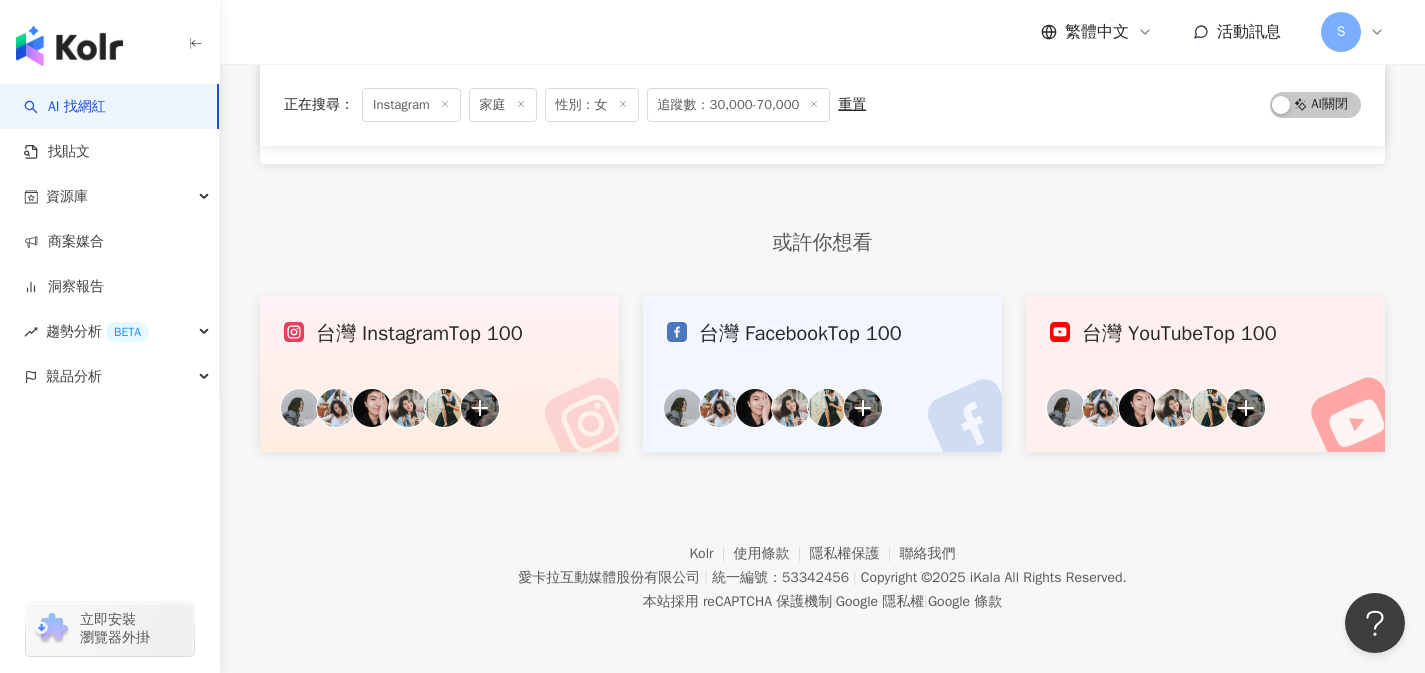scroll, scrollTop: 3279, scrollLeft: 0, axis: vertical 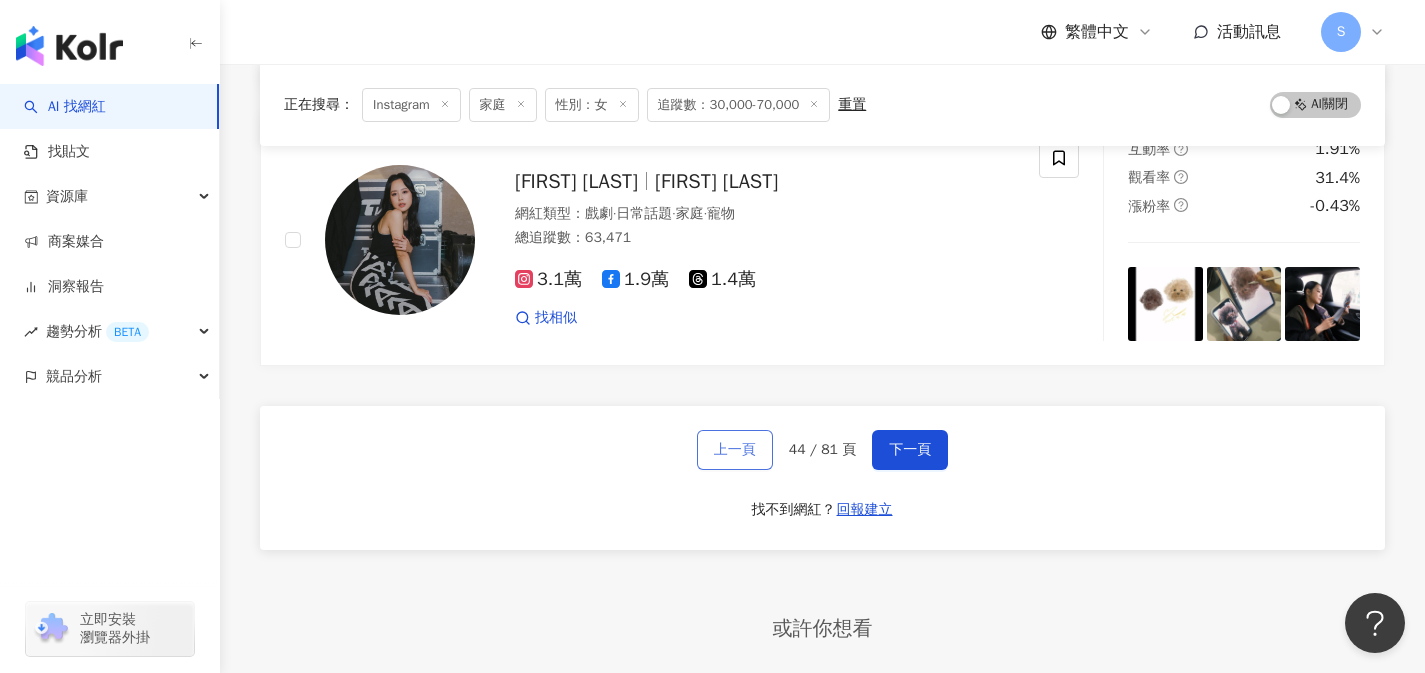 click on "上一頁" at bounding box center [735, 450] 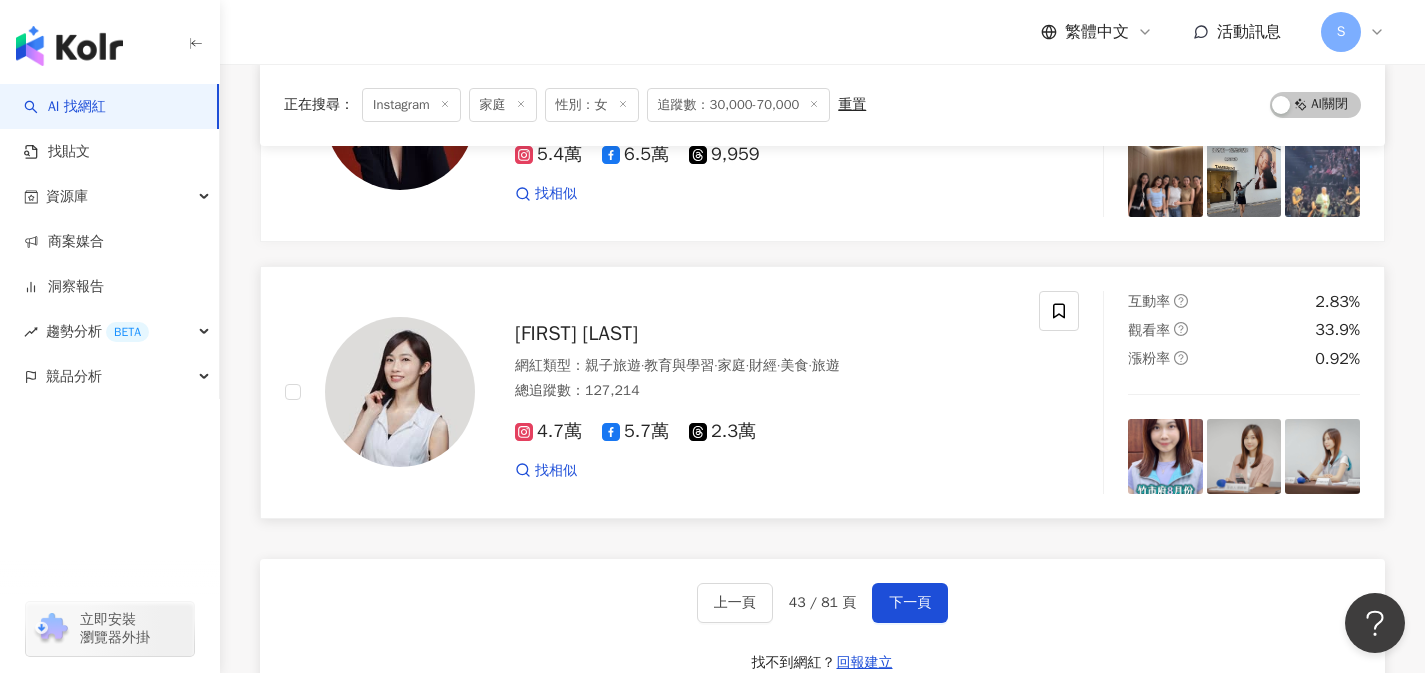 scroll, scrollTop: 3109, scrollLeft: 0, axis: vertical 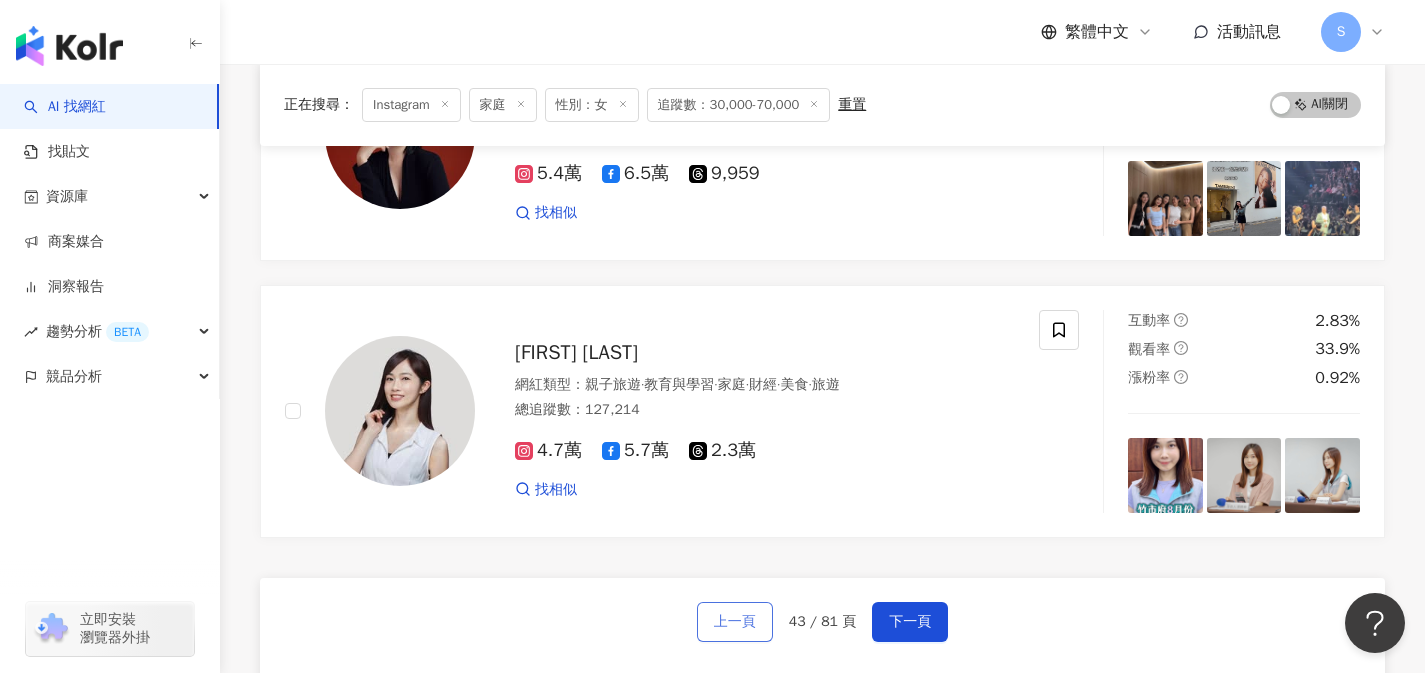 click on "上一頁" at bounding box center (735, 622) 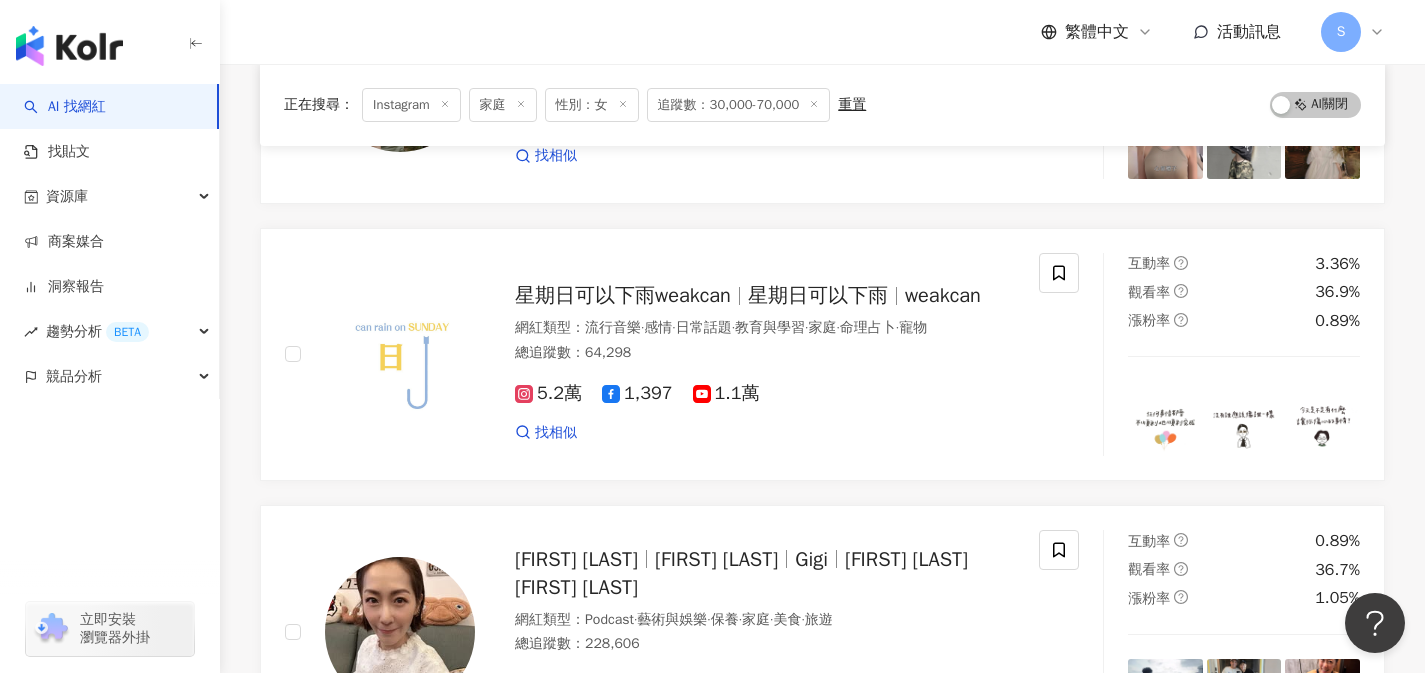 scroll, scrollTop: 1383, scrollLeft: 0, axis: vertical 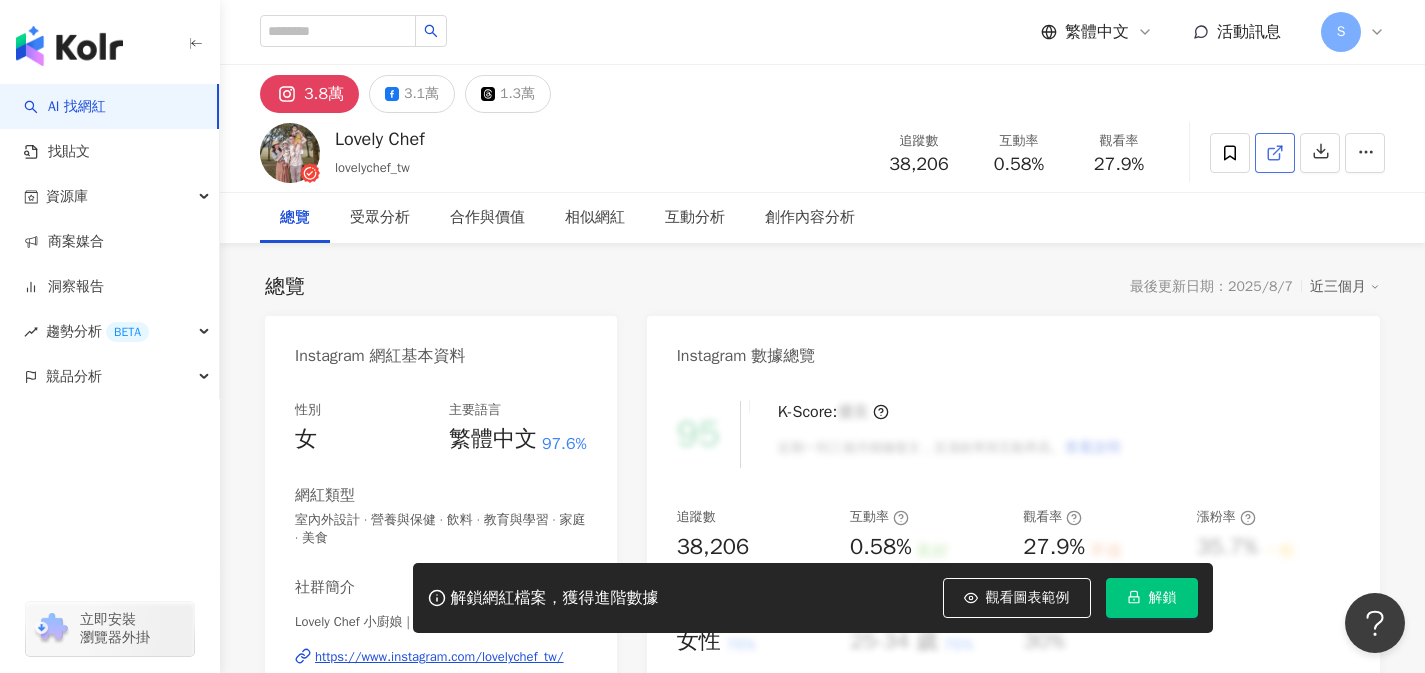 click 